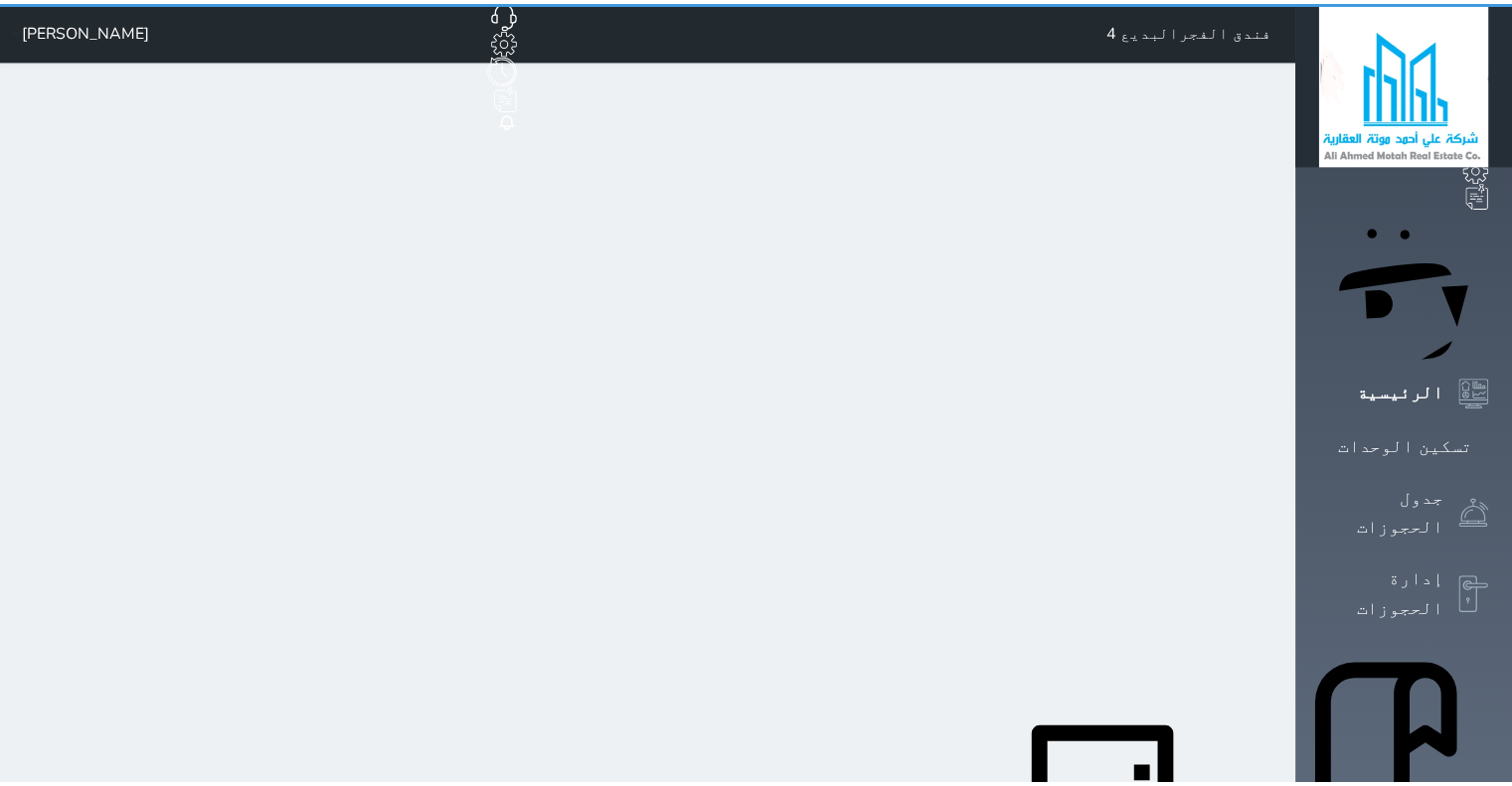 scroll, scrollTop: 0, scrollLeft: 0, axis: both 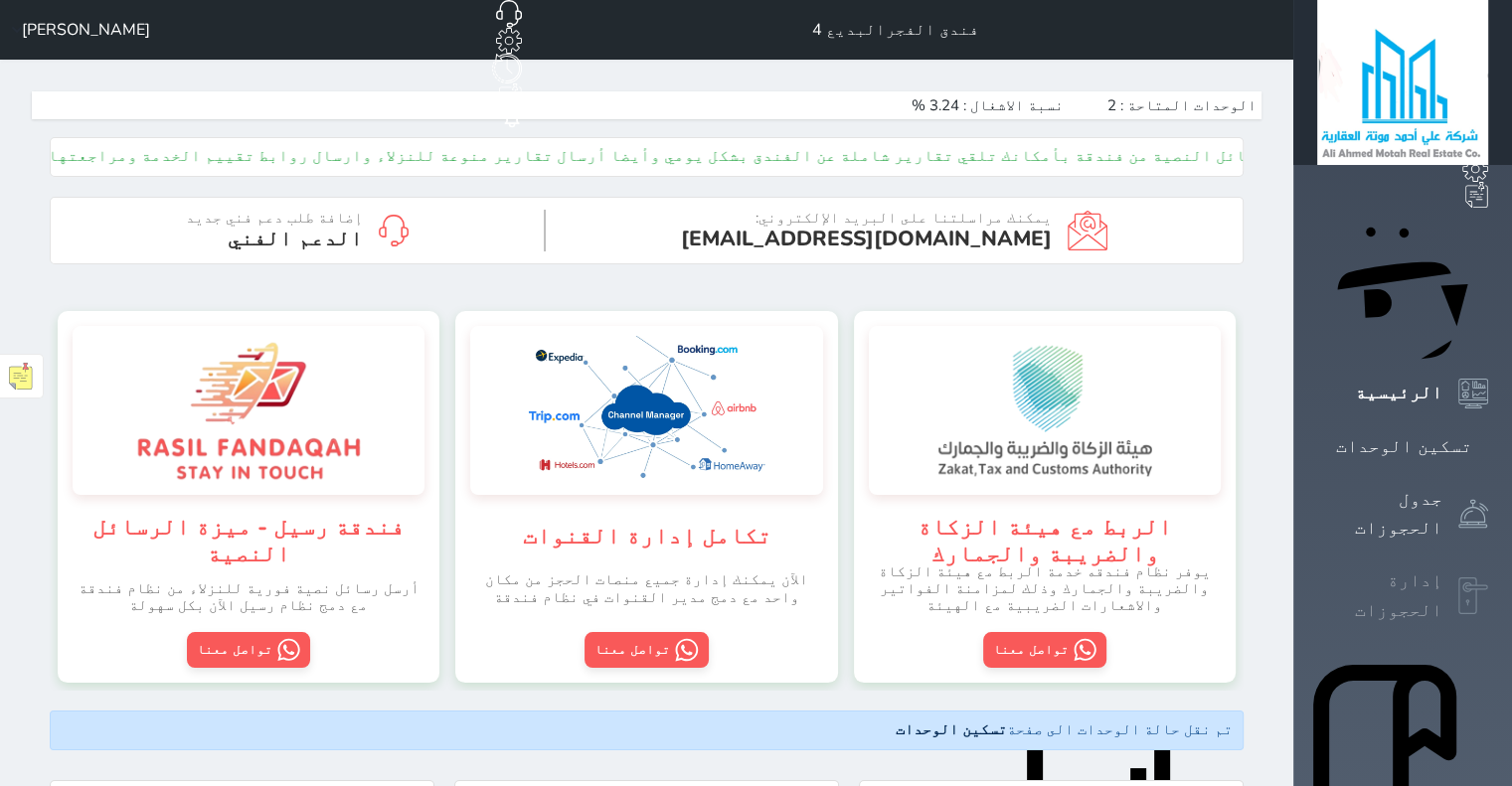 click on "إدارة الحجوزات" at bounding box center (1380, 595) 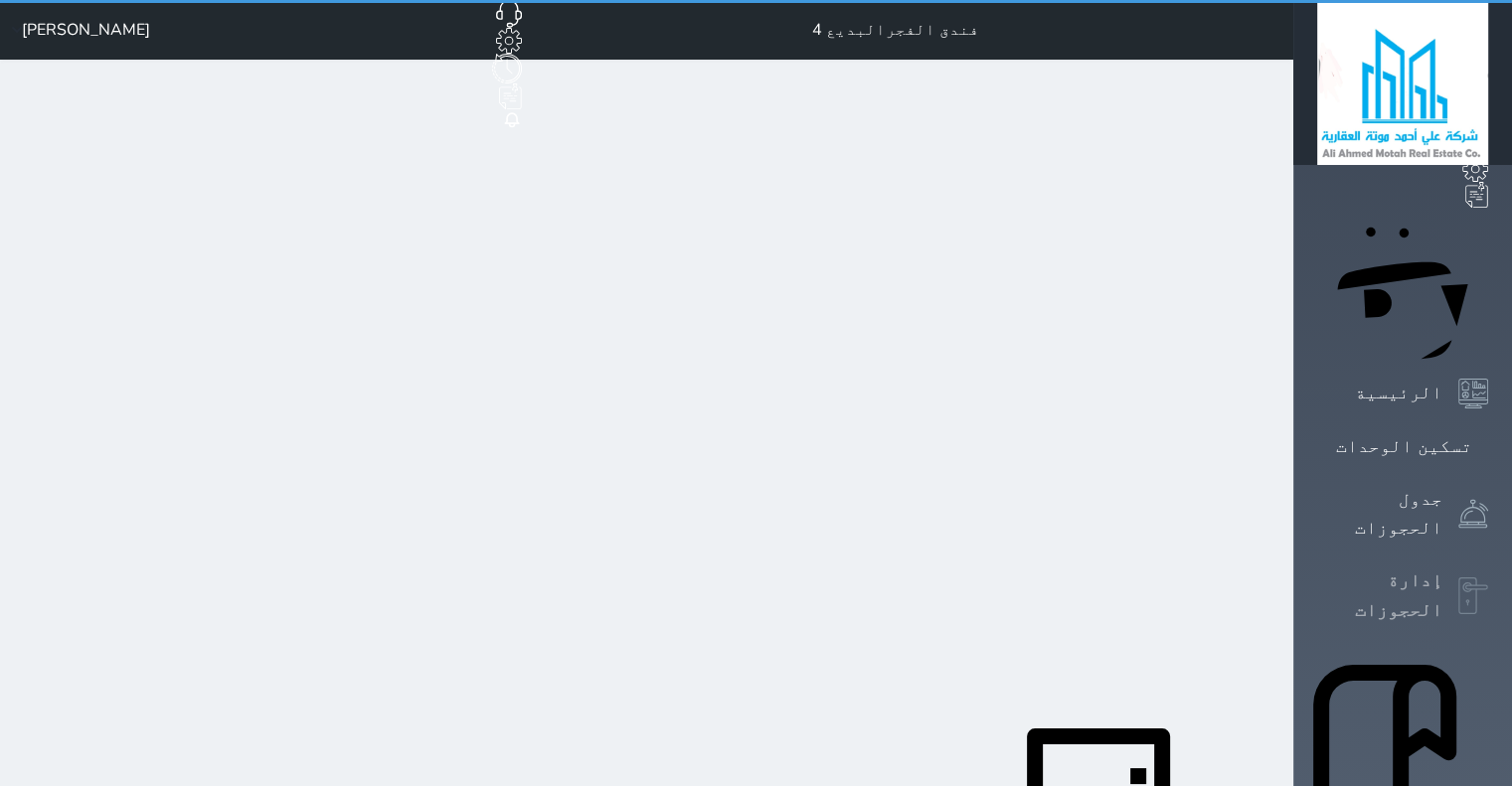 select on "open_all" 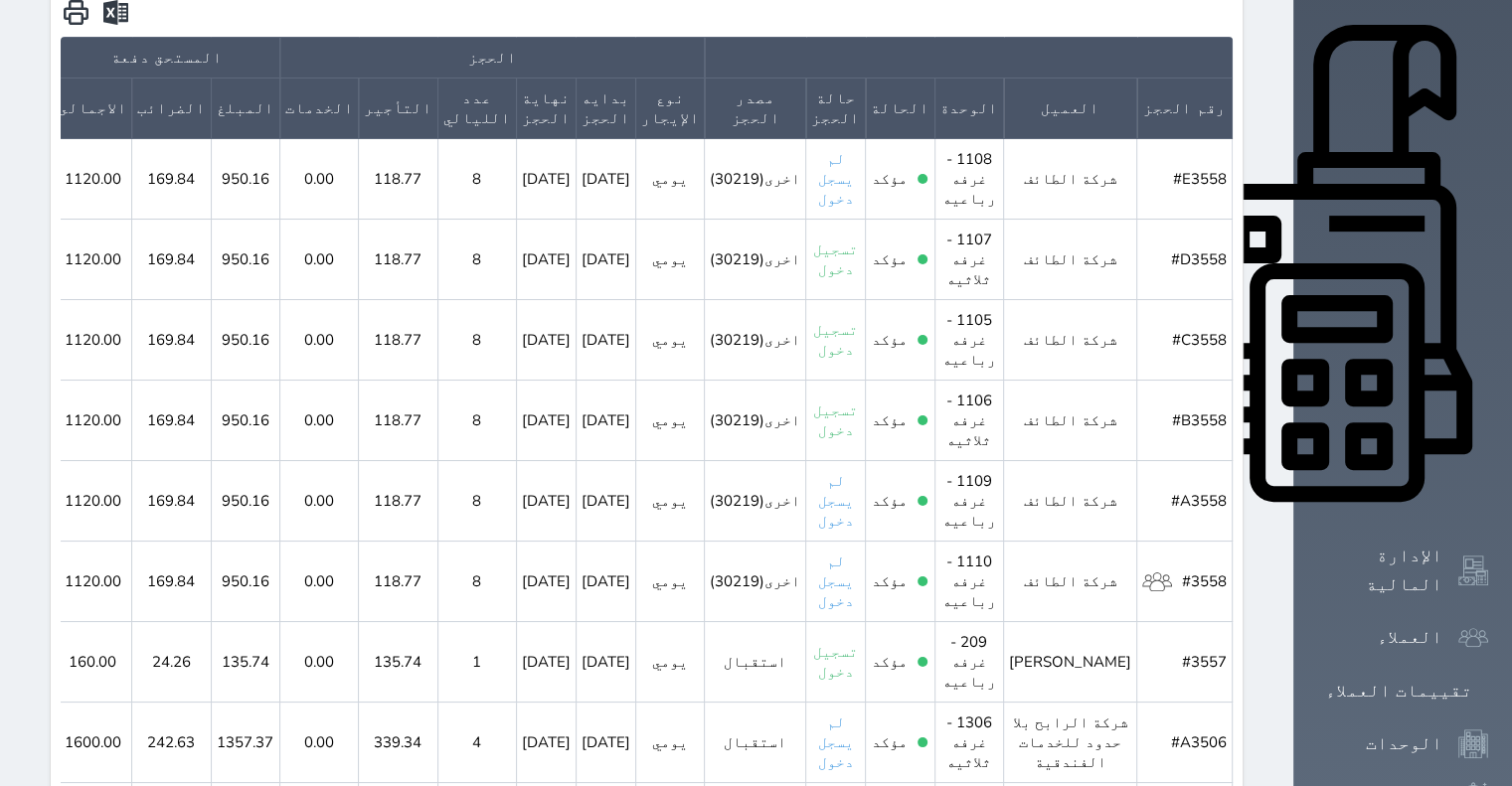 scroll, scrollTop: 492, scrollLeft: 0, axis: vertical 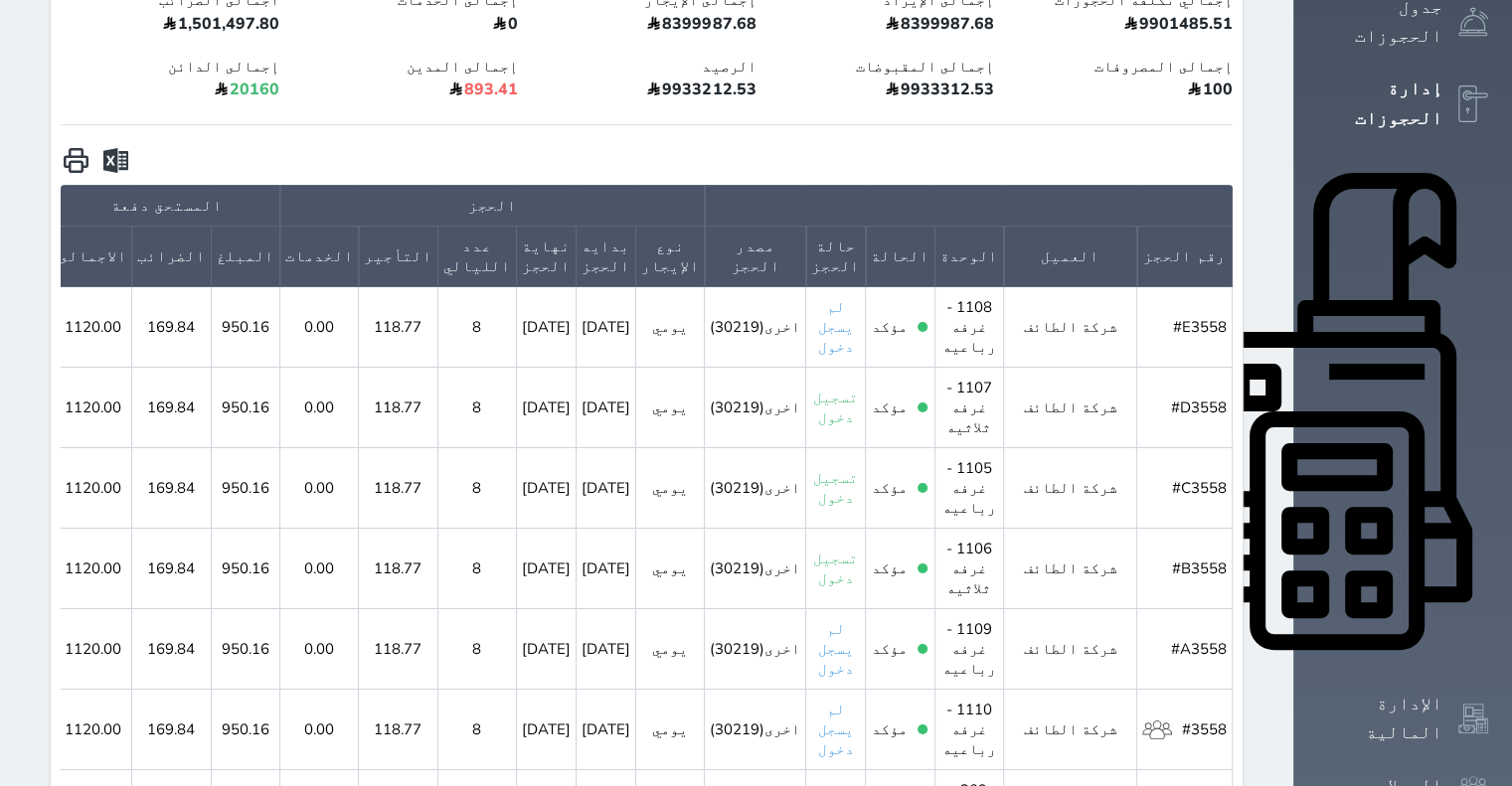 click on "#3558" at bounding box center (1184, 729) 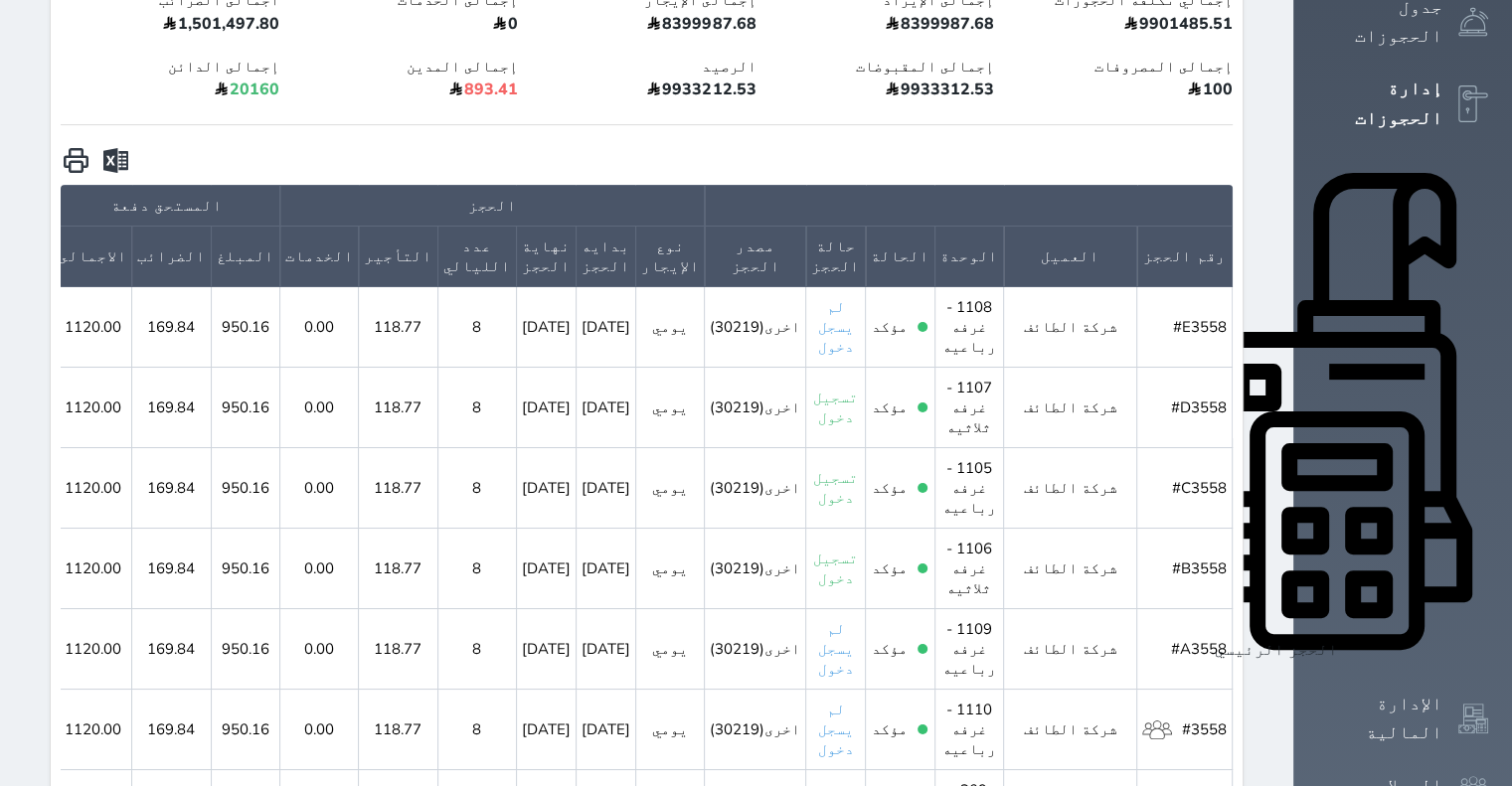 click 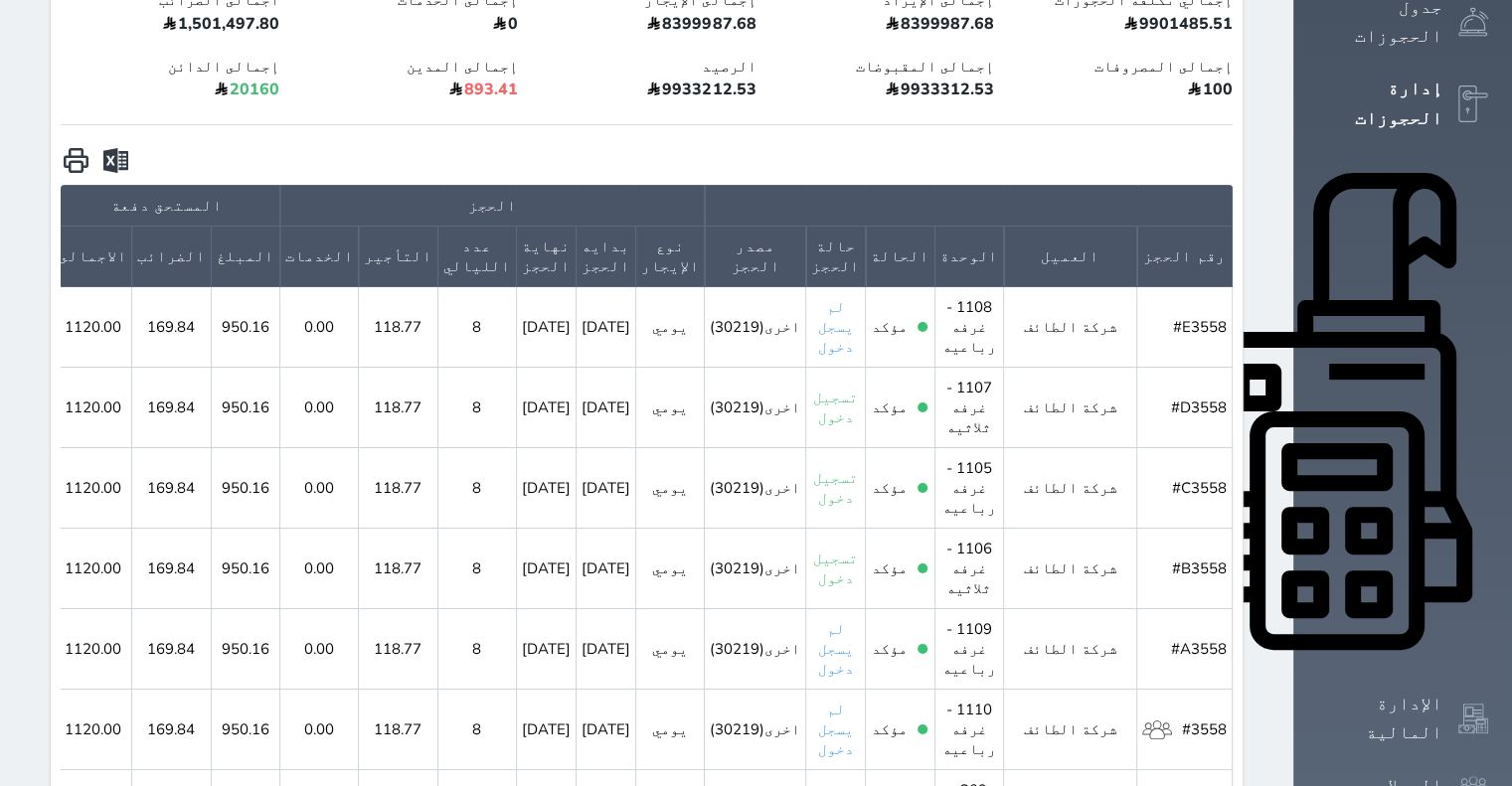 click 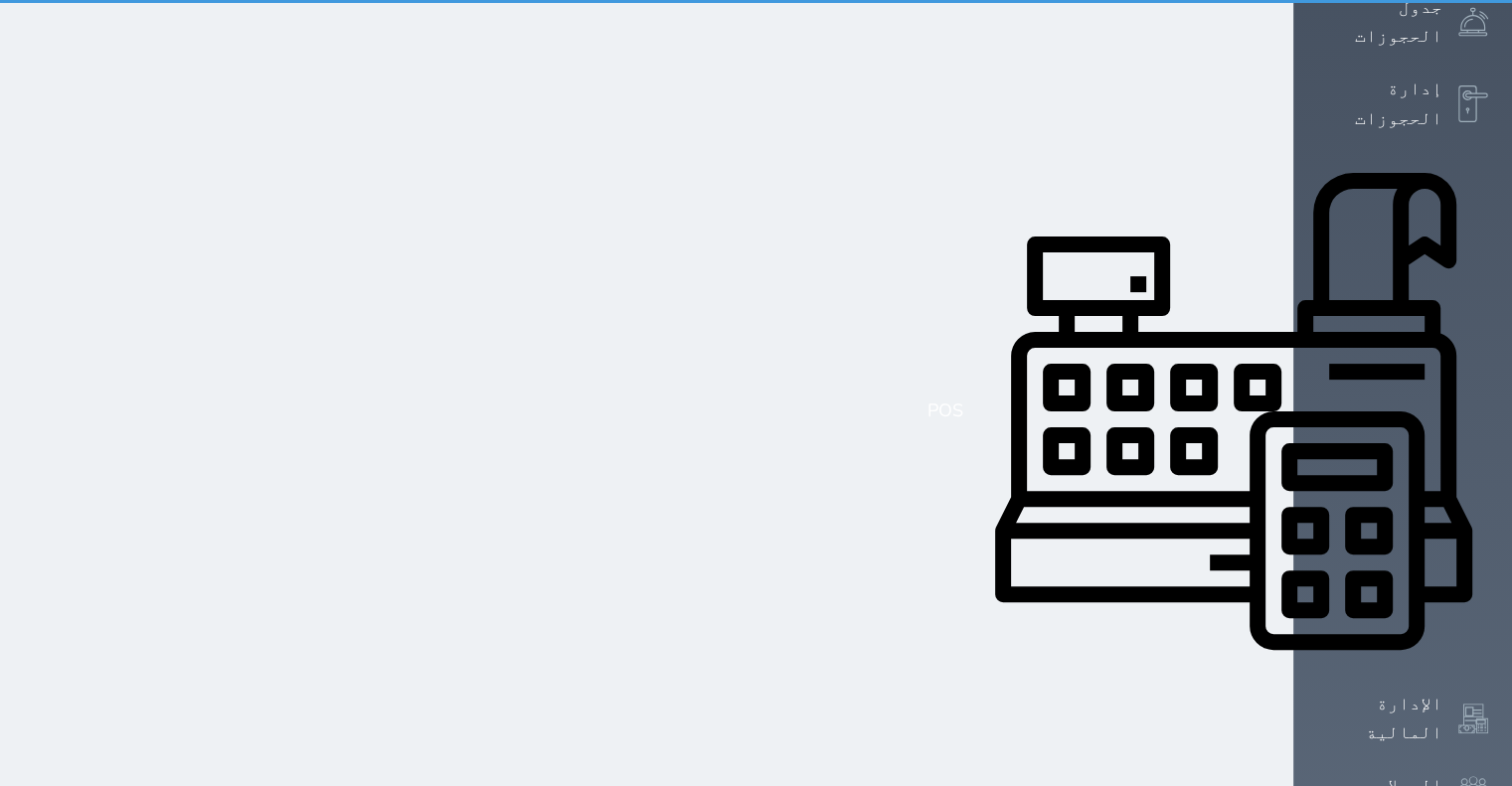 scroll, scrollTop: 0, scrollLeft: 0, axis: both 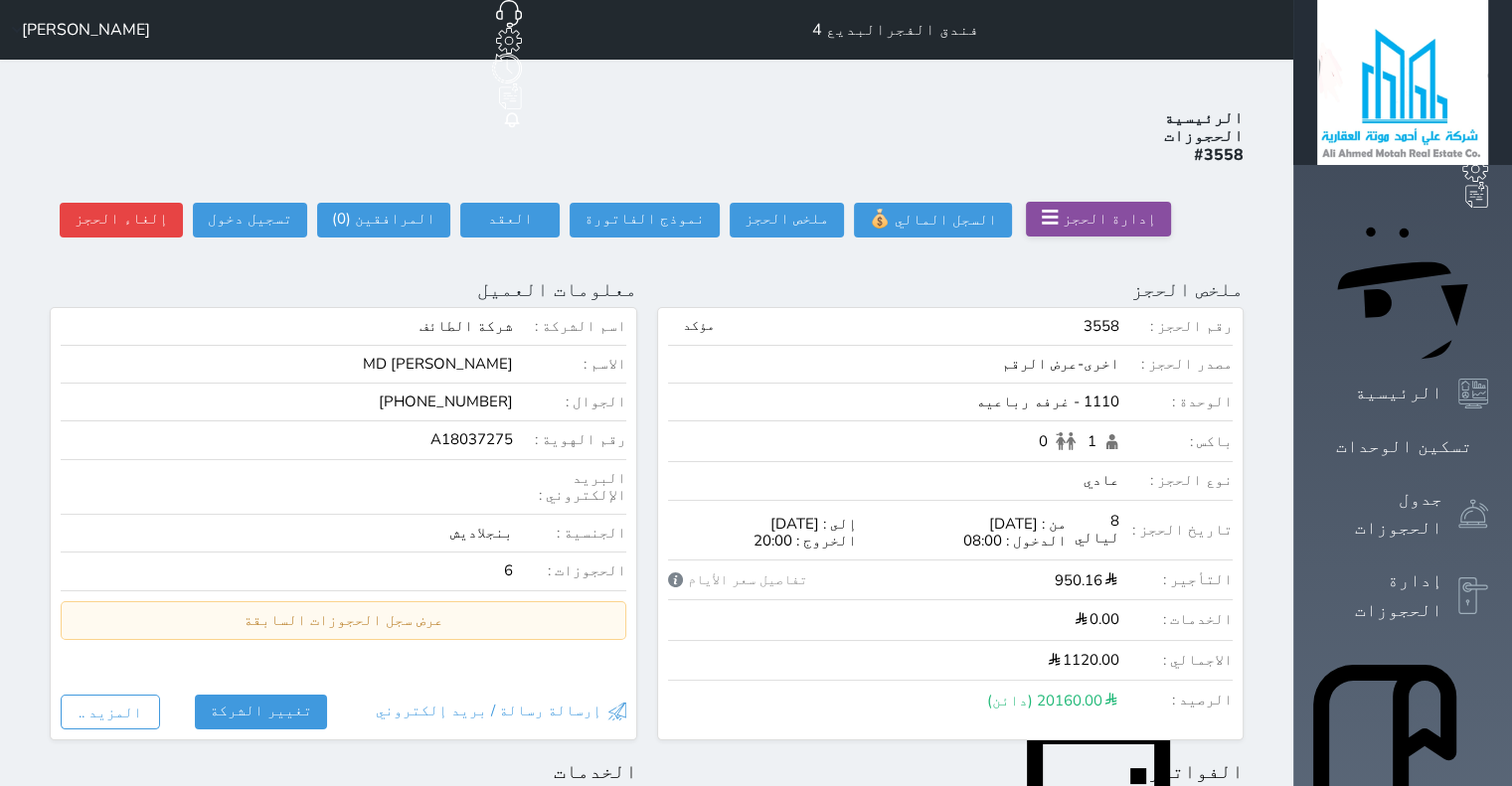 click on "☰" at bounding box center [1050, 218] 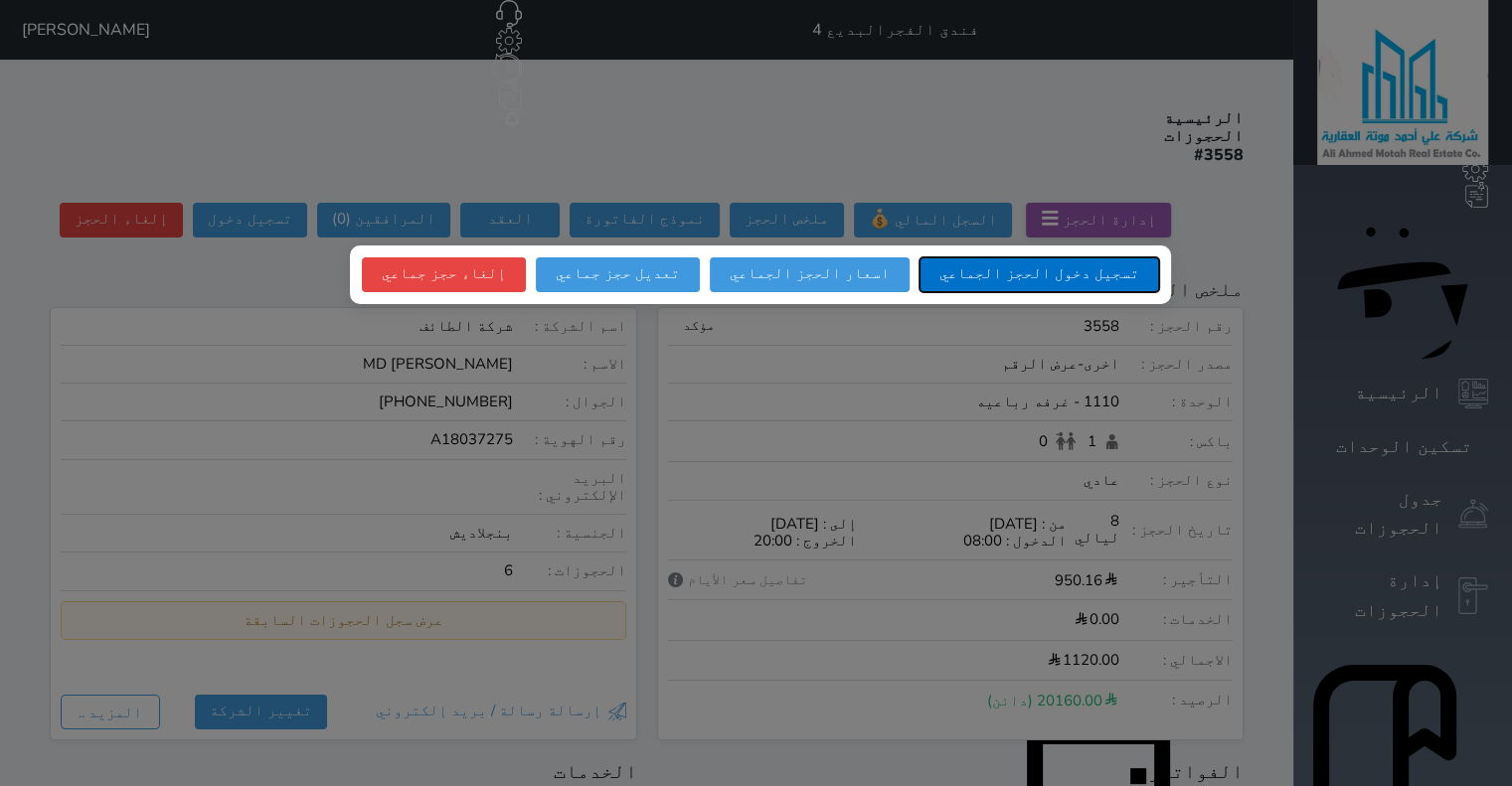 click on "تسجيل دخول الحجز الجماعي" at bounding box center (1039, 274) 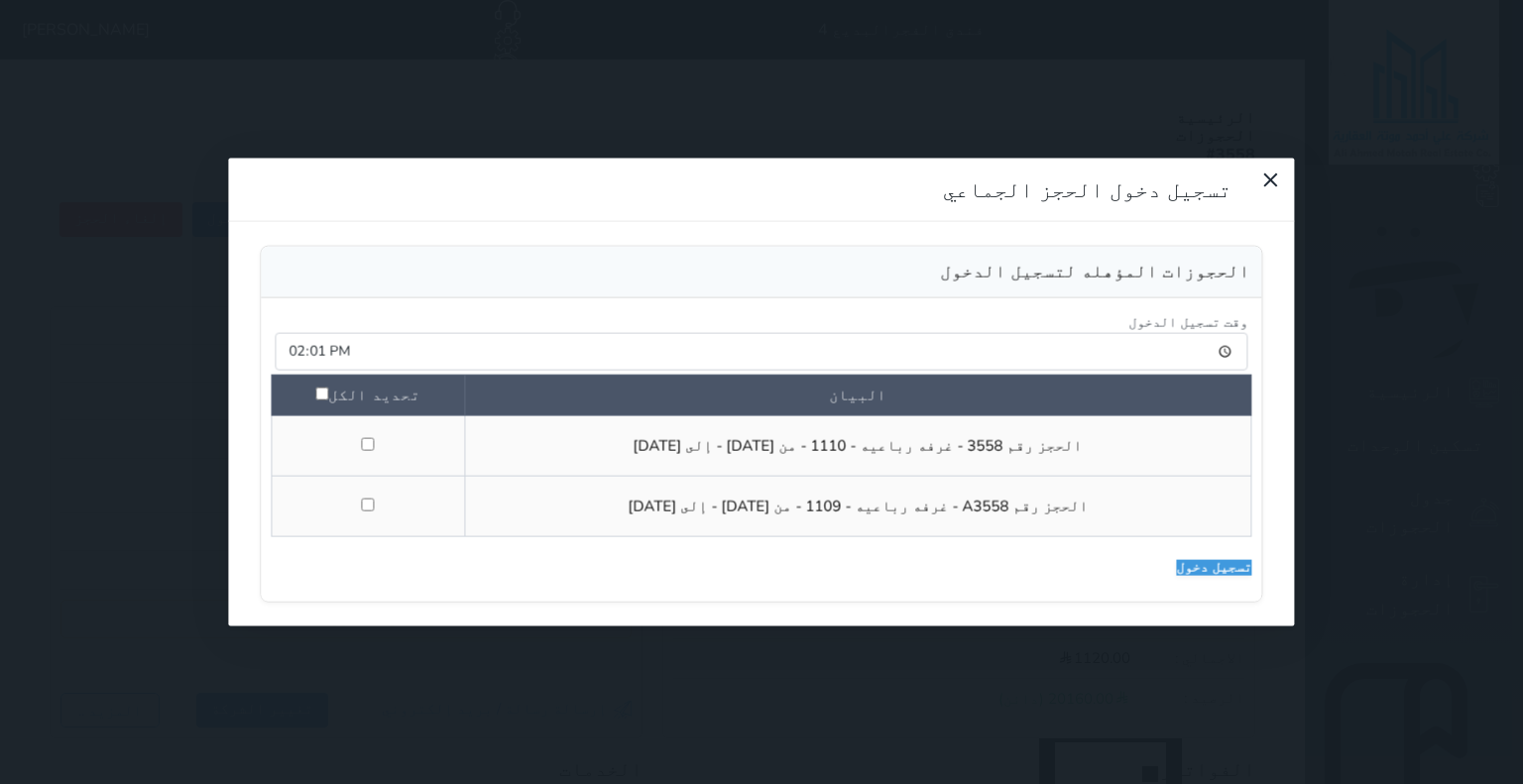 click at bounding box center (321, 393) 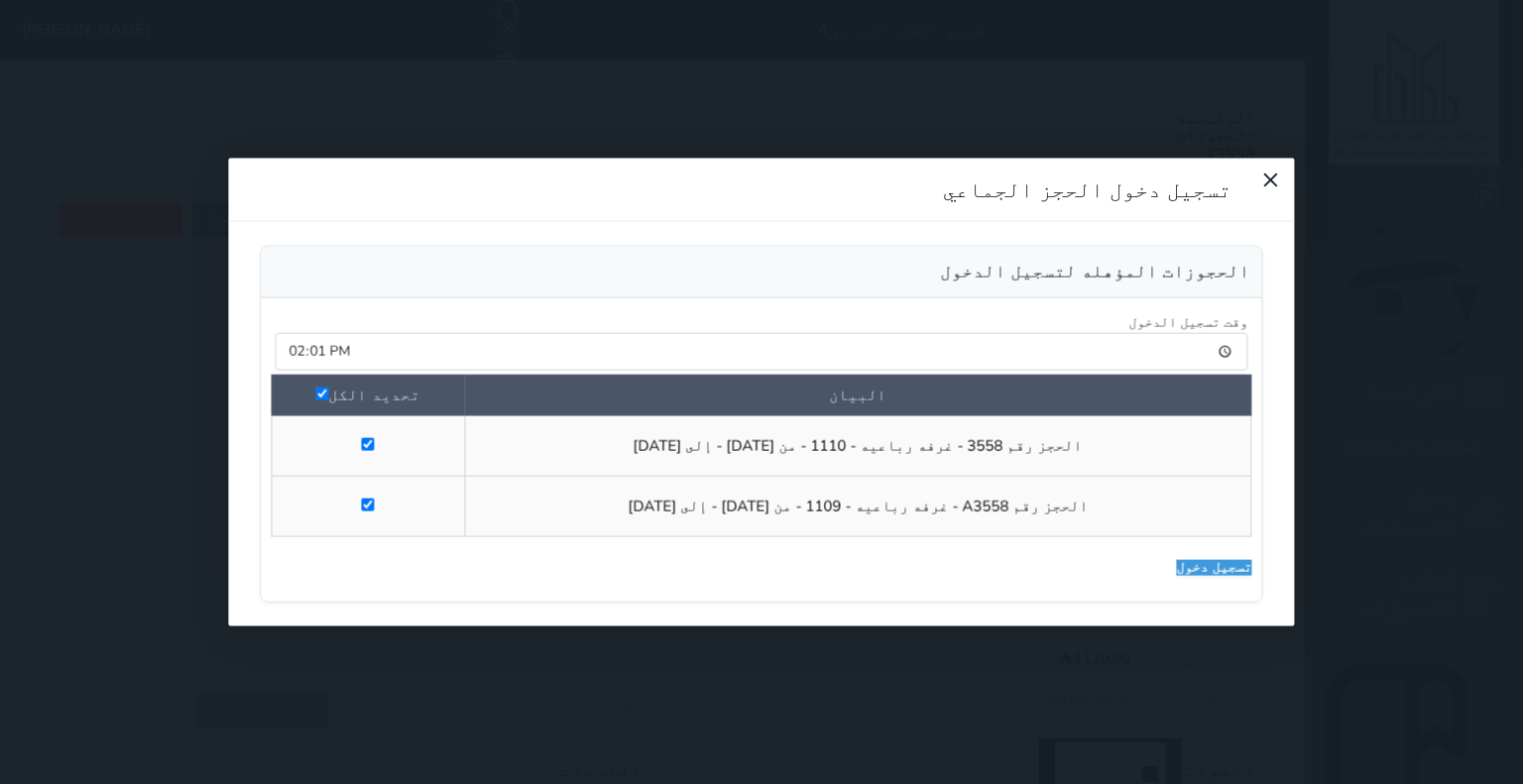checkbox on "true" 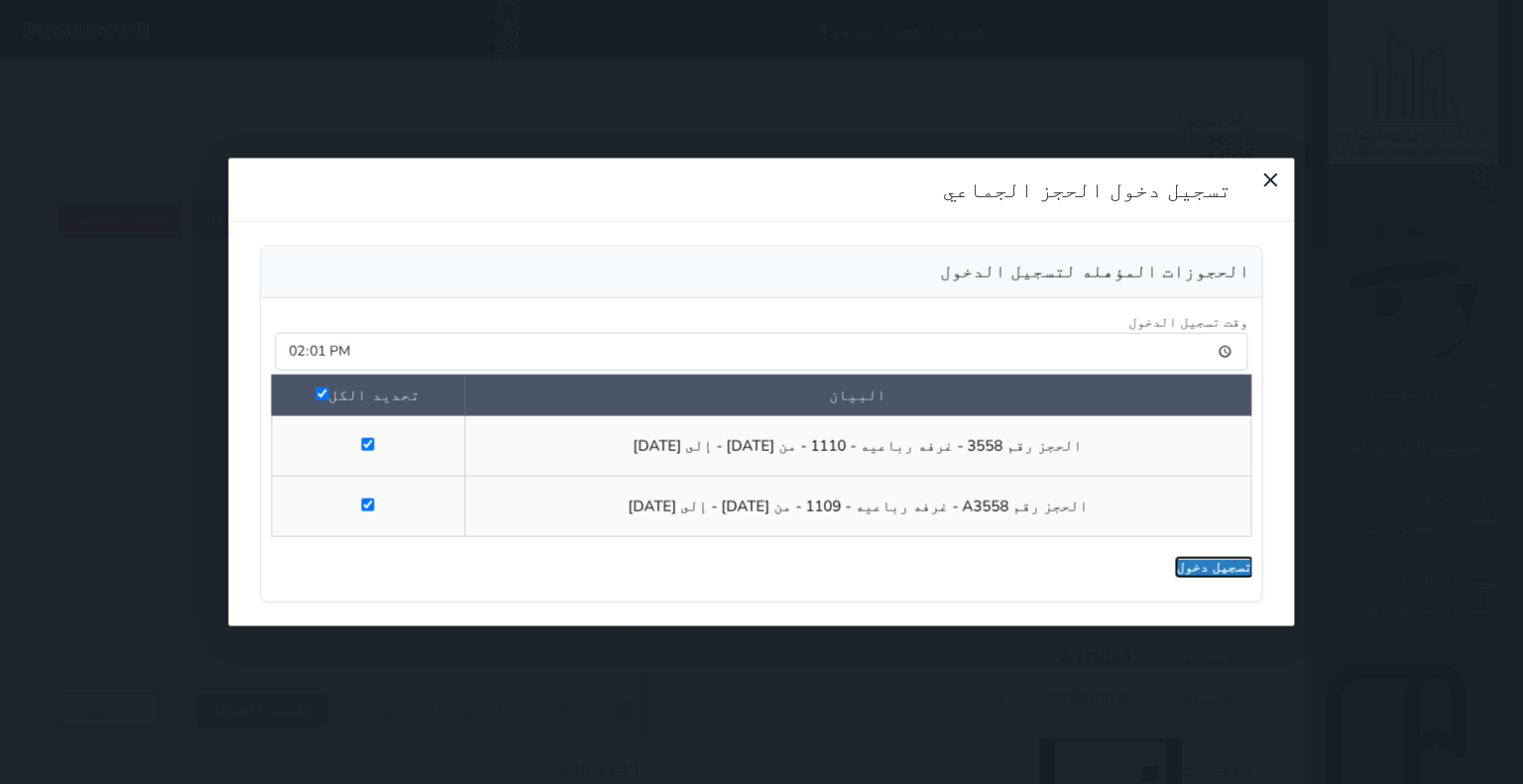 click on "تسجيل دخول" at bounding box center (1215, 568) 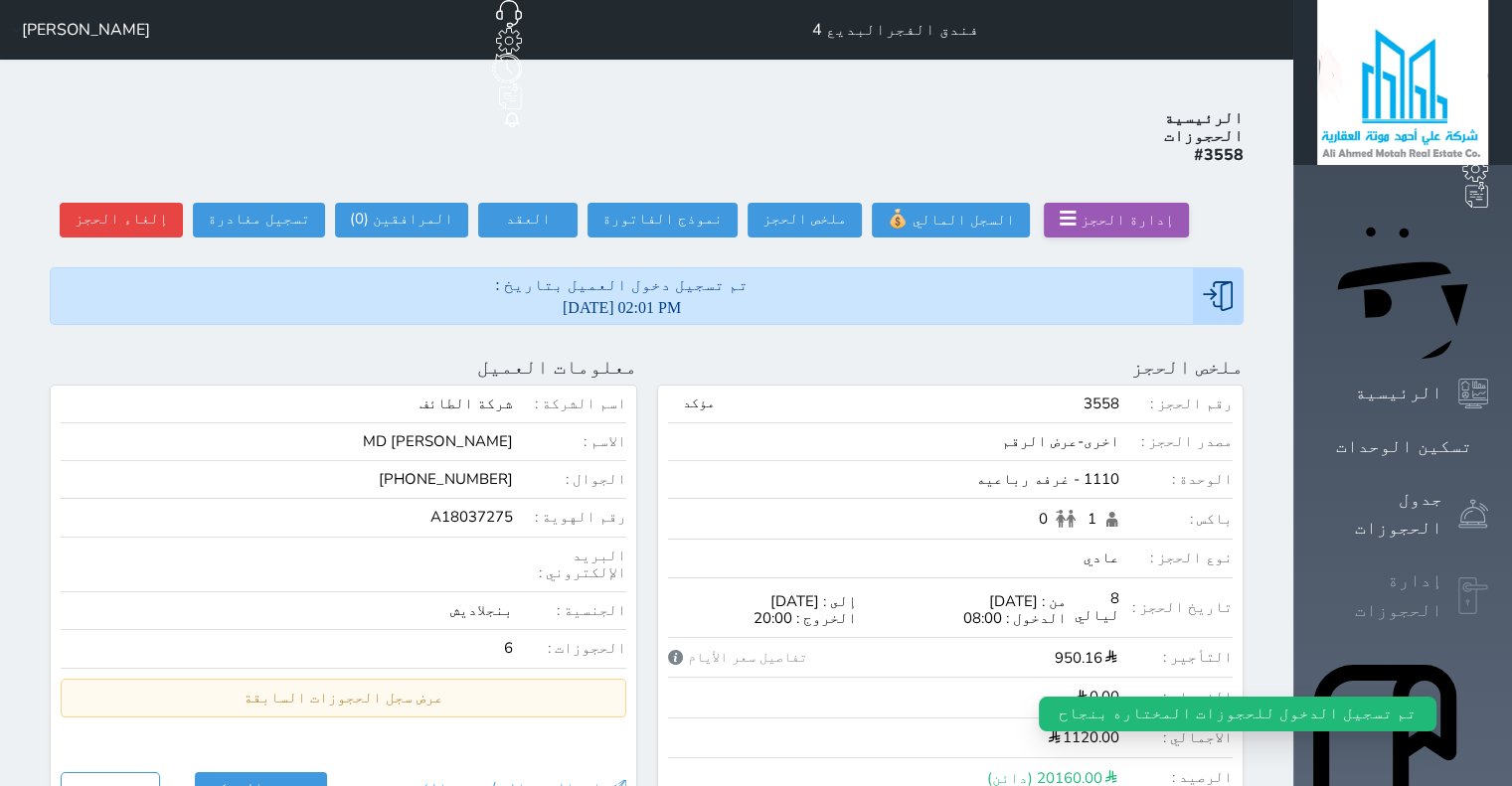 click on "إدارة الحجوزات" at bounding box center (1380, 595) 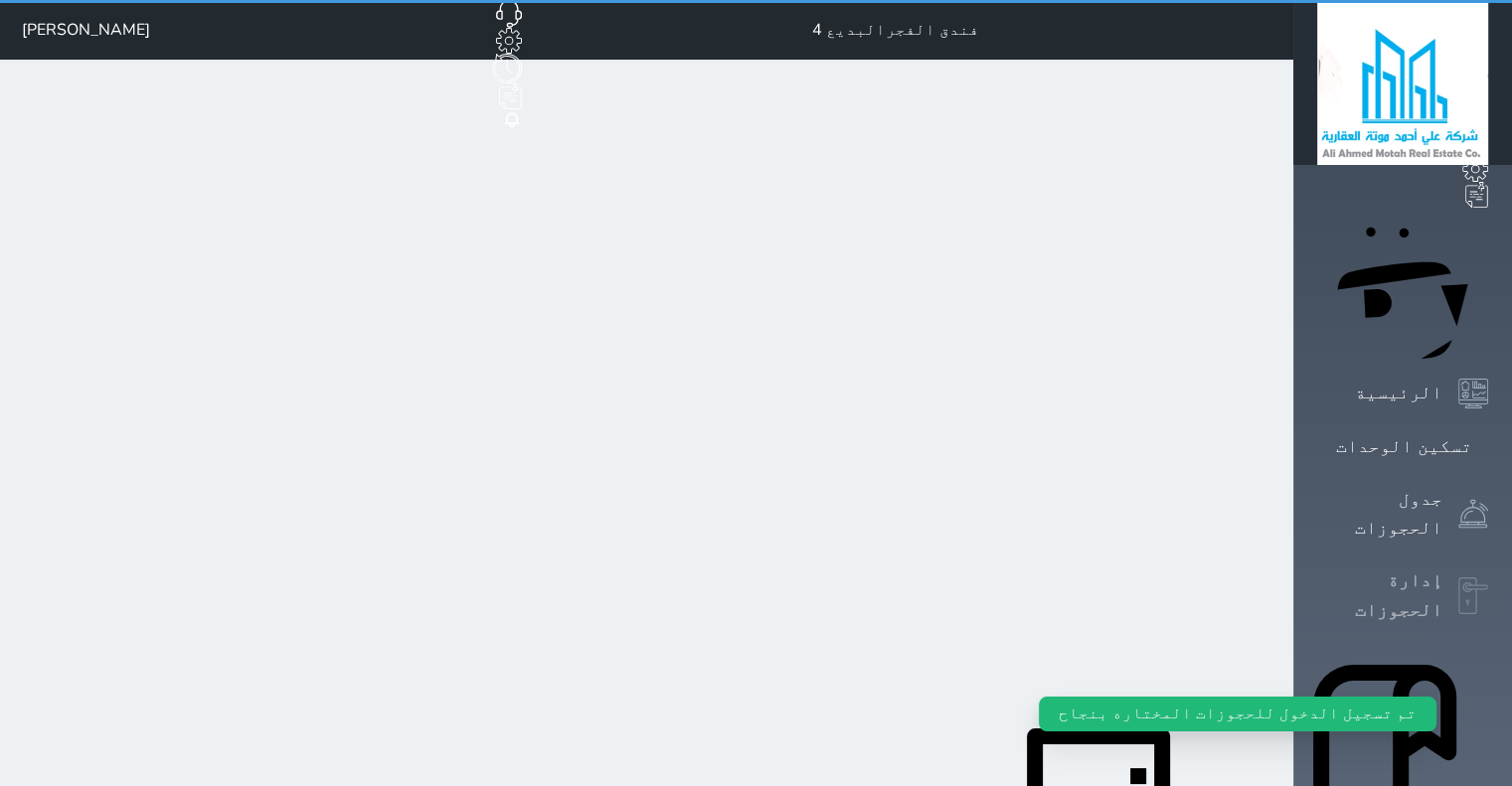 select on "open_all" 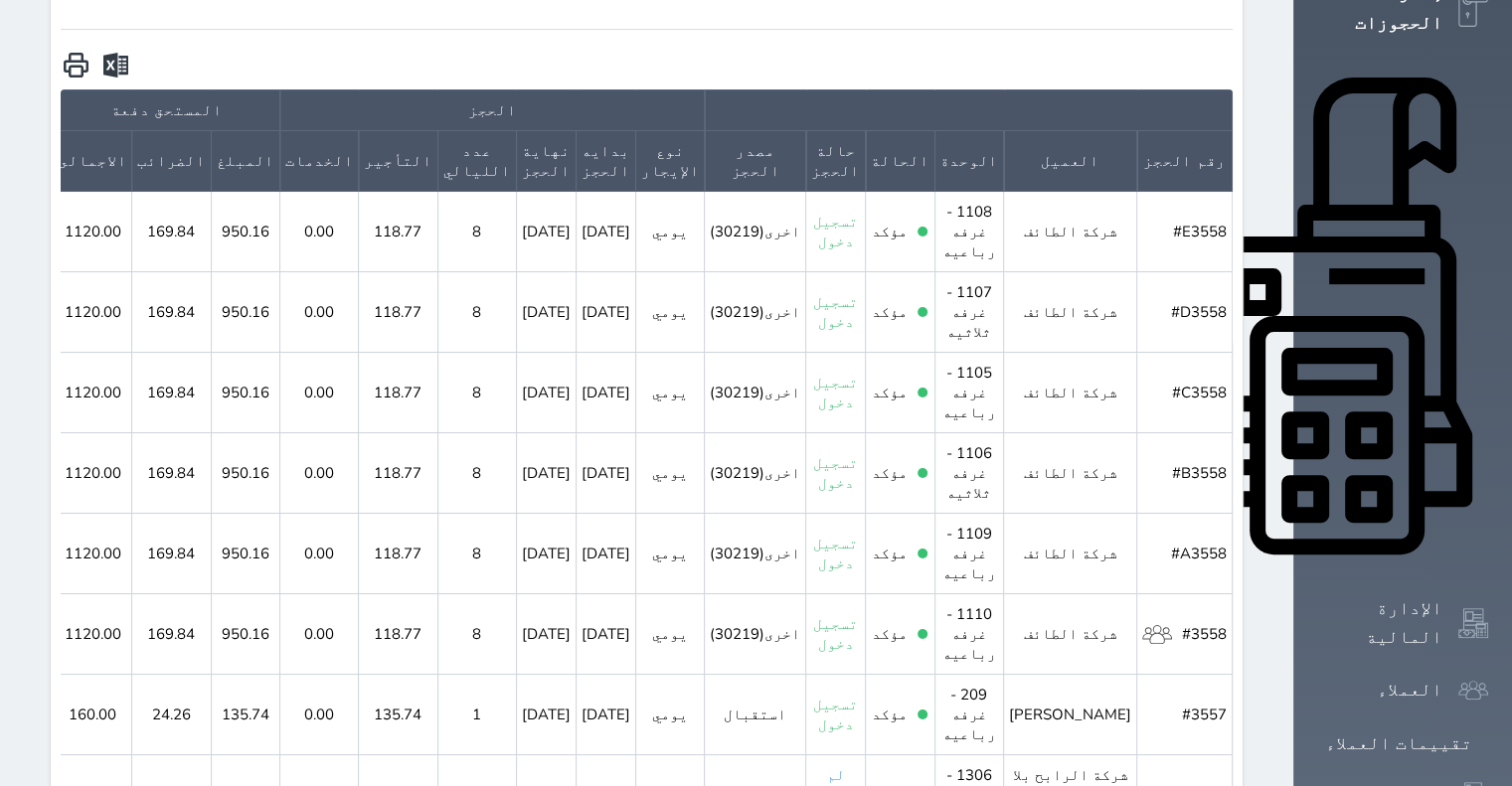 scroll, scrollTop: 691, scrollLeft: 0, axis: vertical 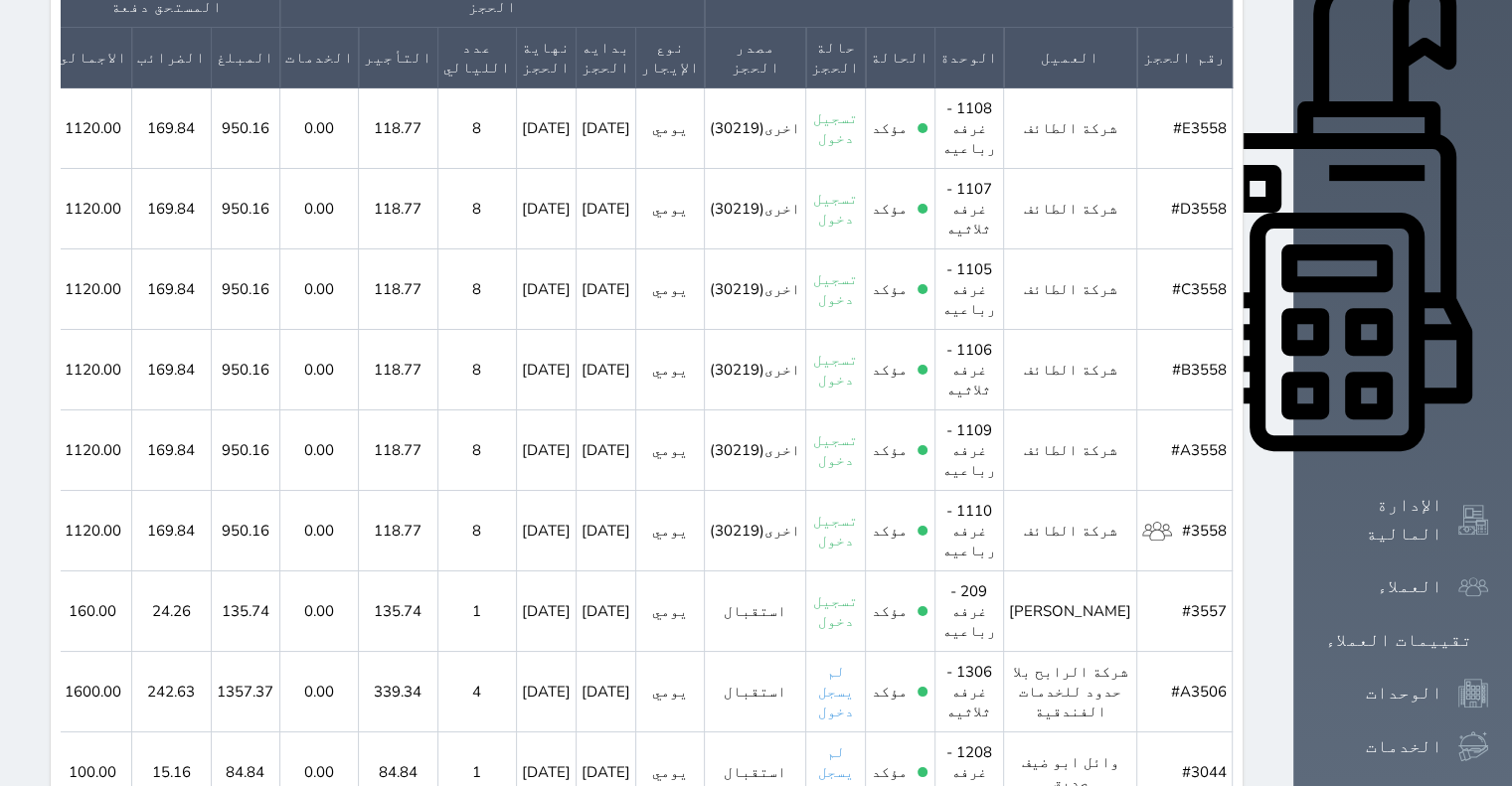 click 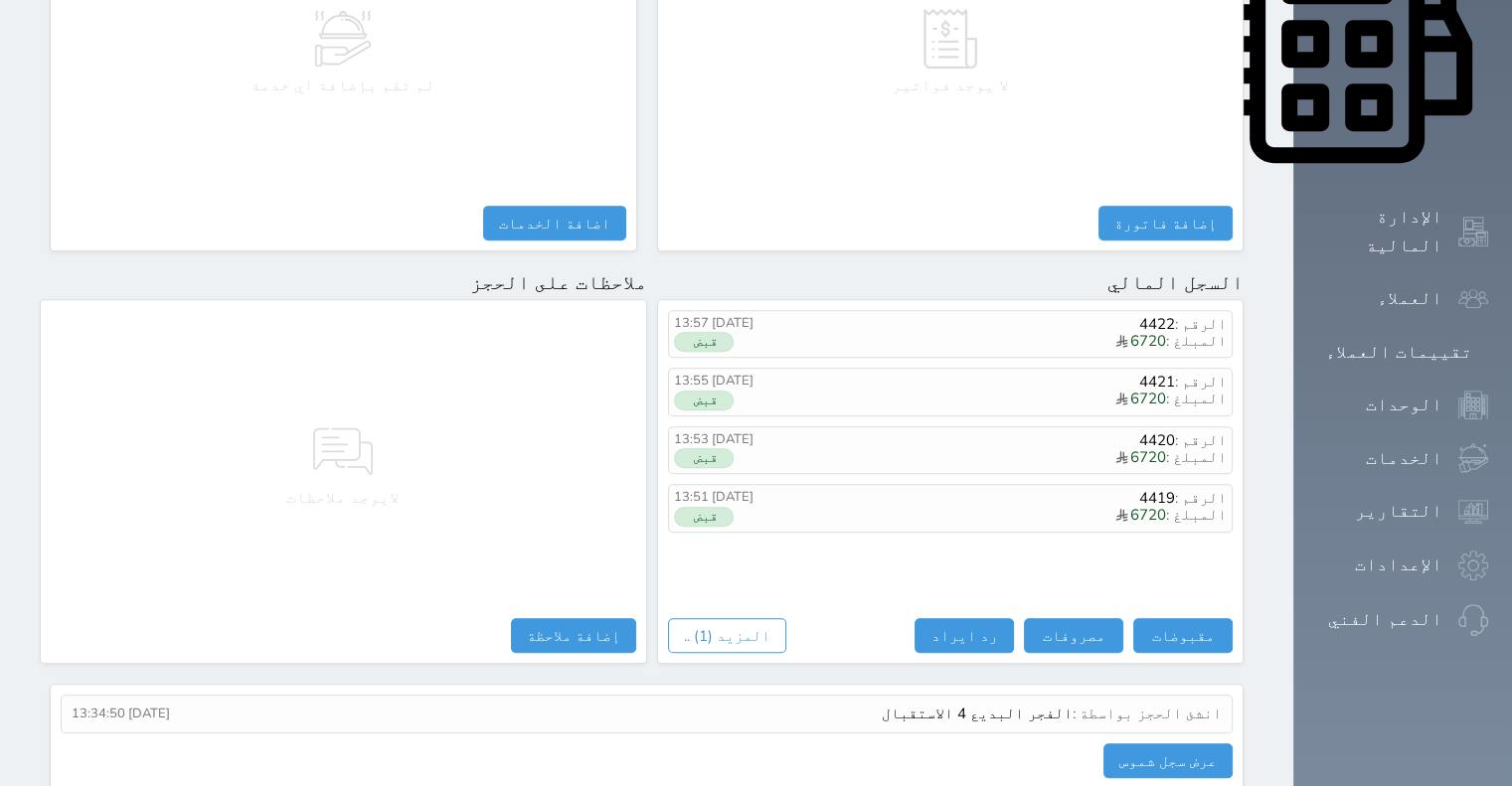 scroll, scrollTop: 980, scrollLeft: 0, axis: vertical 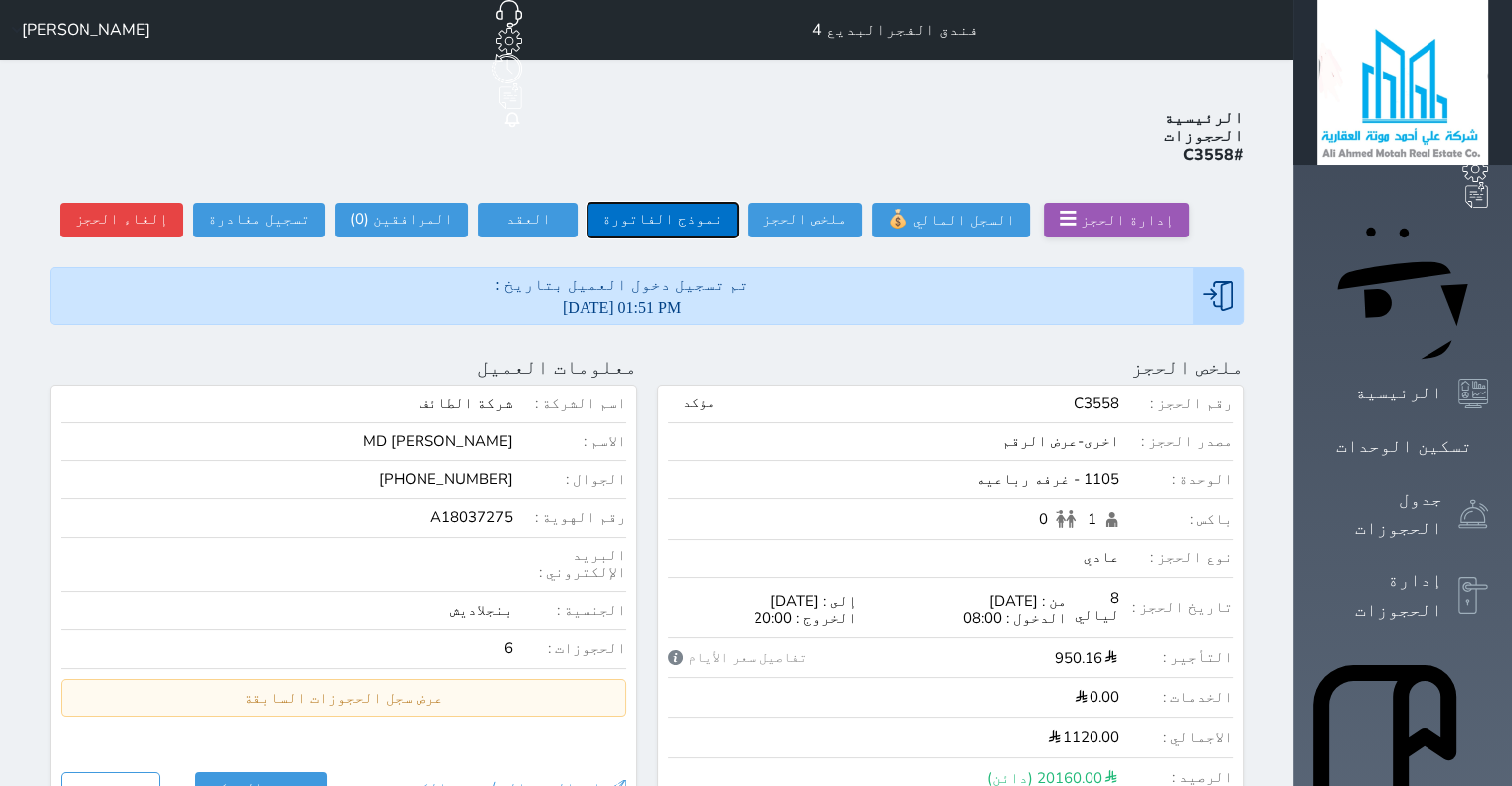 click on "نموذج الفاتورة" at bounding box center (662, 220) 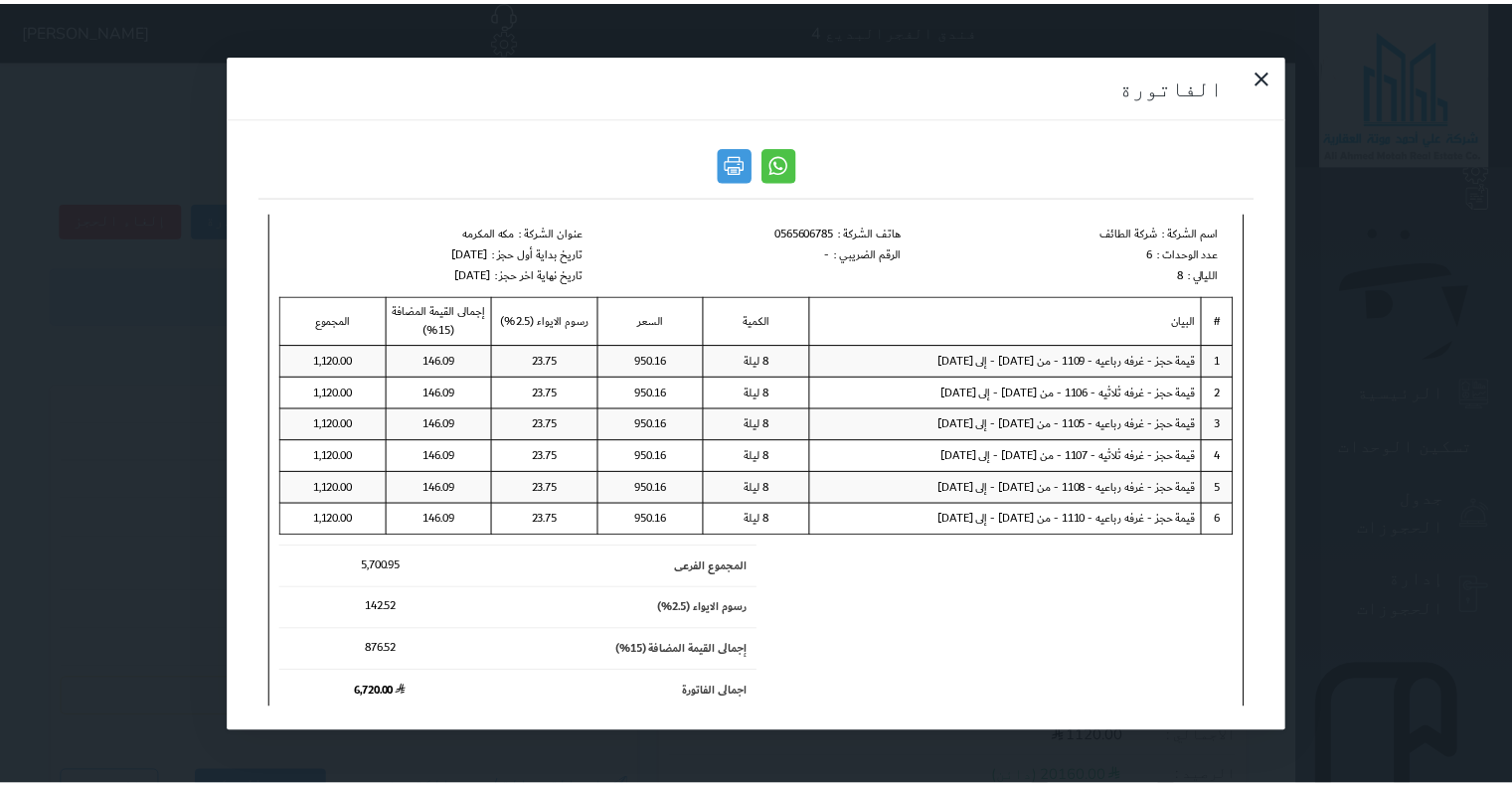 scroll, scrollTop: 339, scrollLeft: 0, axis: vertical 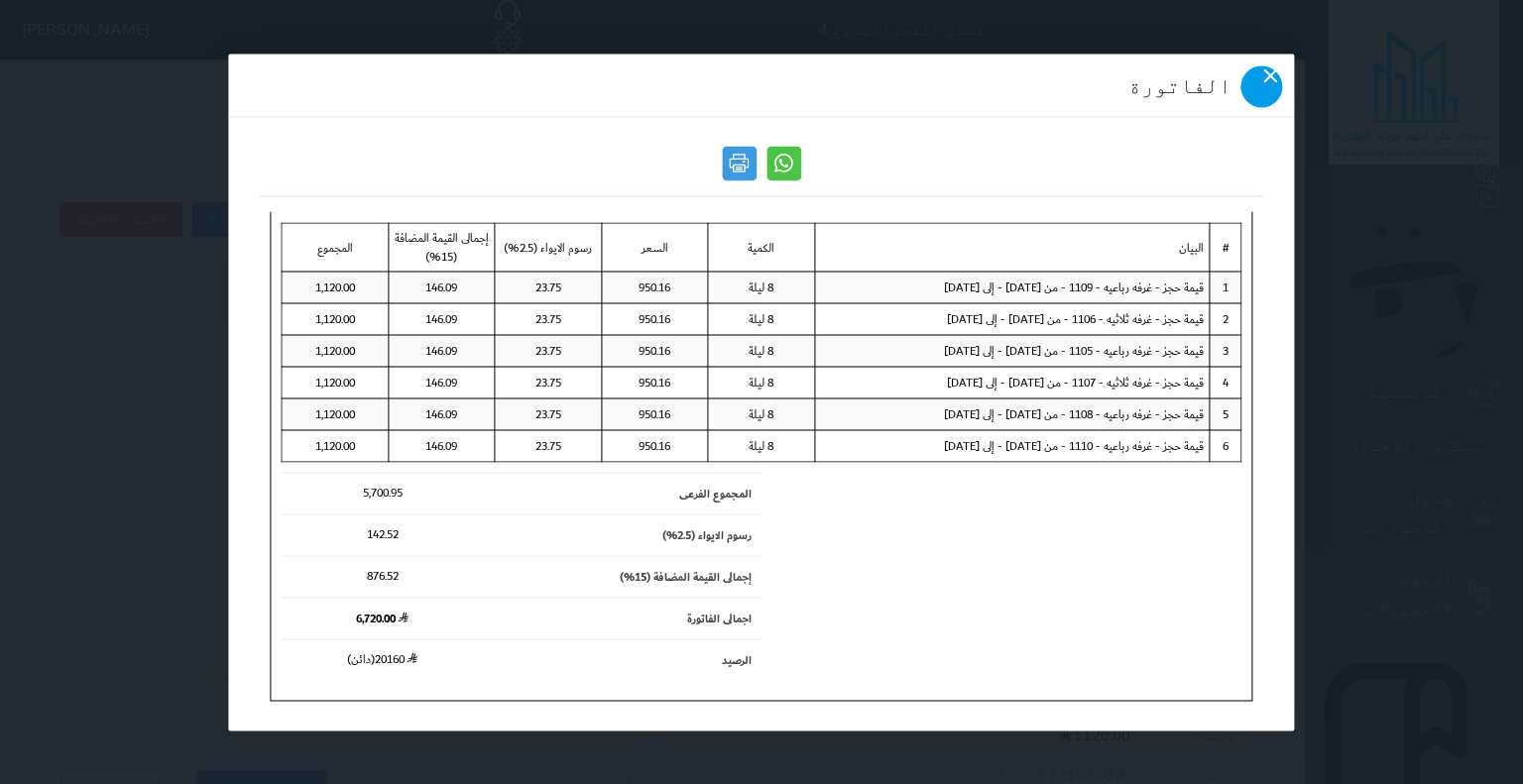 click 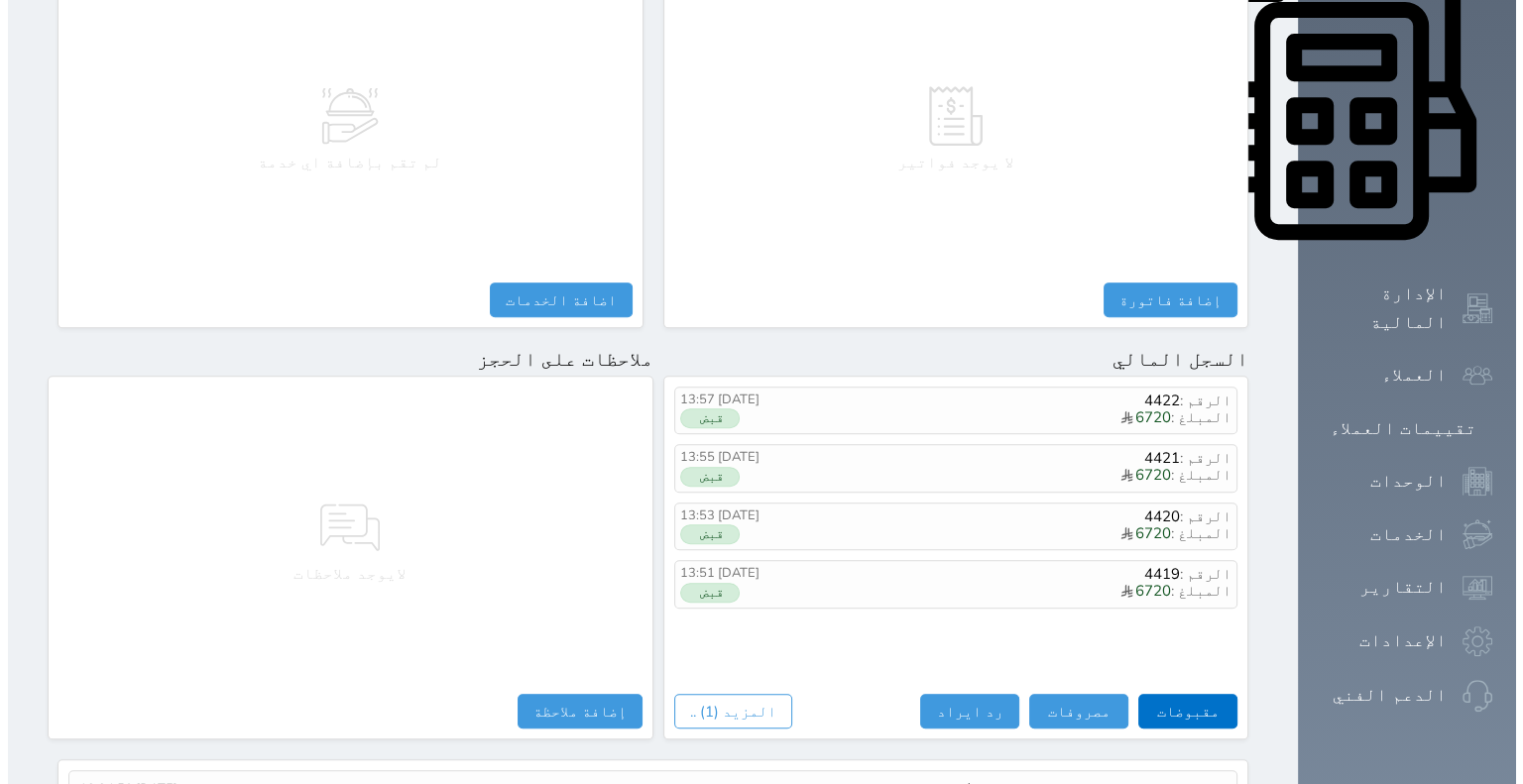 scroll, scrollTop: 977, scrollLeft: 0, axis: vertical 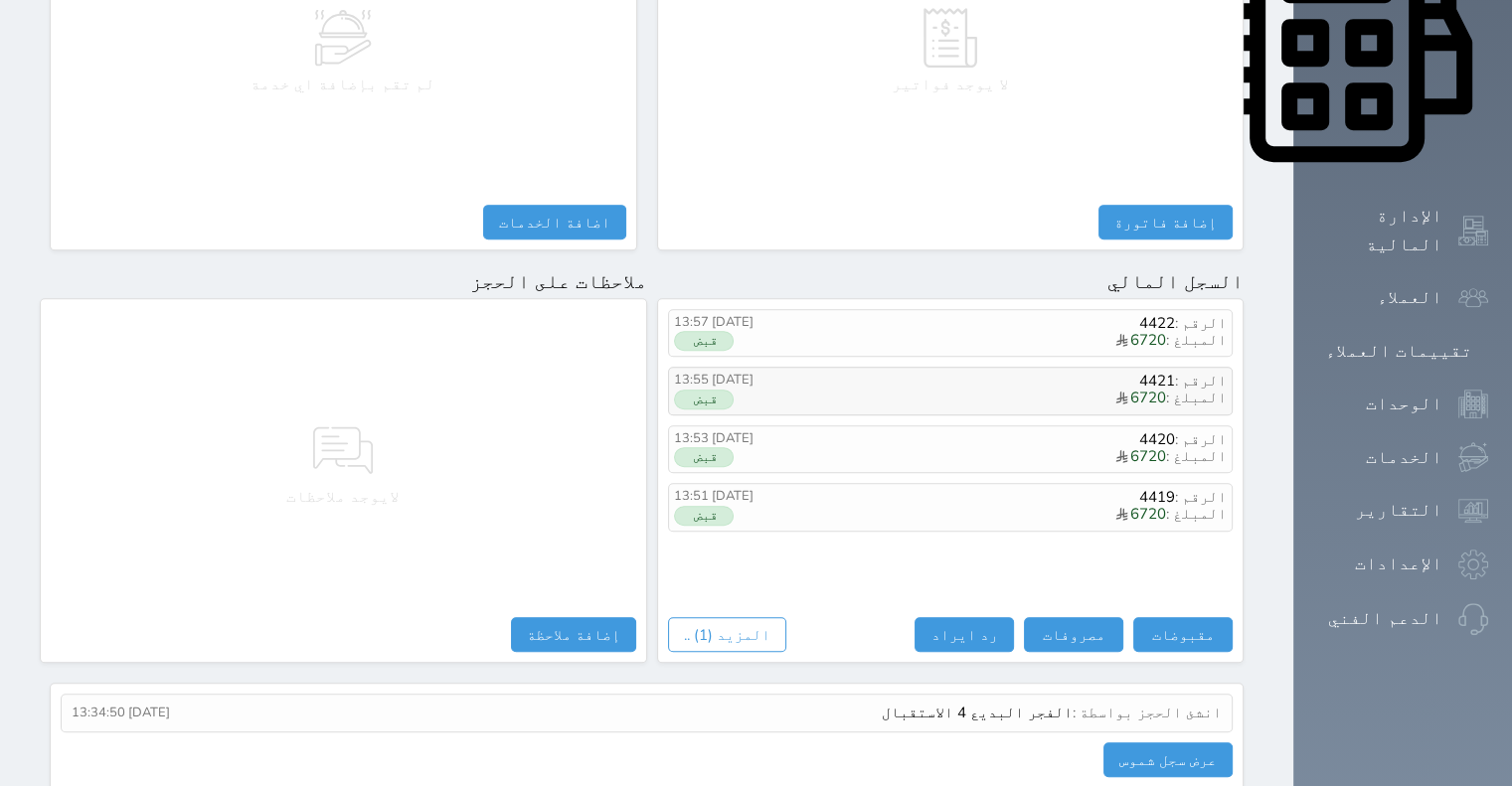click on "المبلغ :  6720" at bounding box center [1033, 398] 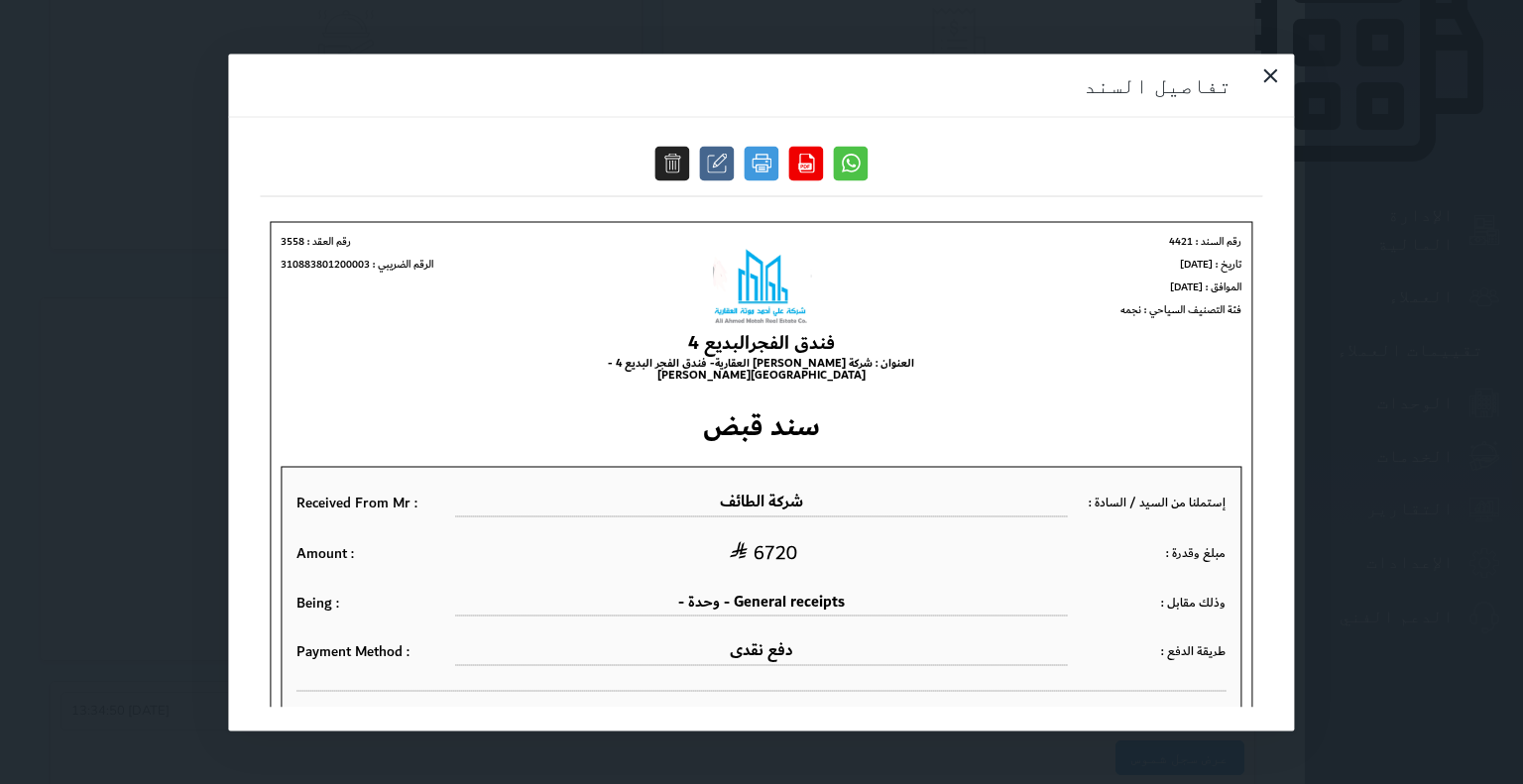 scroll, scrollTop: 0, scrollLeft: 0, axis: both 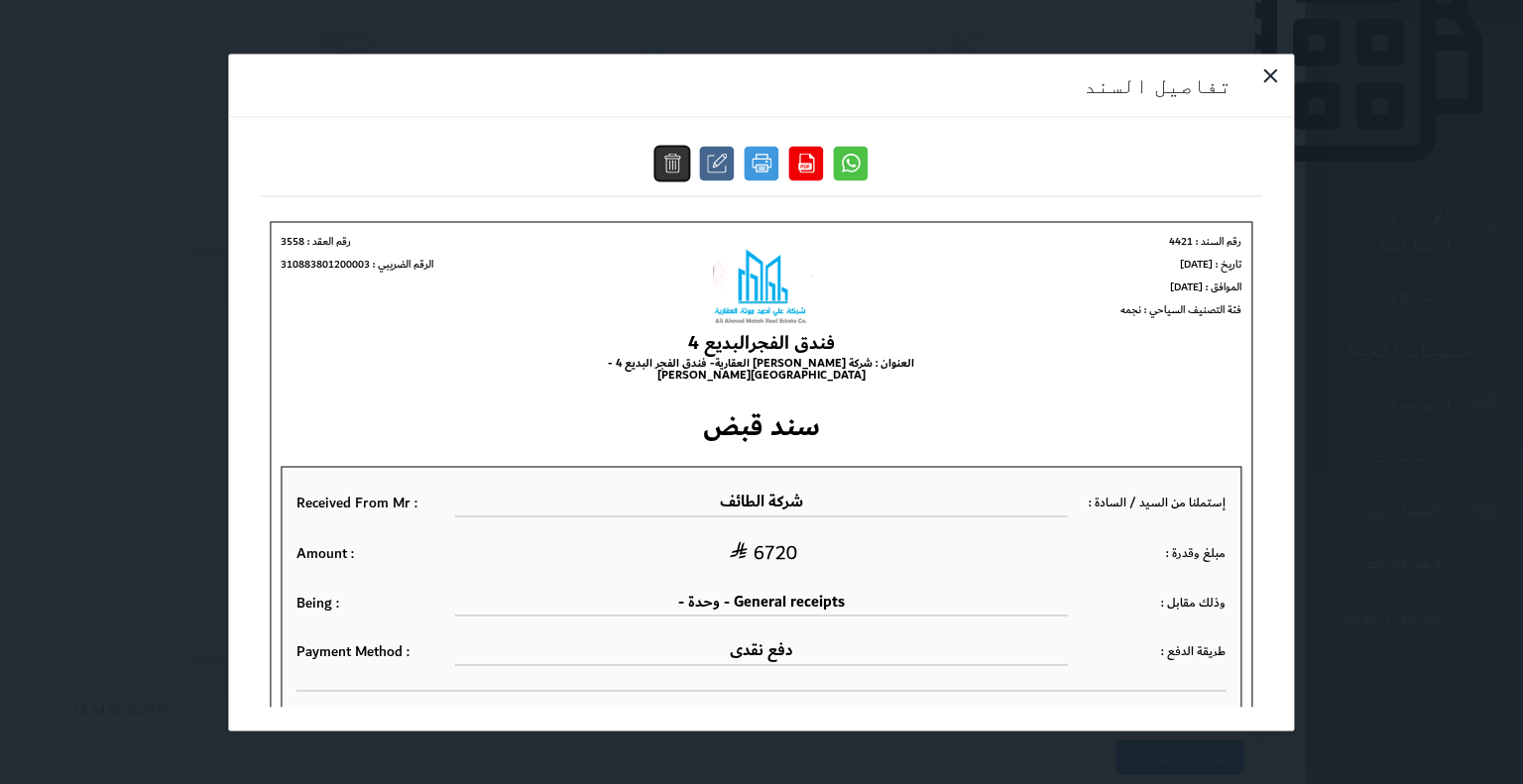 click at bounding box center [672, 163] 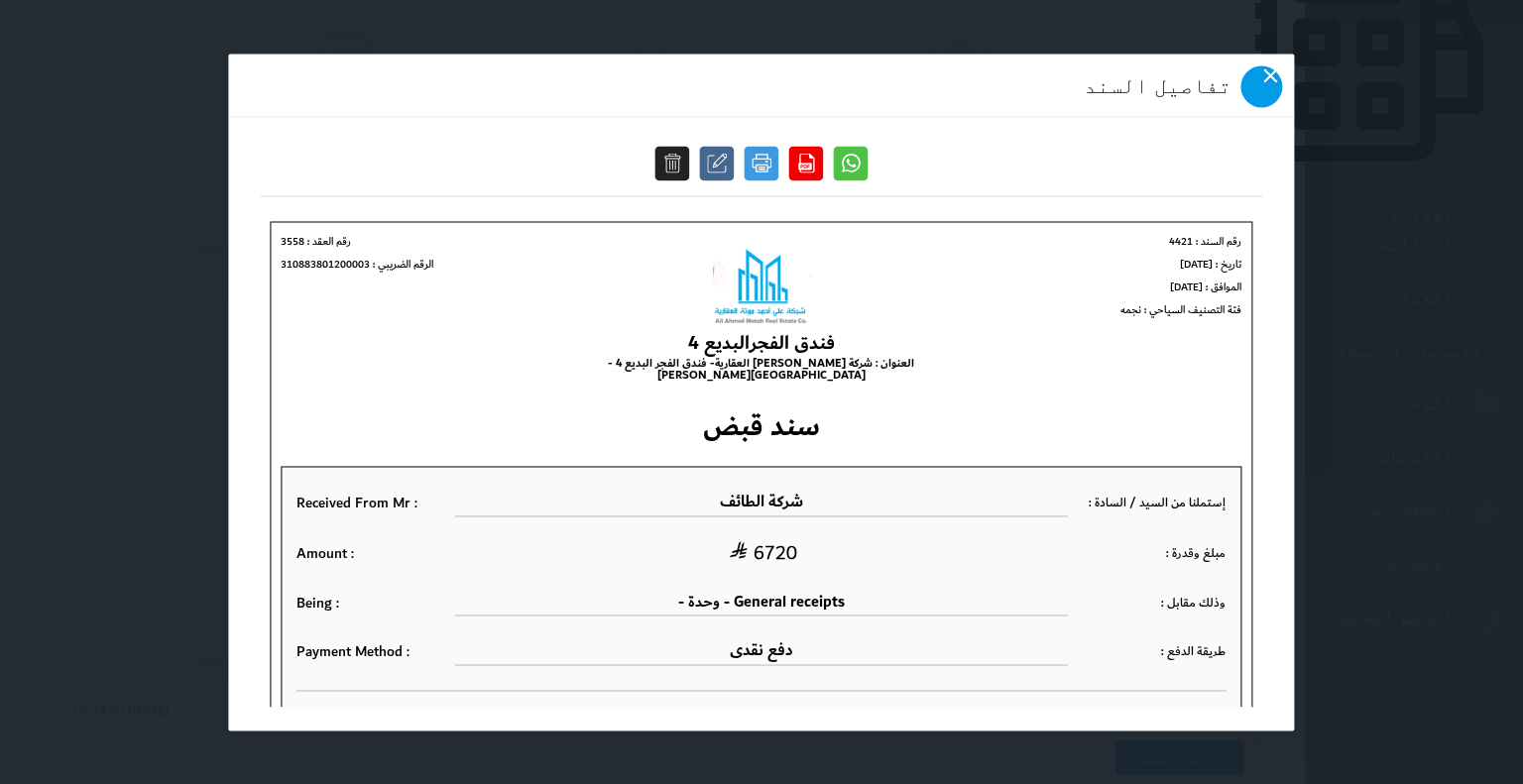 click at bounding box center [1262, 86] 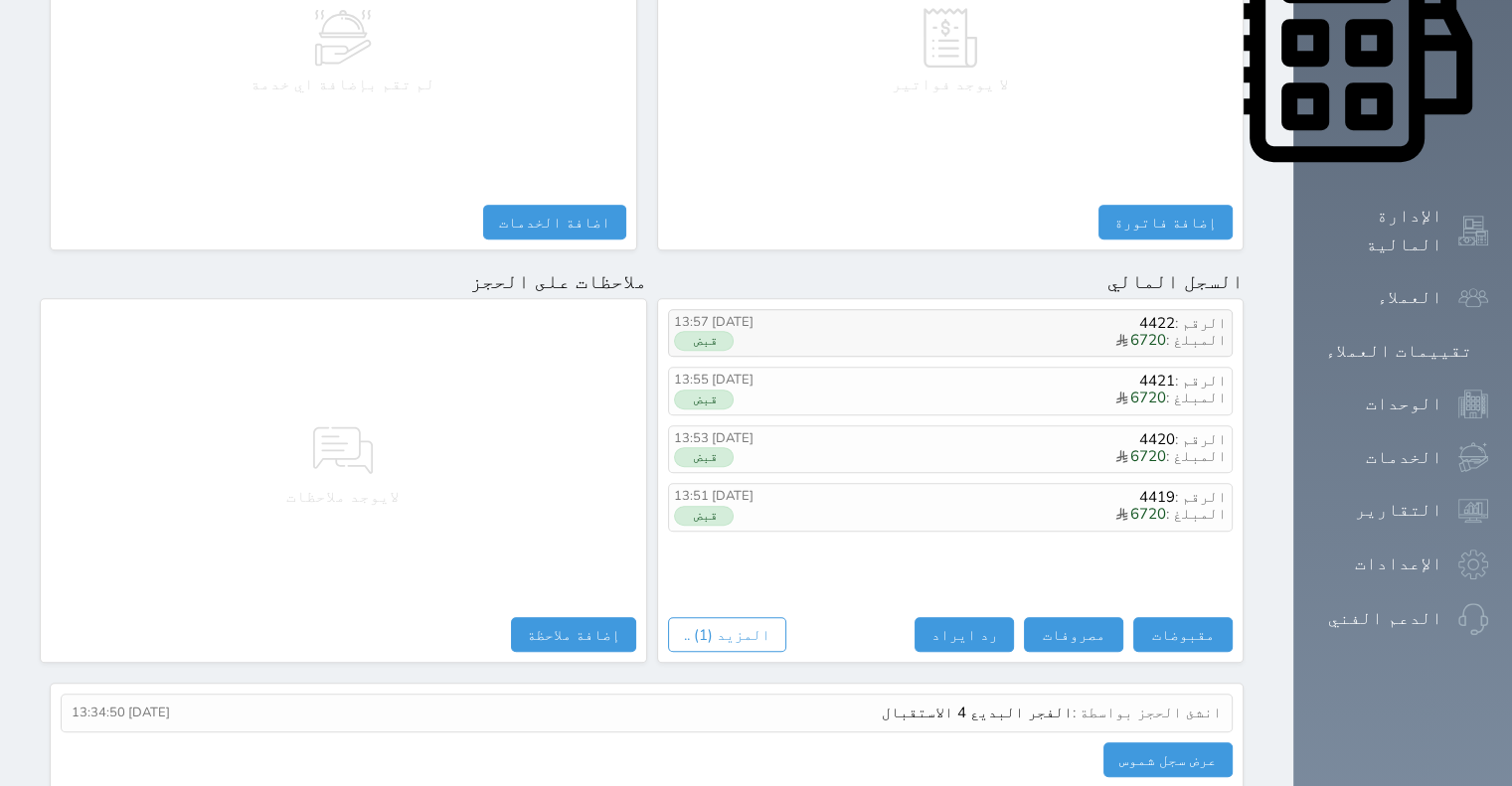 drag, startPoint x: 1105, startPoint y: 265, endPoint x: 1153, endPoint y: 262, distance: 48.09366 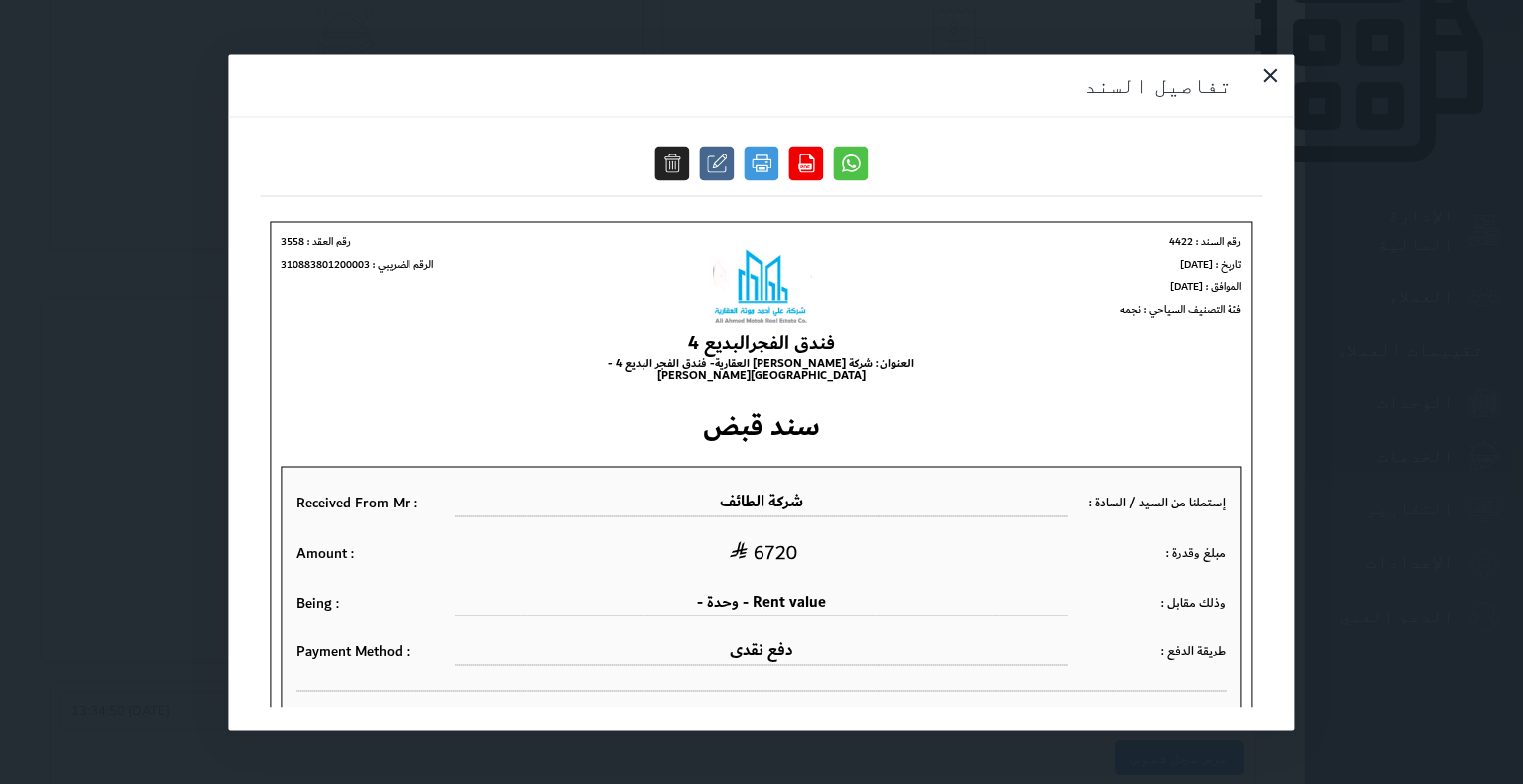 scroll, scrollTop: 0, scrollLeft: 0, axis: both 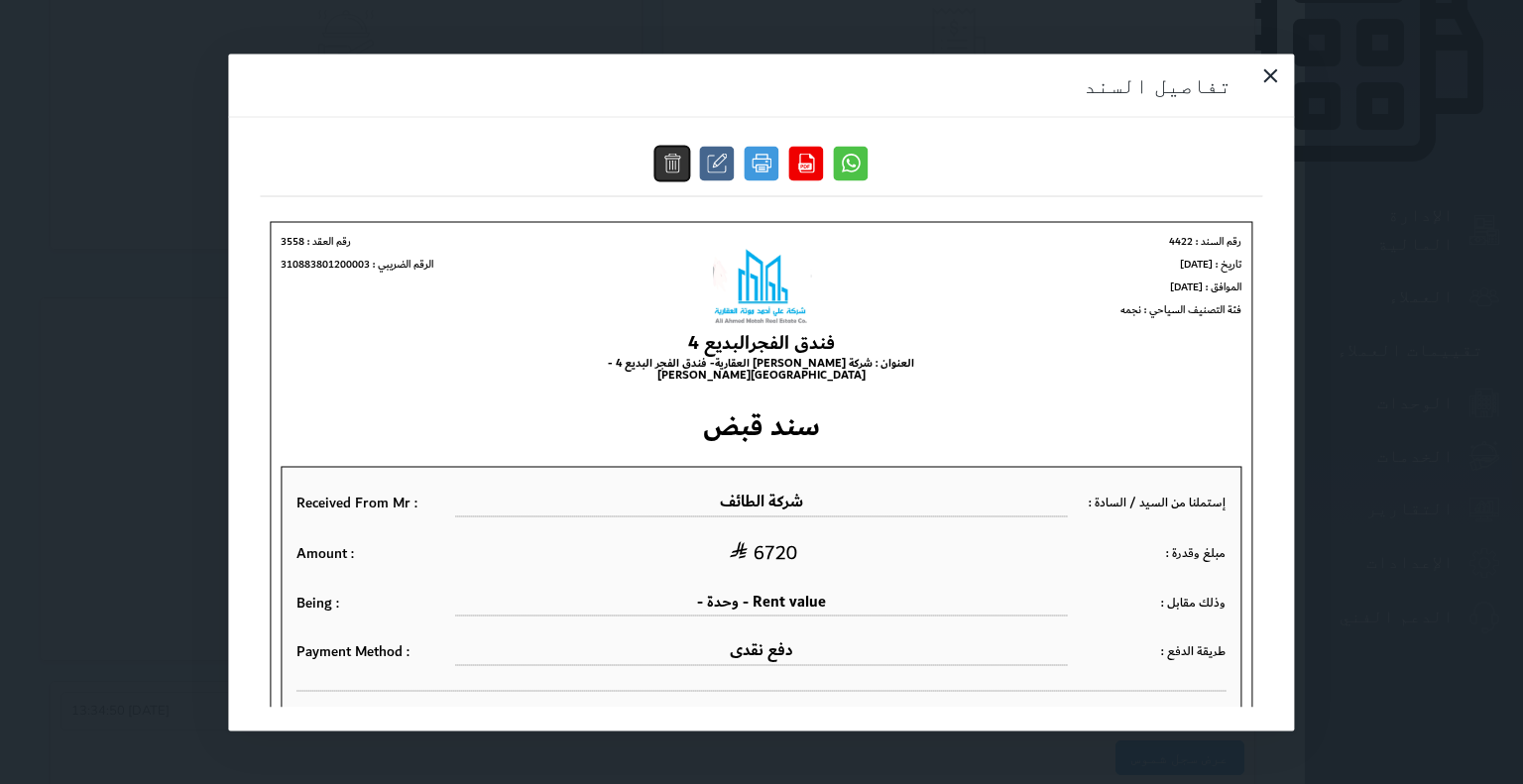 click at bounding box center (672, 163) 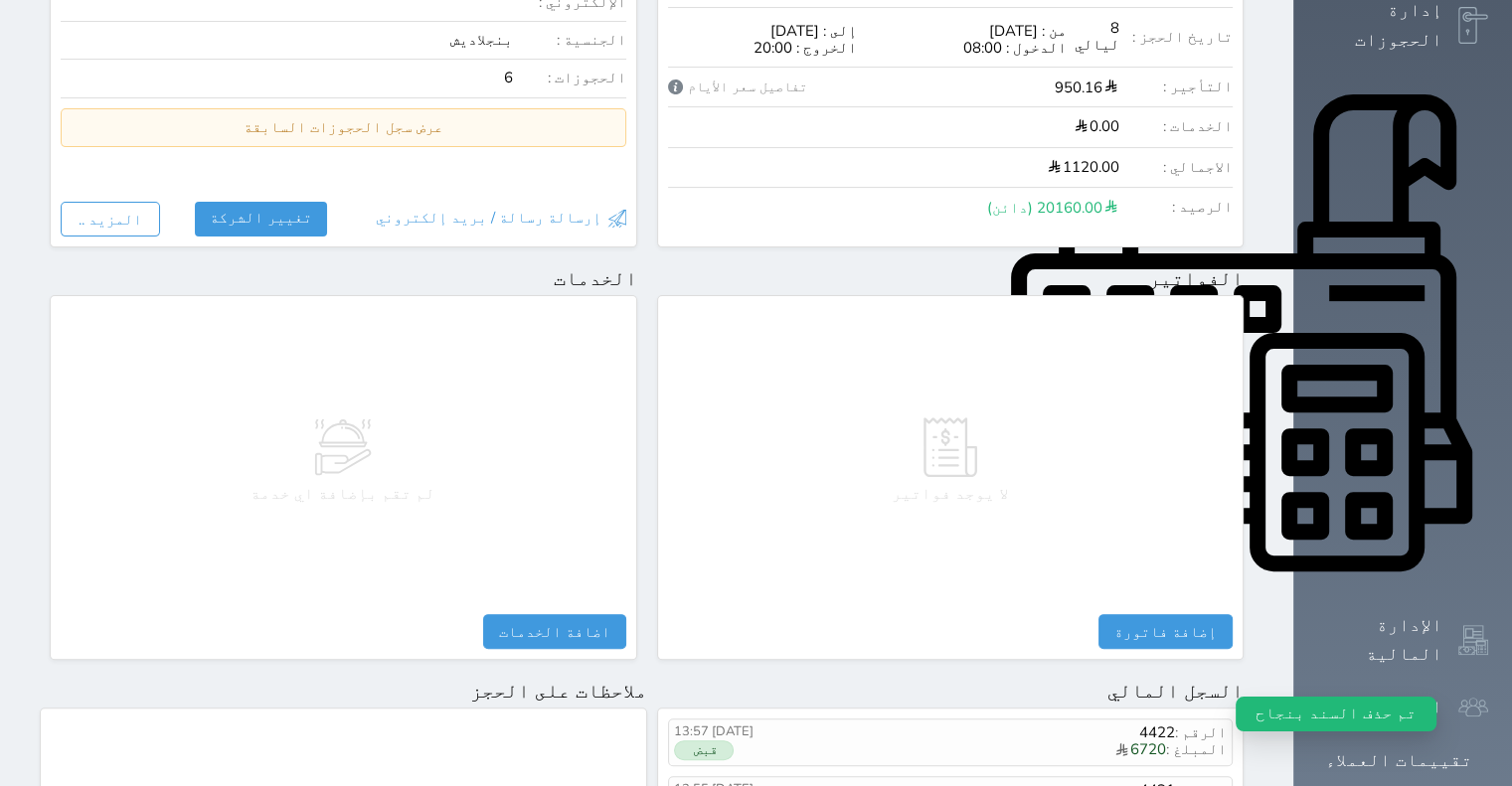 scroll, scrollTop: 790, scrollLeft: 0, axis: vertical 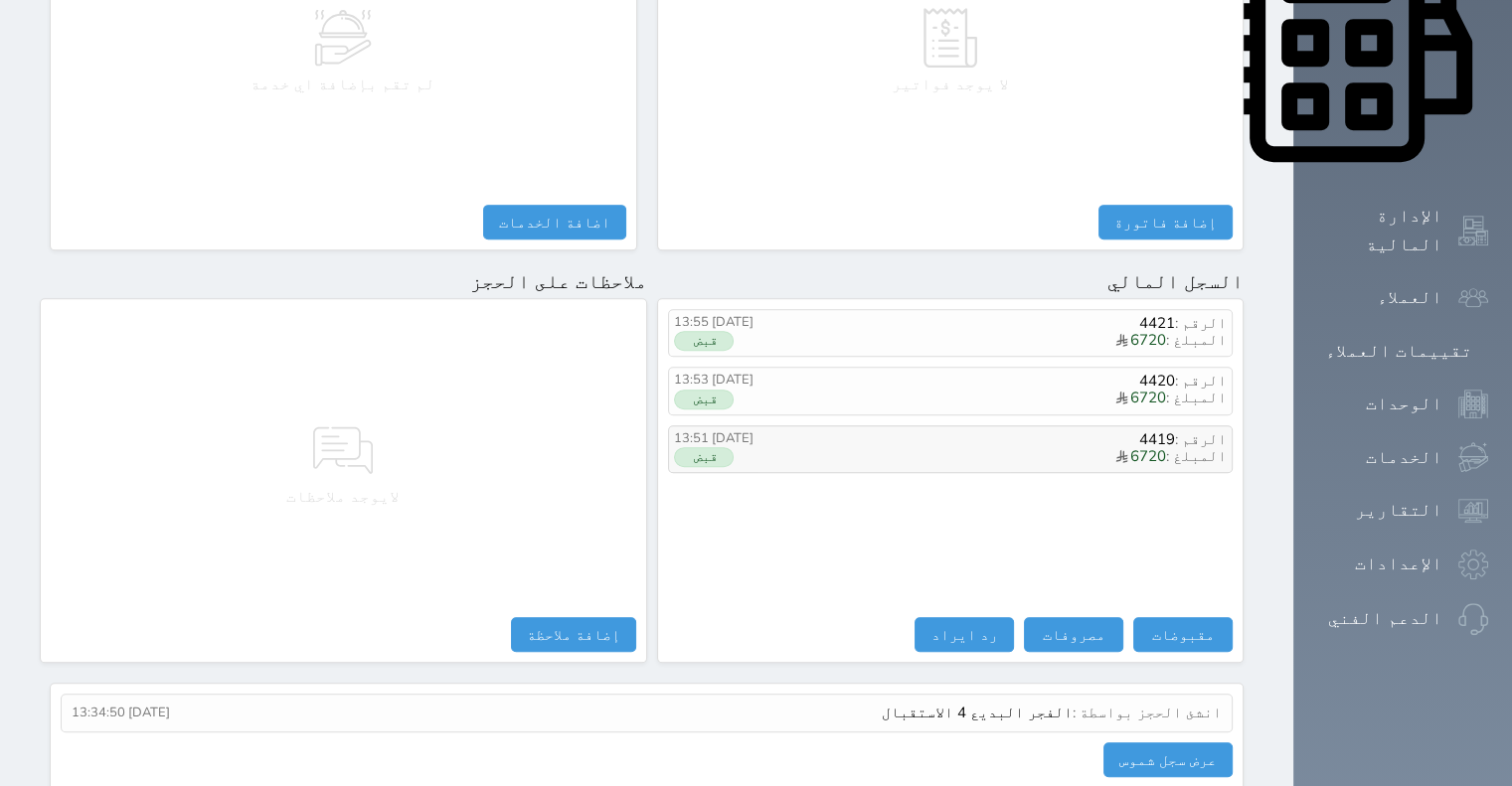 drag, startPoint x: 1101, startPoint y: 375, endPoint x: 1187, endPoint y: 393, distance: 87.86353 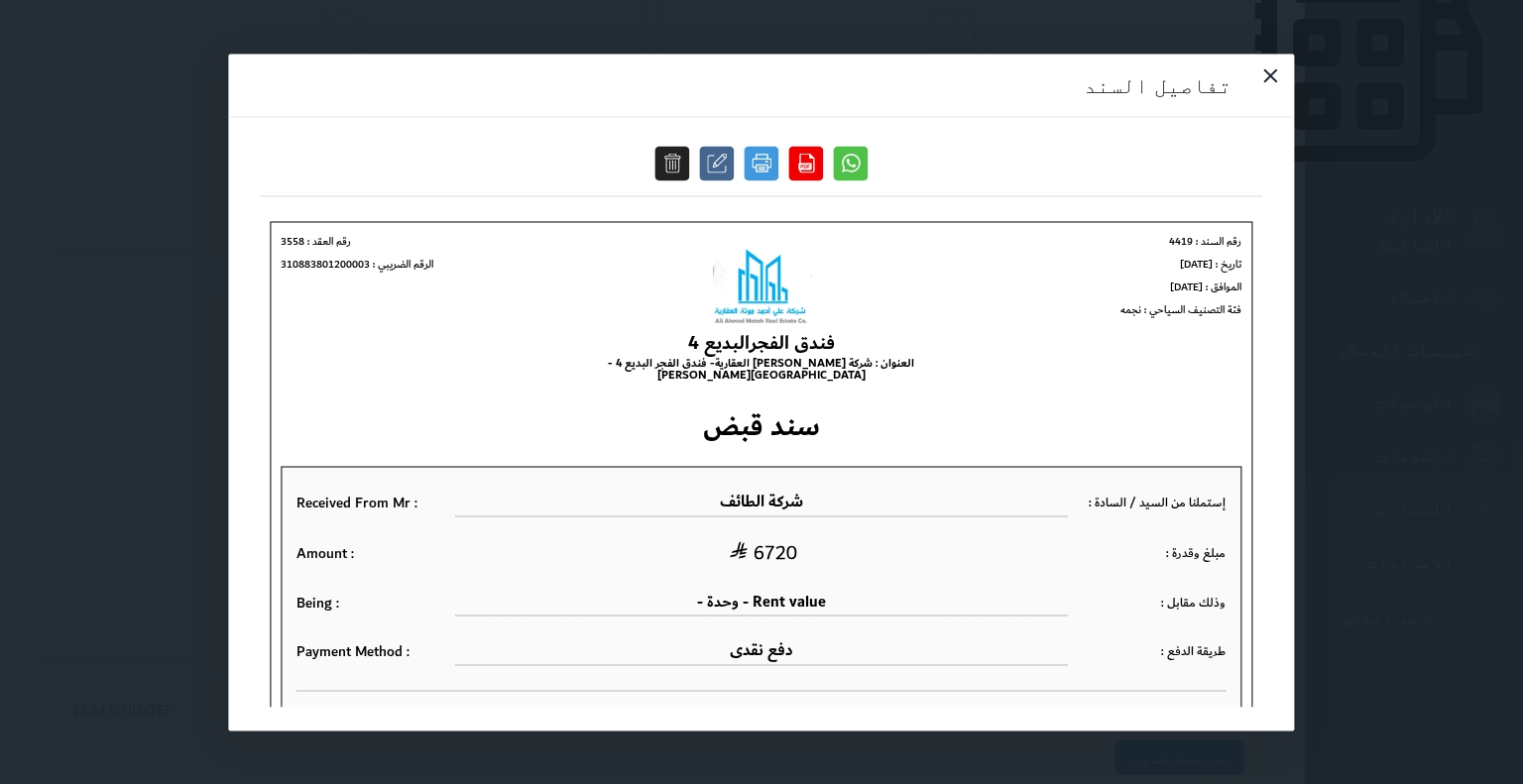 scroll, scrollTop: 0, scrollLeft: 0, axis: both 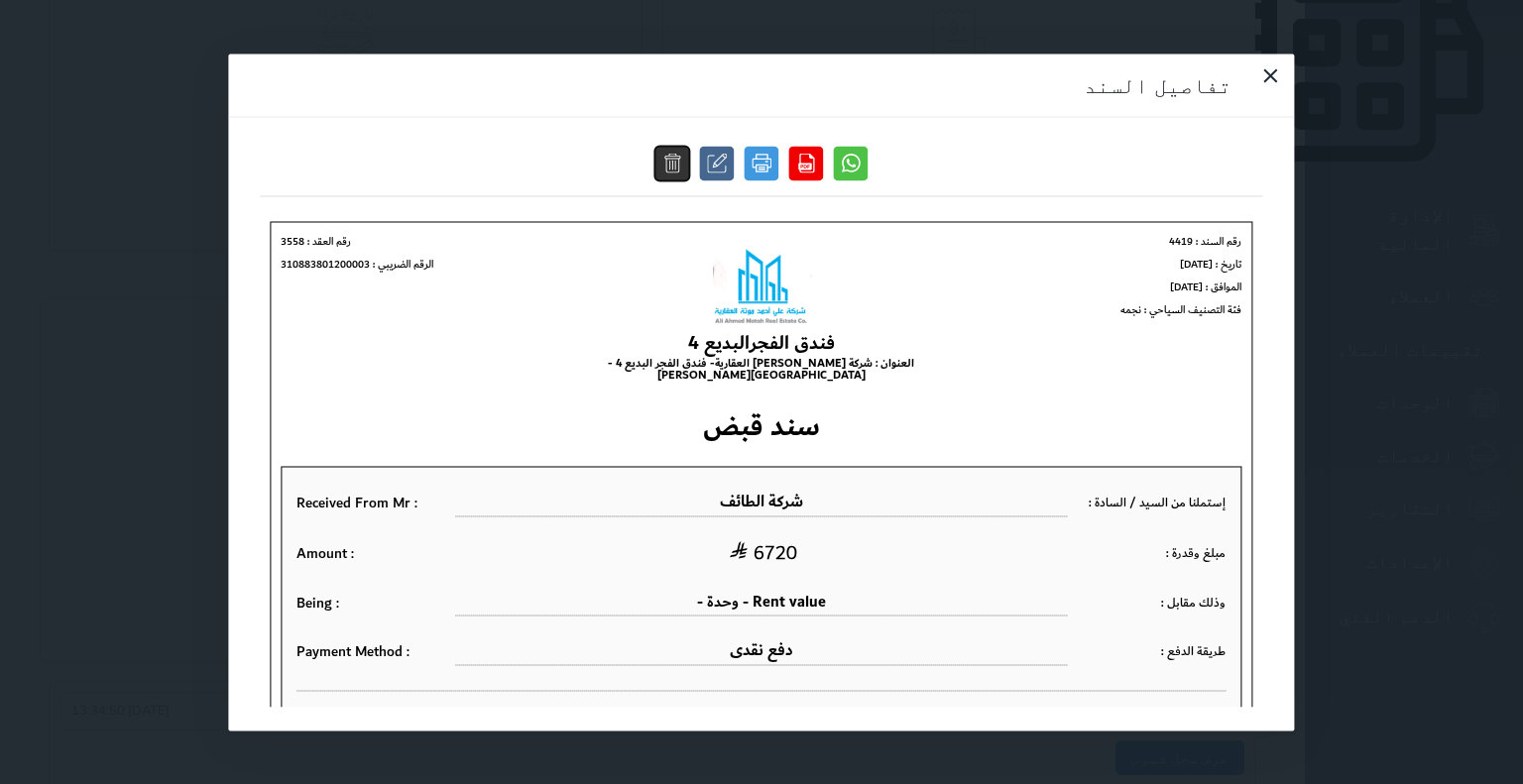 click at bounding box center (672, 163) 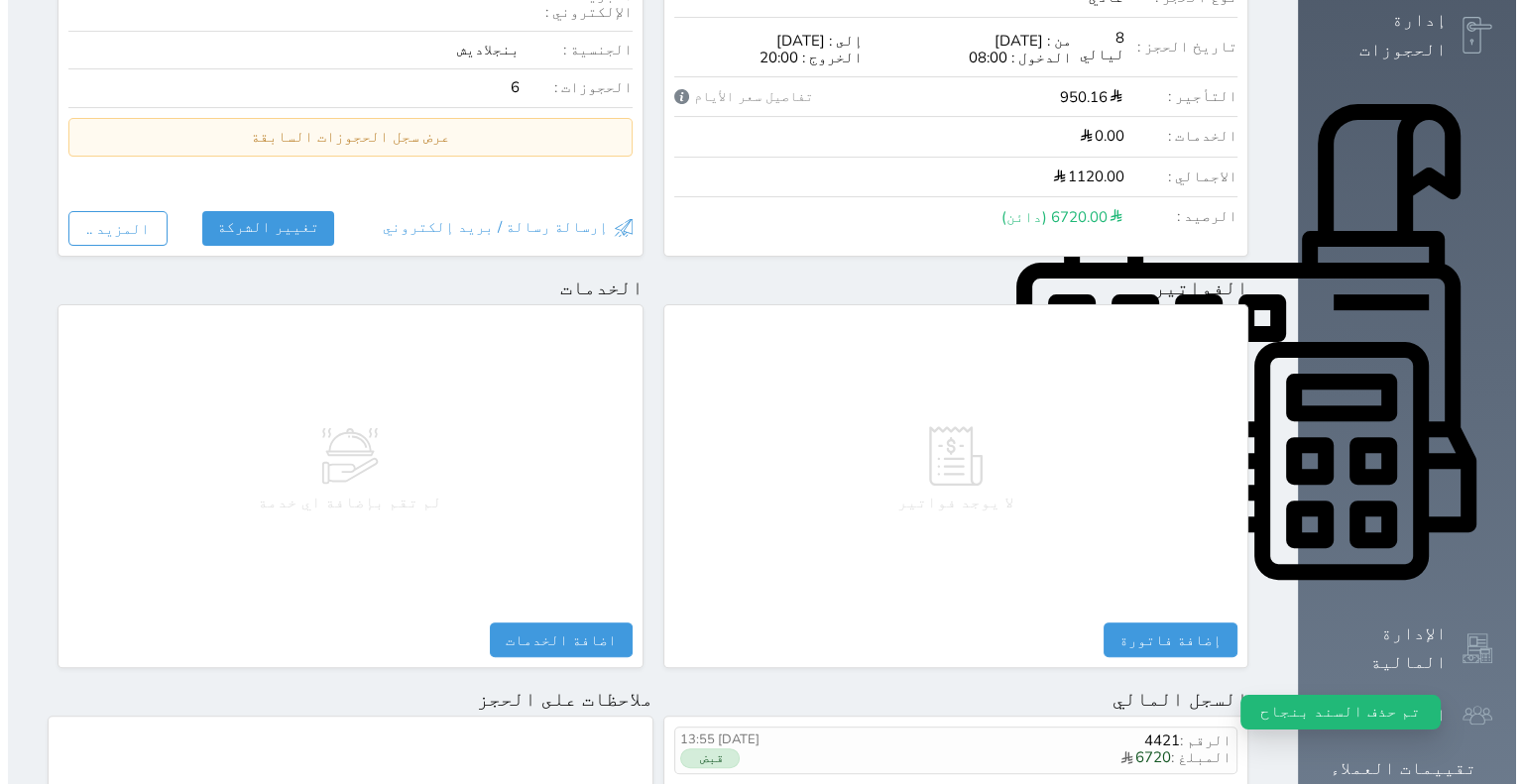 scroll, scrollTop: 887, scrollLeft: 0, axis: vertical 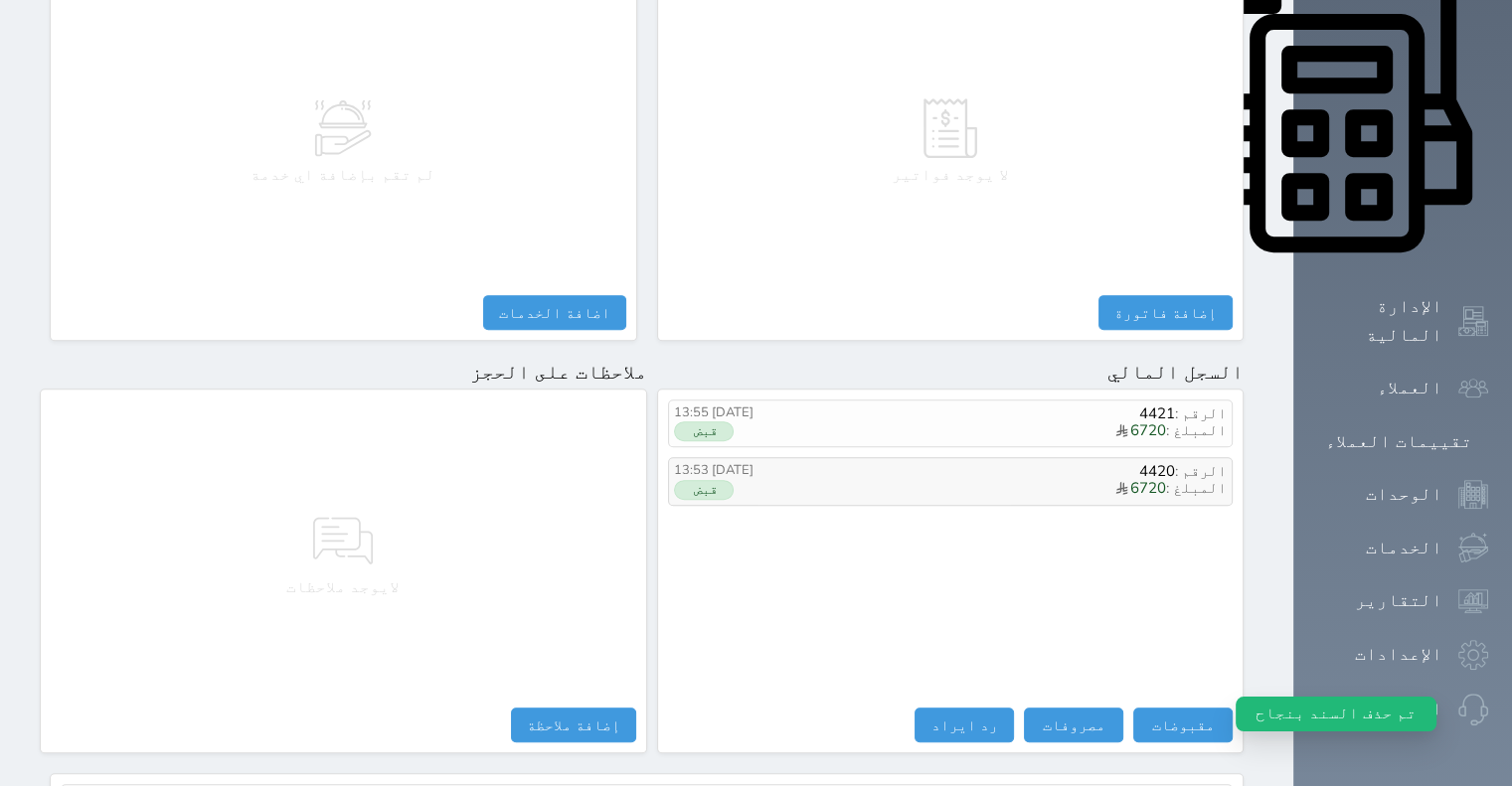 drag, startPoint x: 1214, startPoint y: 420, endPoint x: 1004, endPoint y: 261, distance: 263.4027 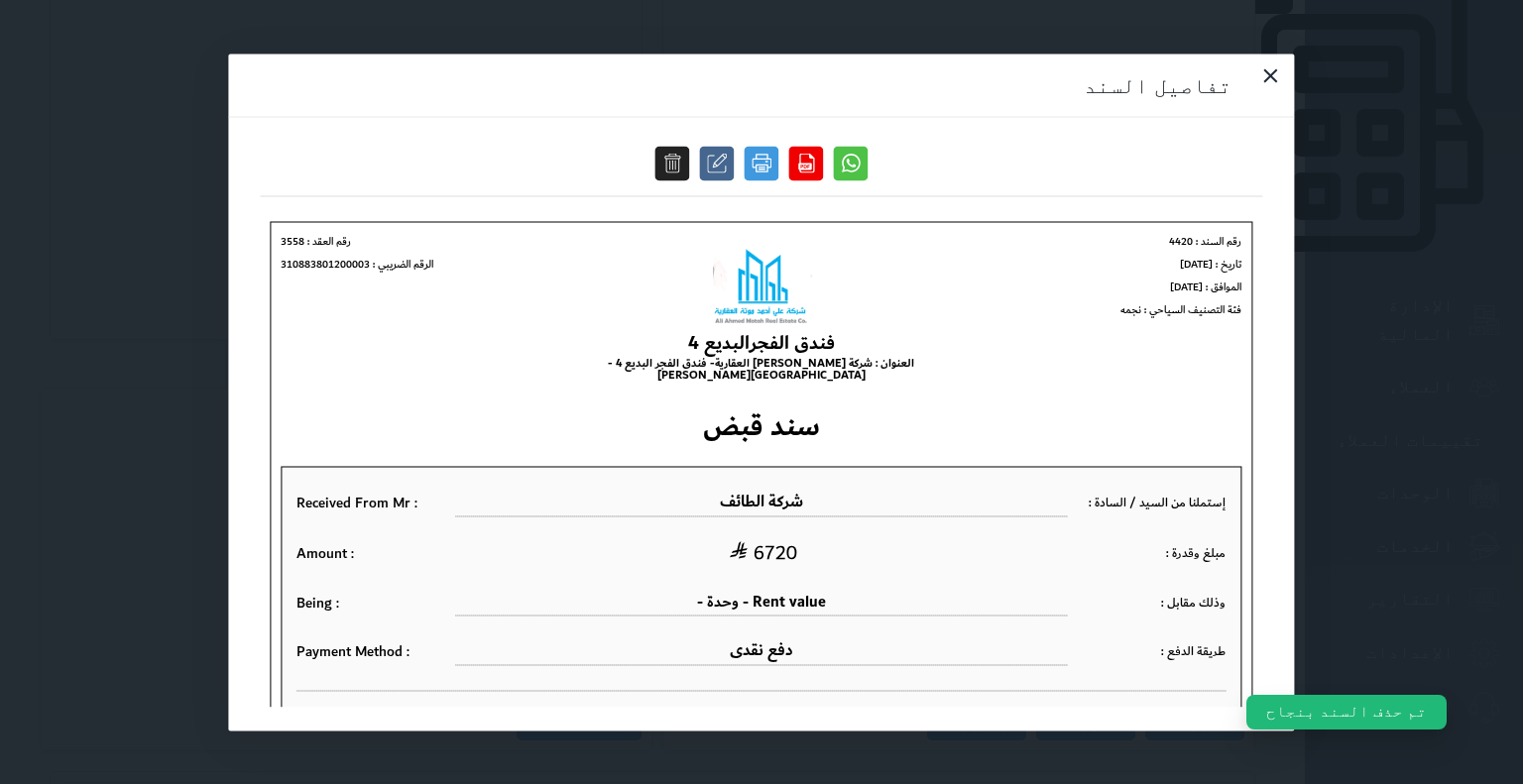 scroll, scrollTop: 0, scrollLeft: 0, axis: both 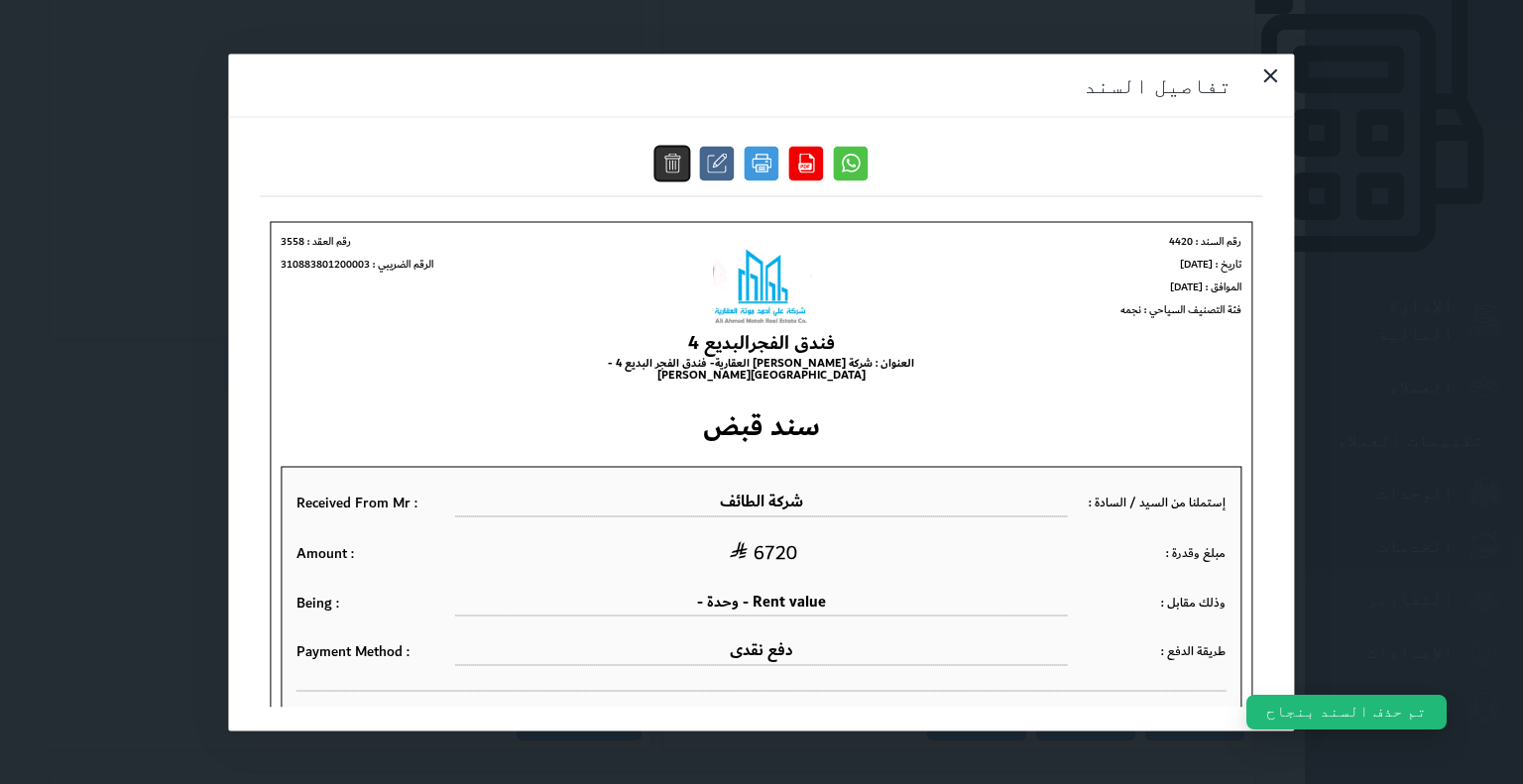 click at bounding box center [672, 163] 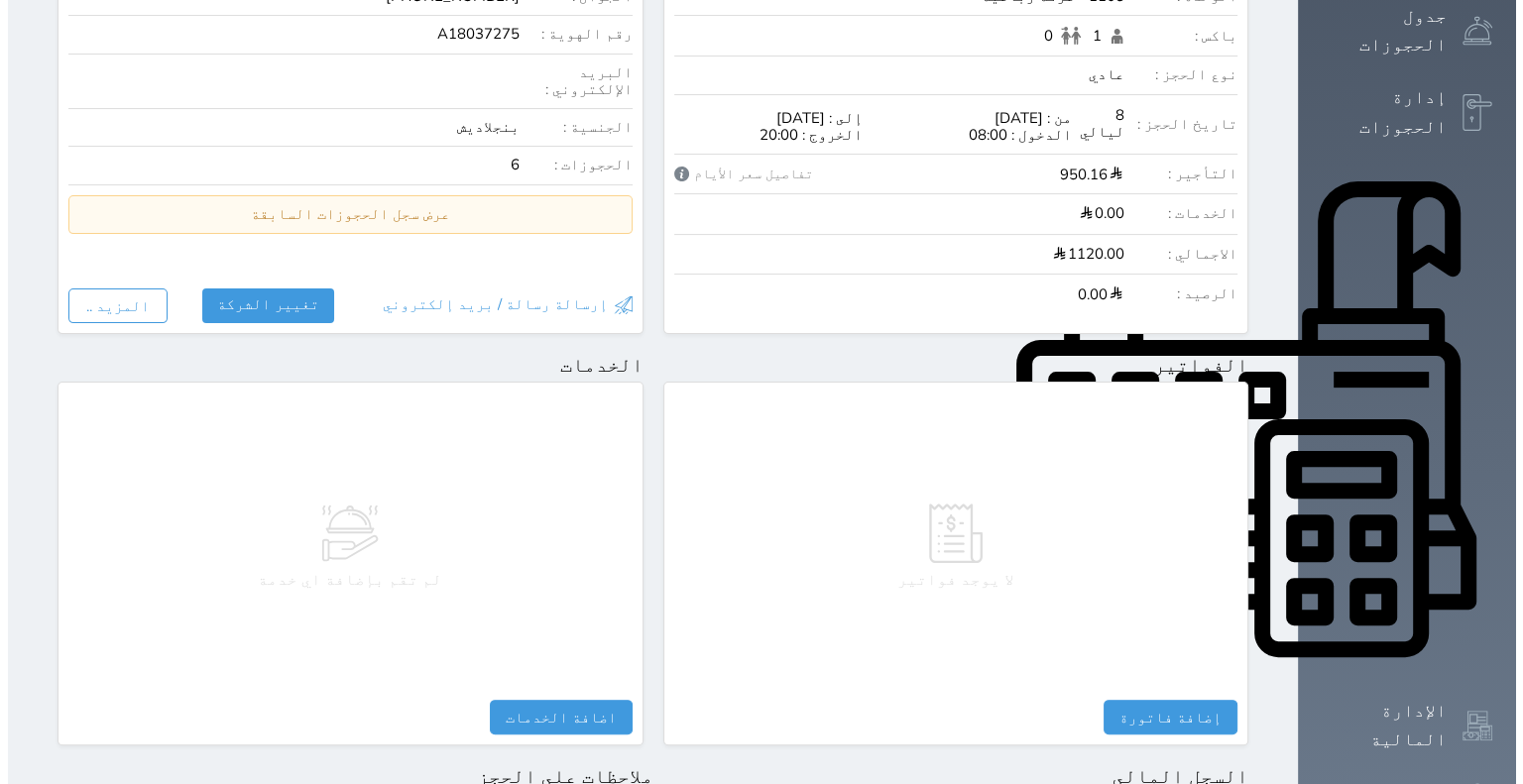 scroll, scrollTop: 0, scrollLeft: 0, axis: both 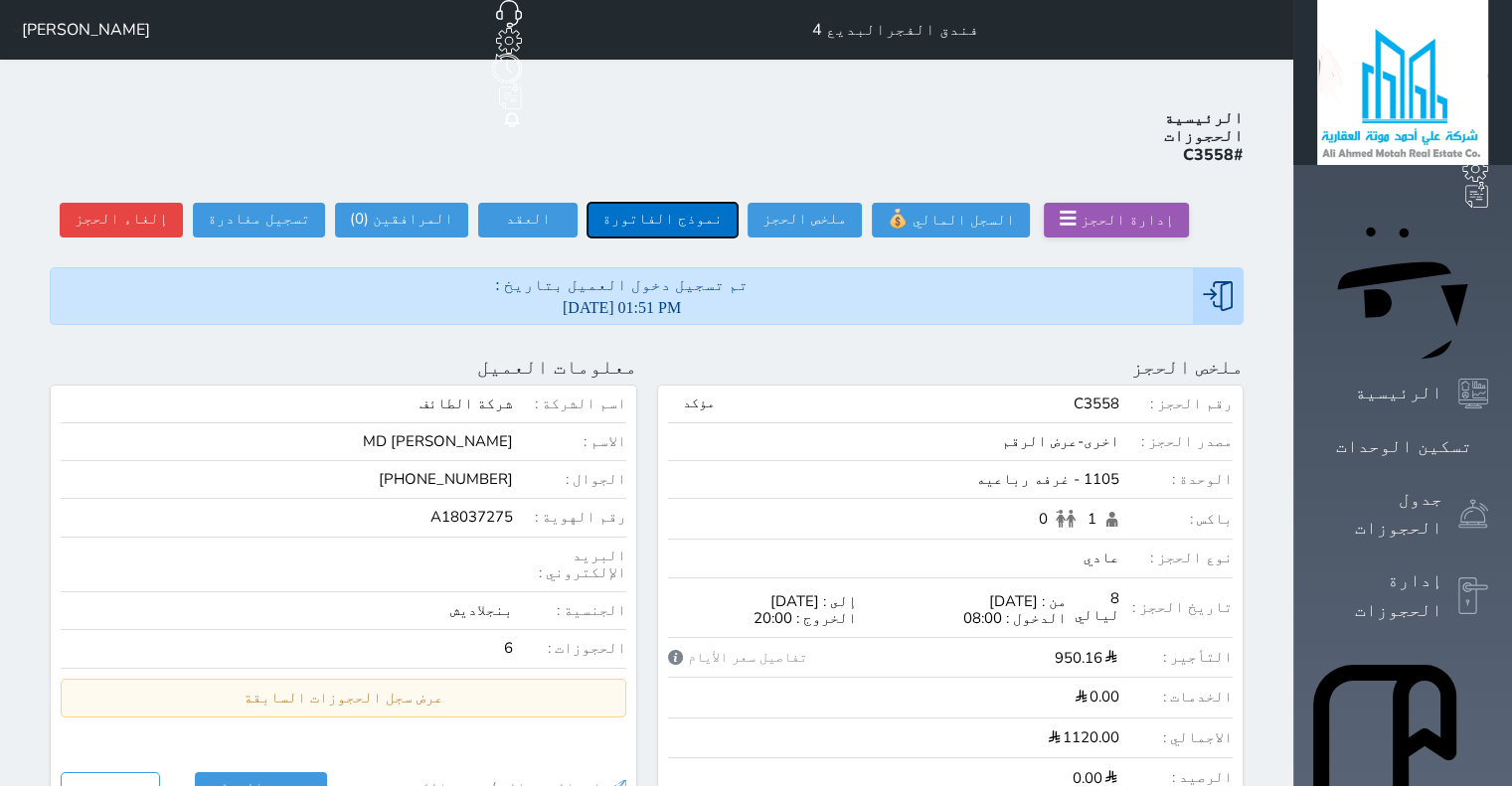 click on "نموذج الفاتورة" at bounding box center [662, 220] 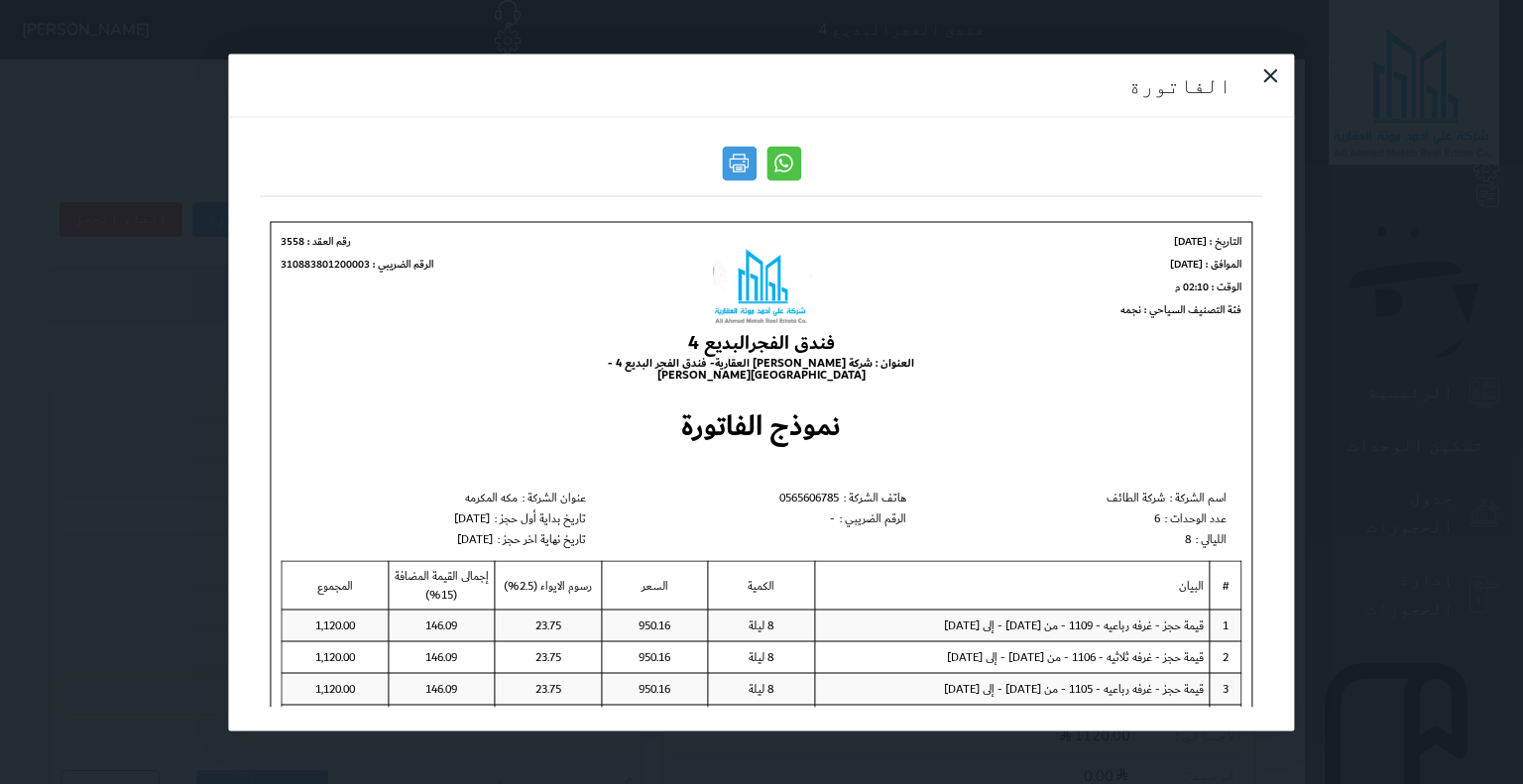 scroll, scrollTop: 338, scrollLeft: 0, axis: vertical 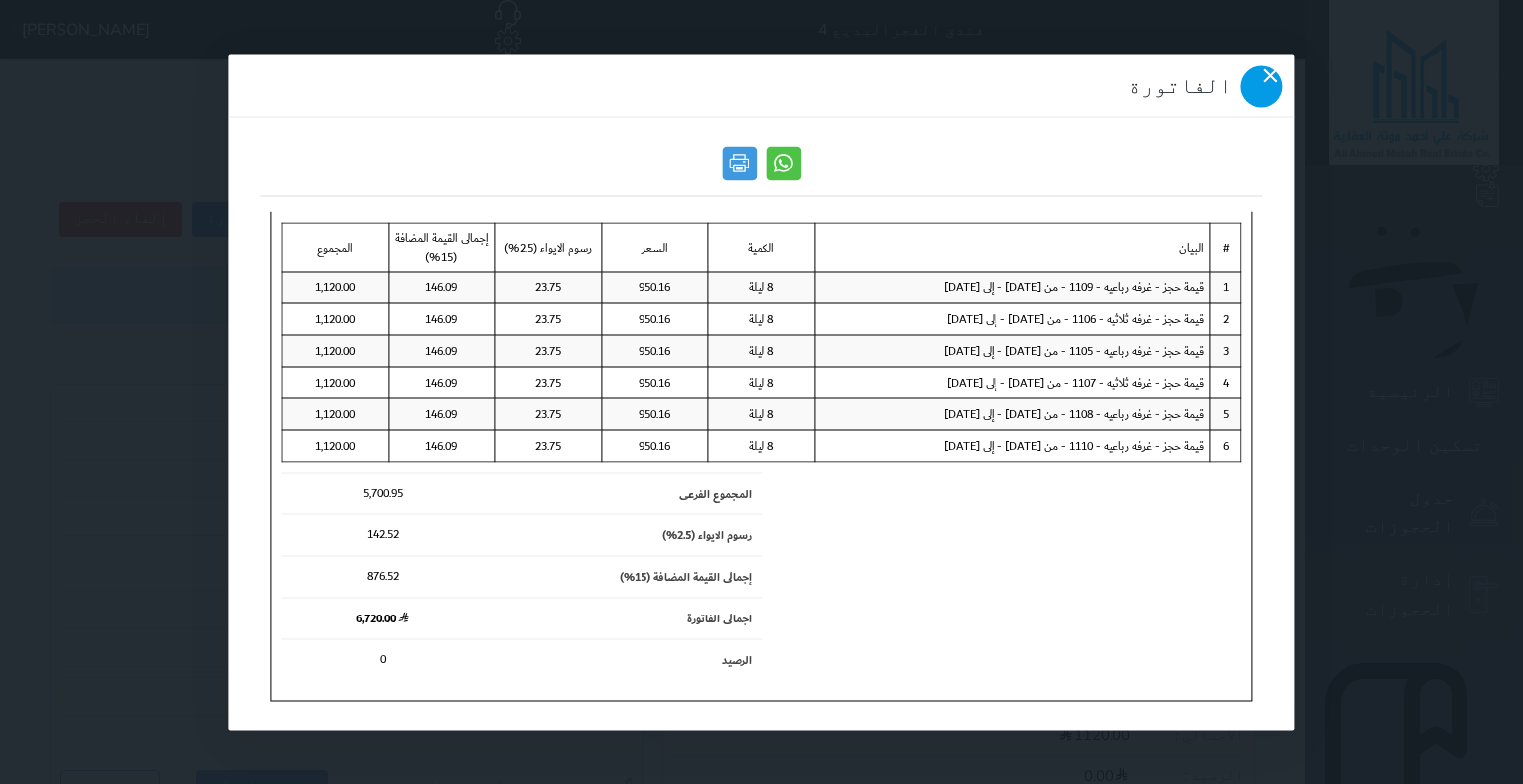 click 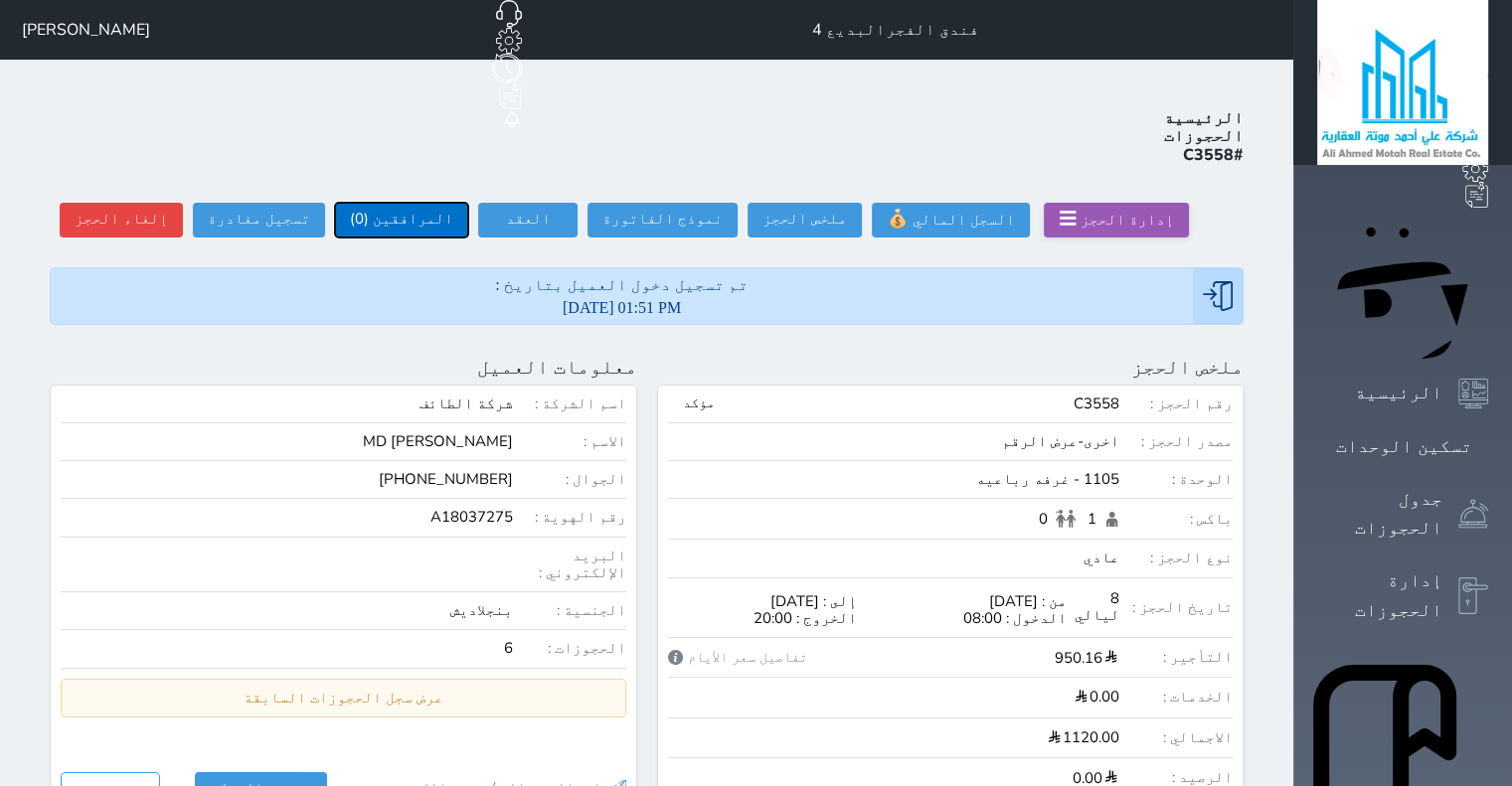 click on "المرافقين (0)" at bounding box center (402, 220) 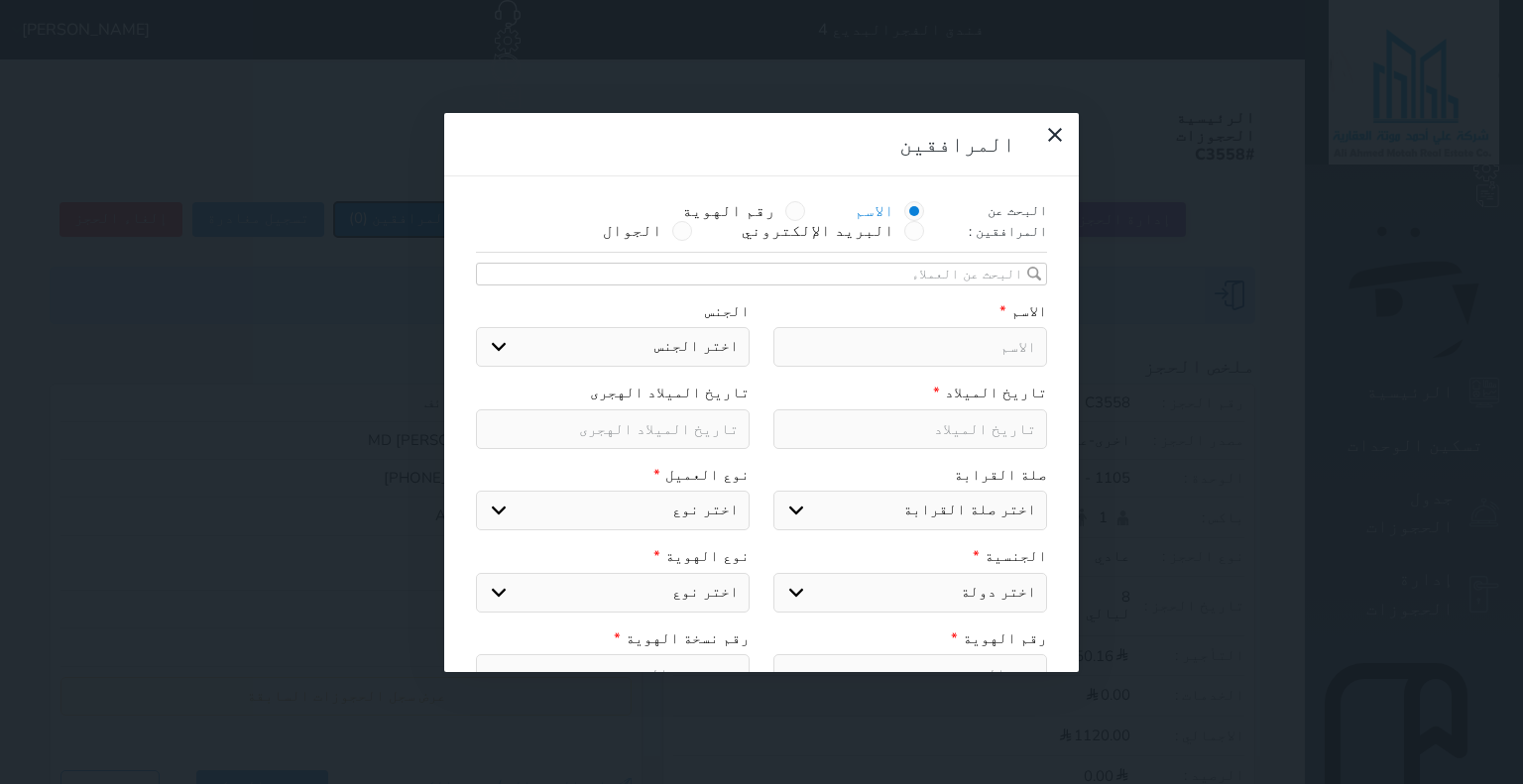 select 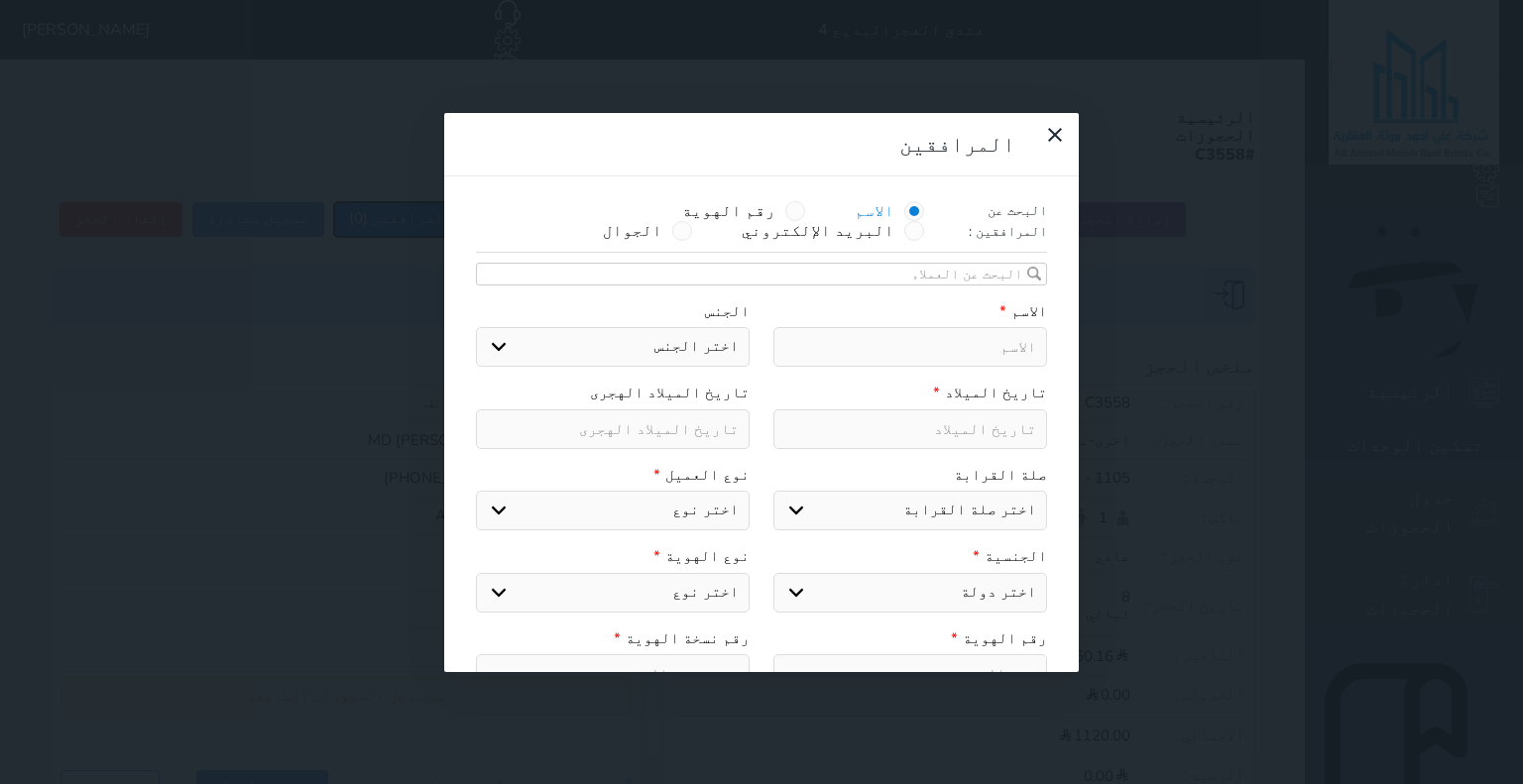 select 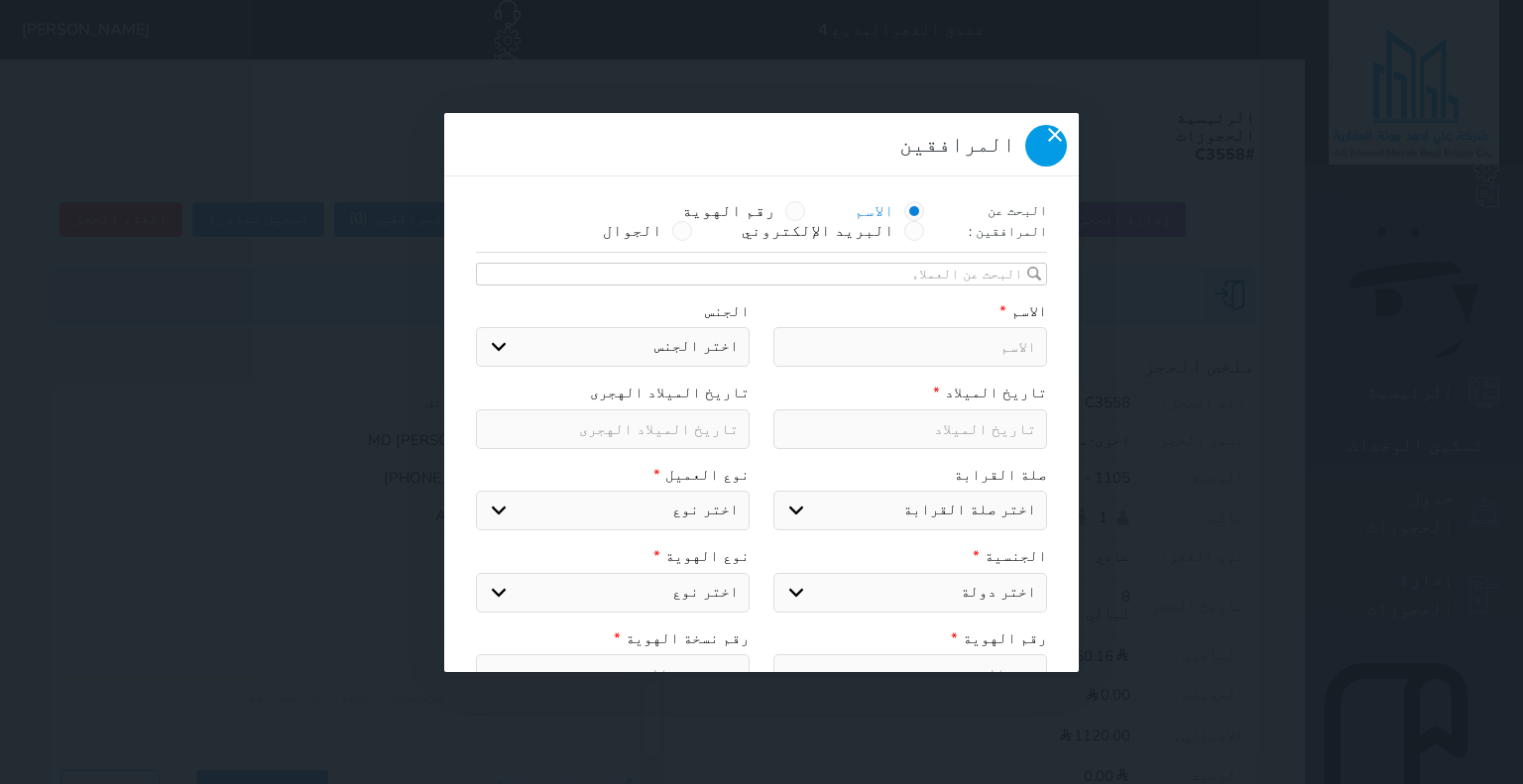 click 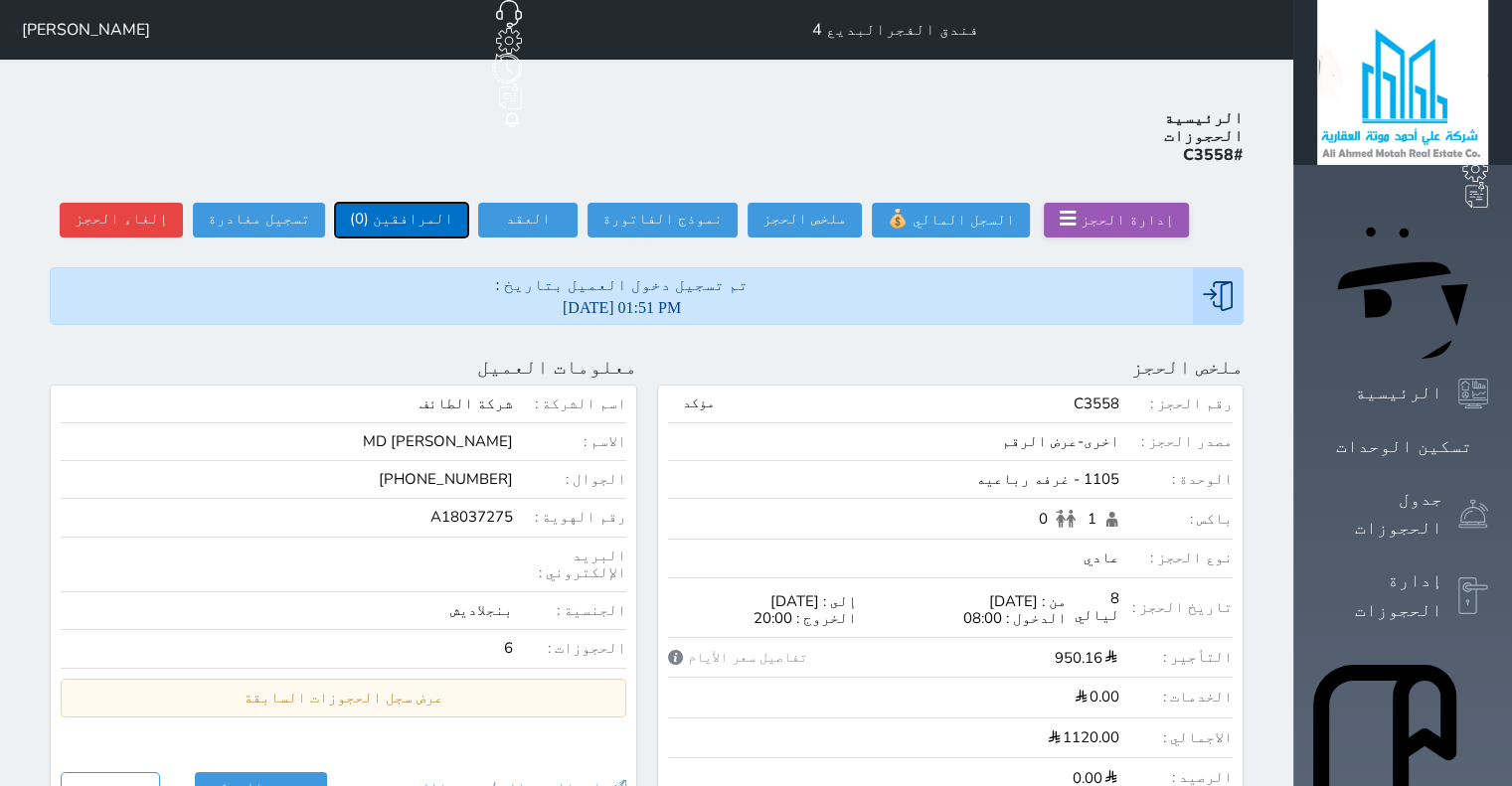 click on "المرافقين (0)" at bounding box center [402, 220] 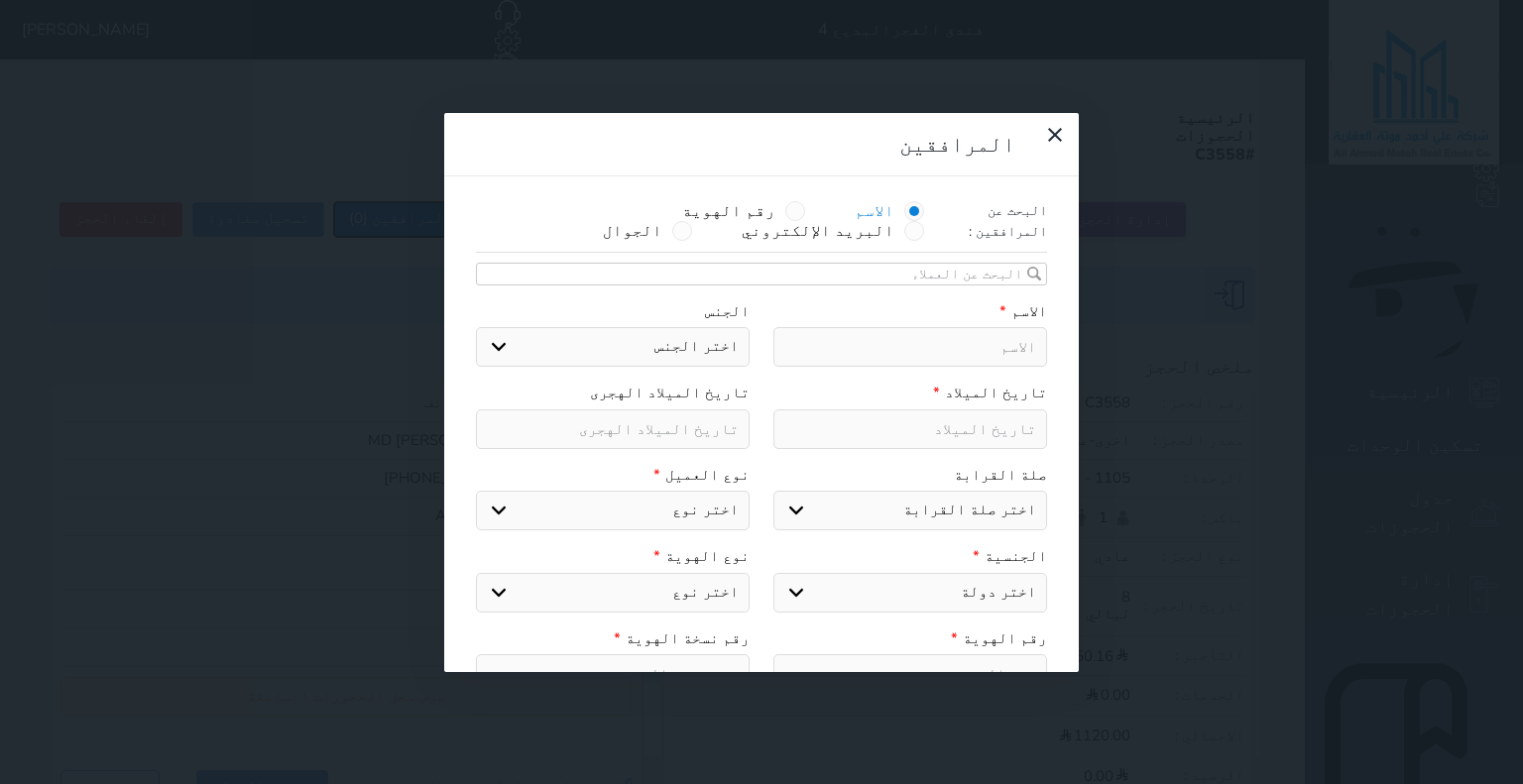 select 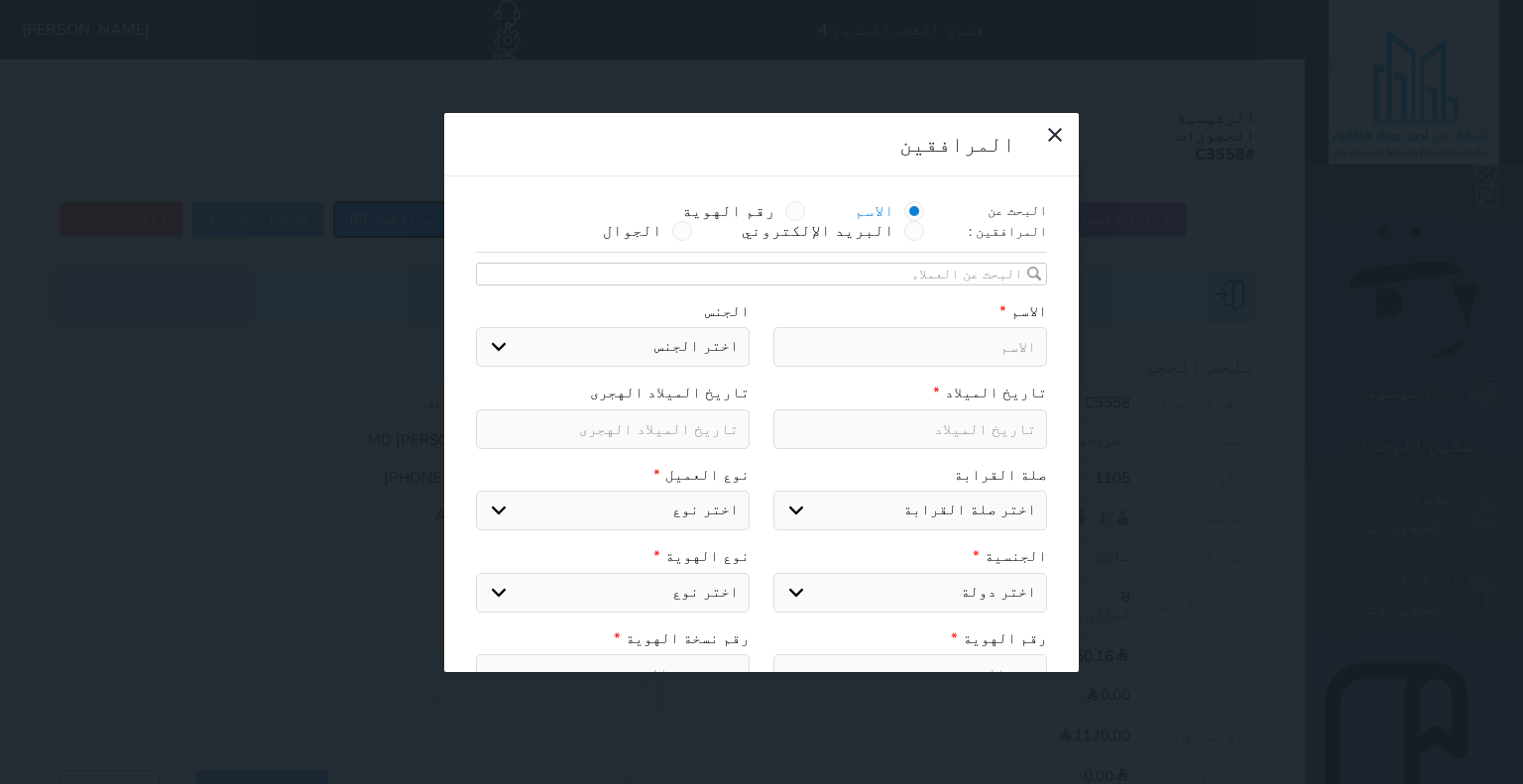 select 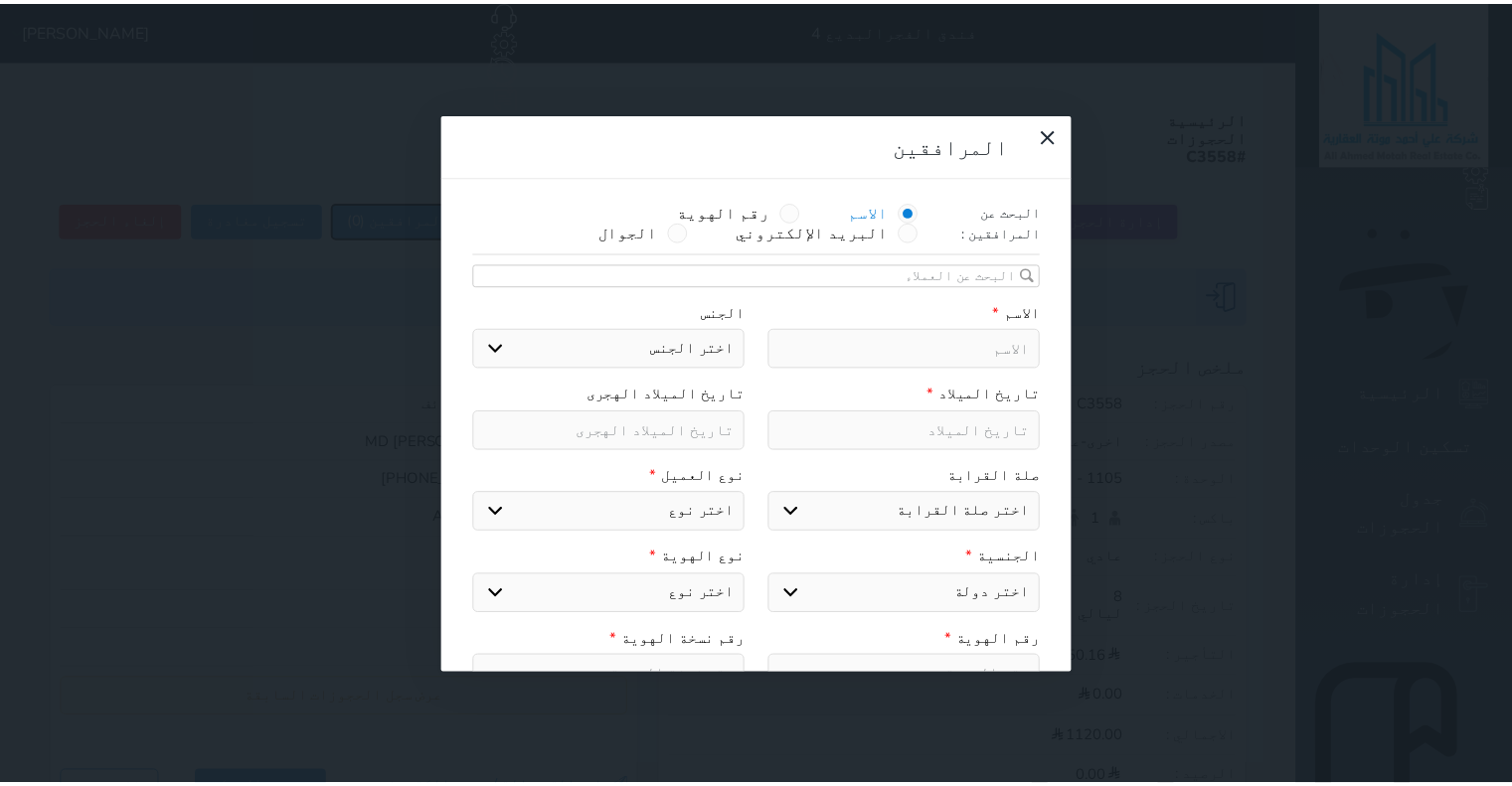 scroll, scrollTop: 250, scrollLeft: 0, axis: vertical 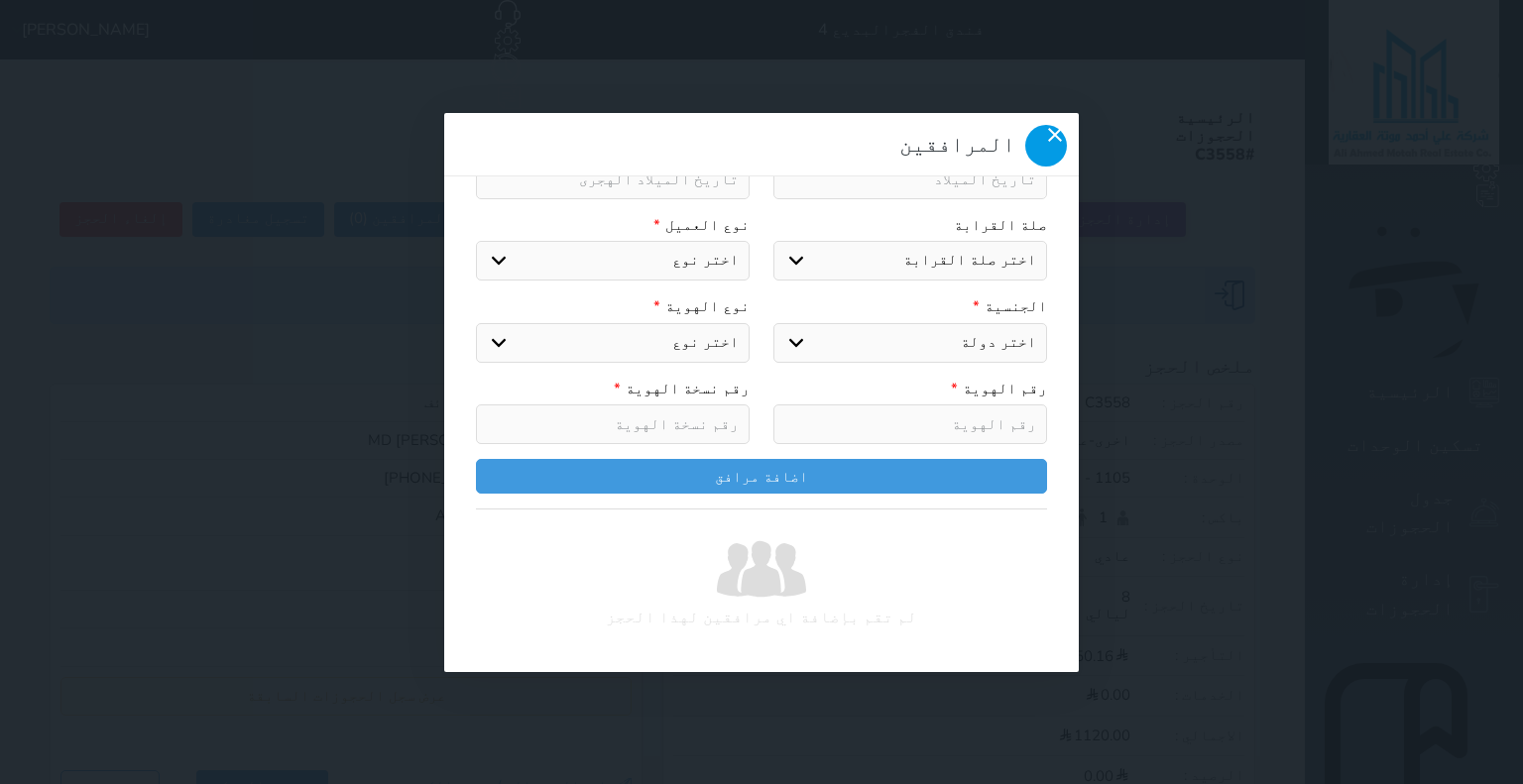 click 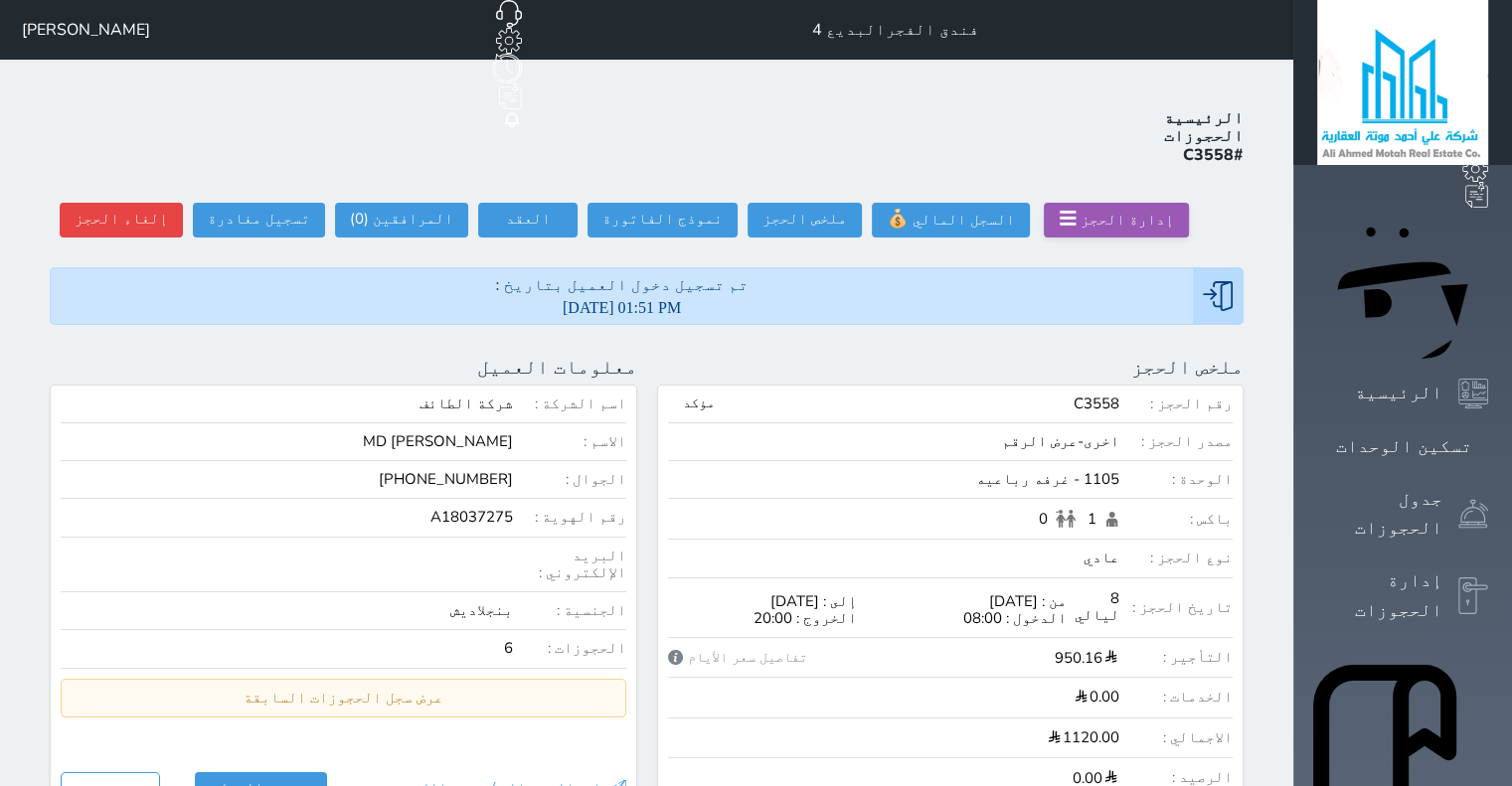 click on "[PERSON_NAME]" at bounding box center [85, 30] 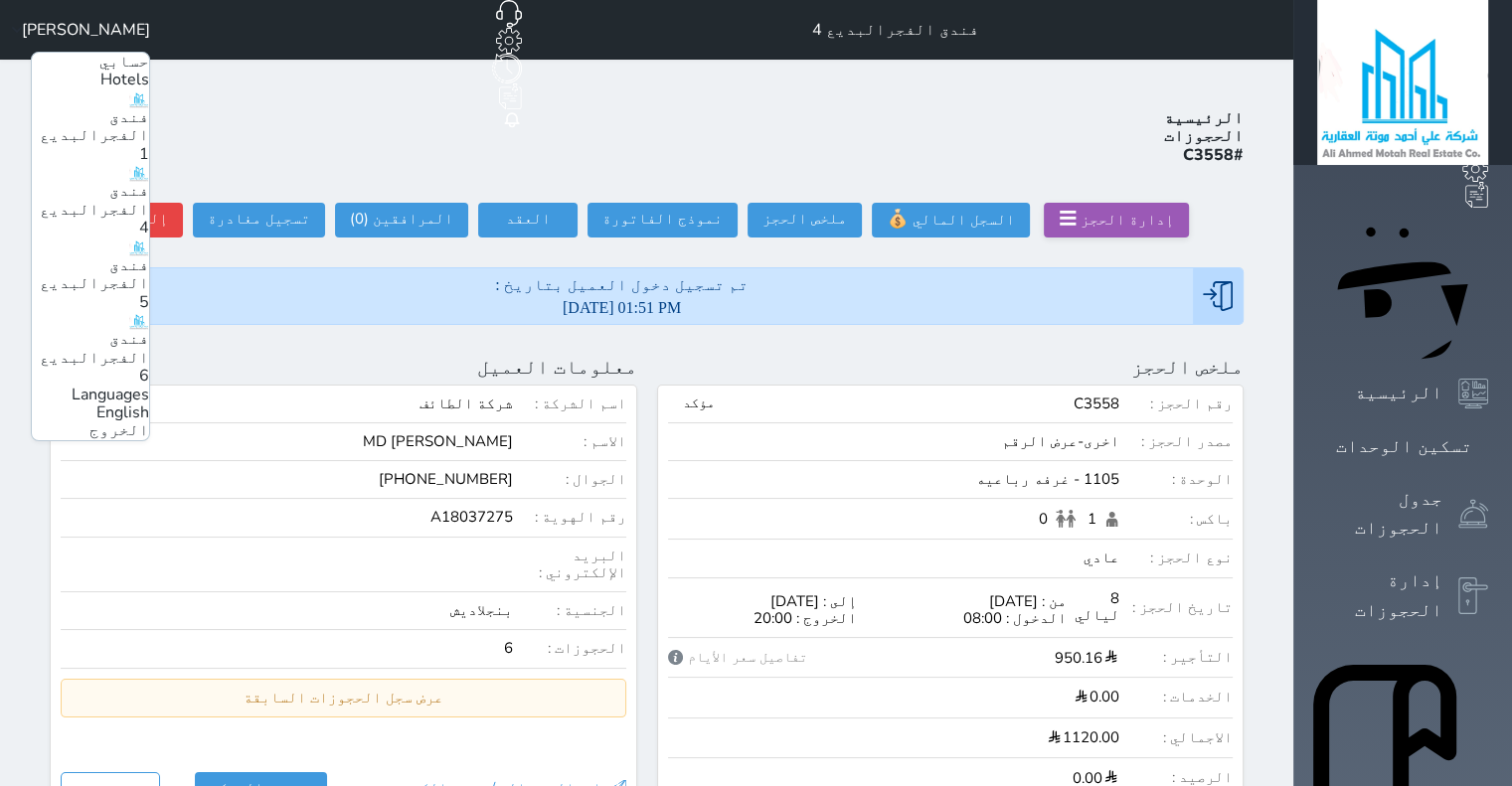 click on "فندق الفجرالبديع 5" at bounding box center [94, 283] 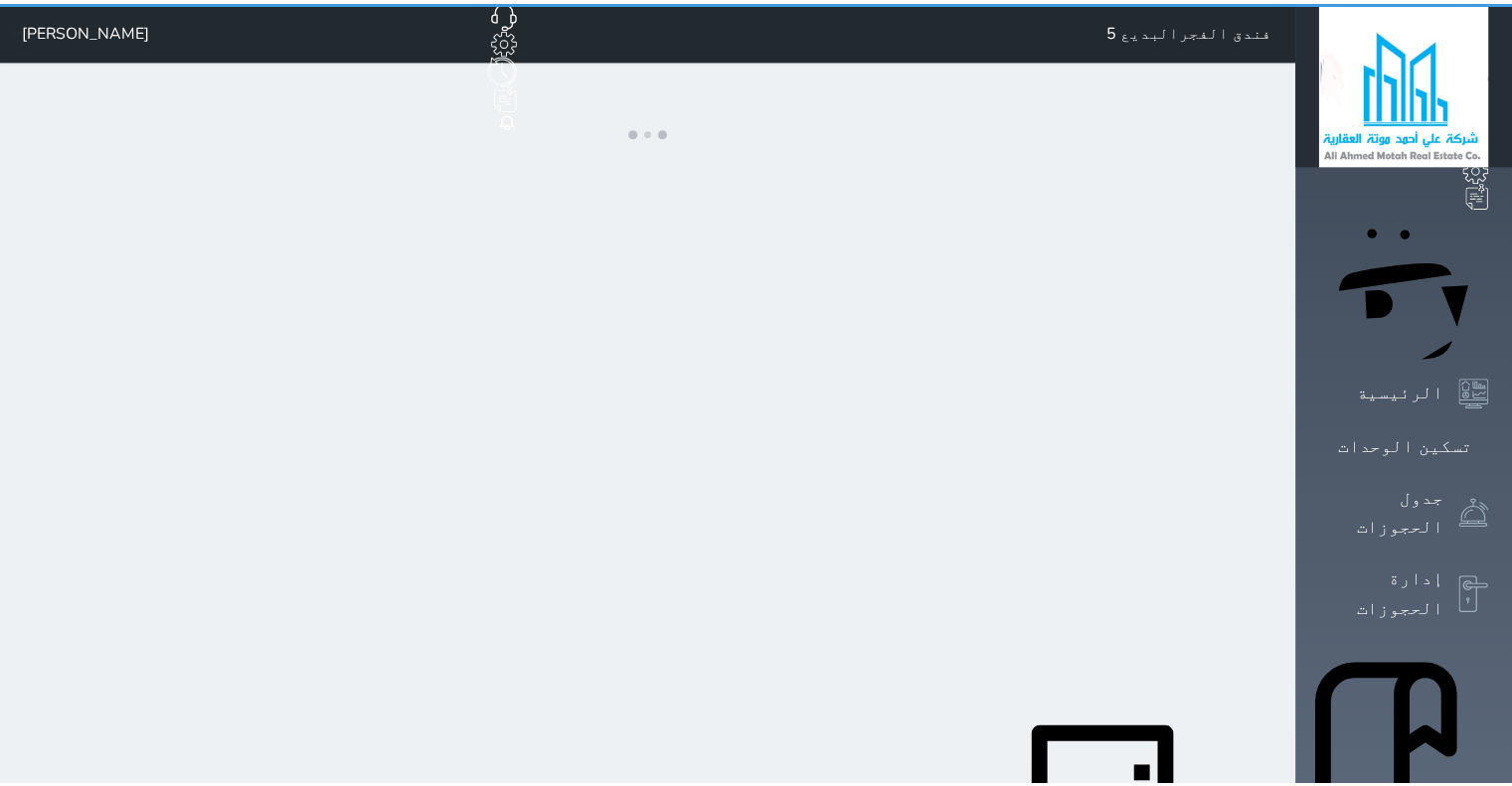 scroll, scrollTop: 0, scrollLeft: 0, axis: both 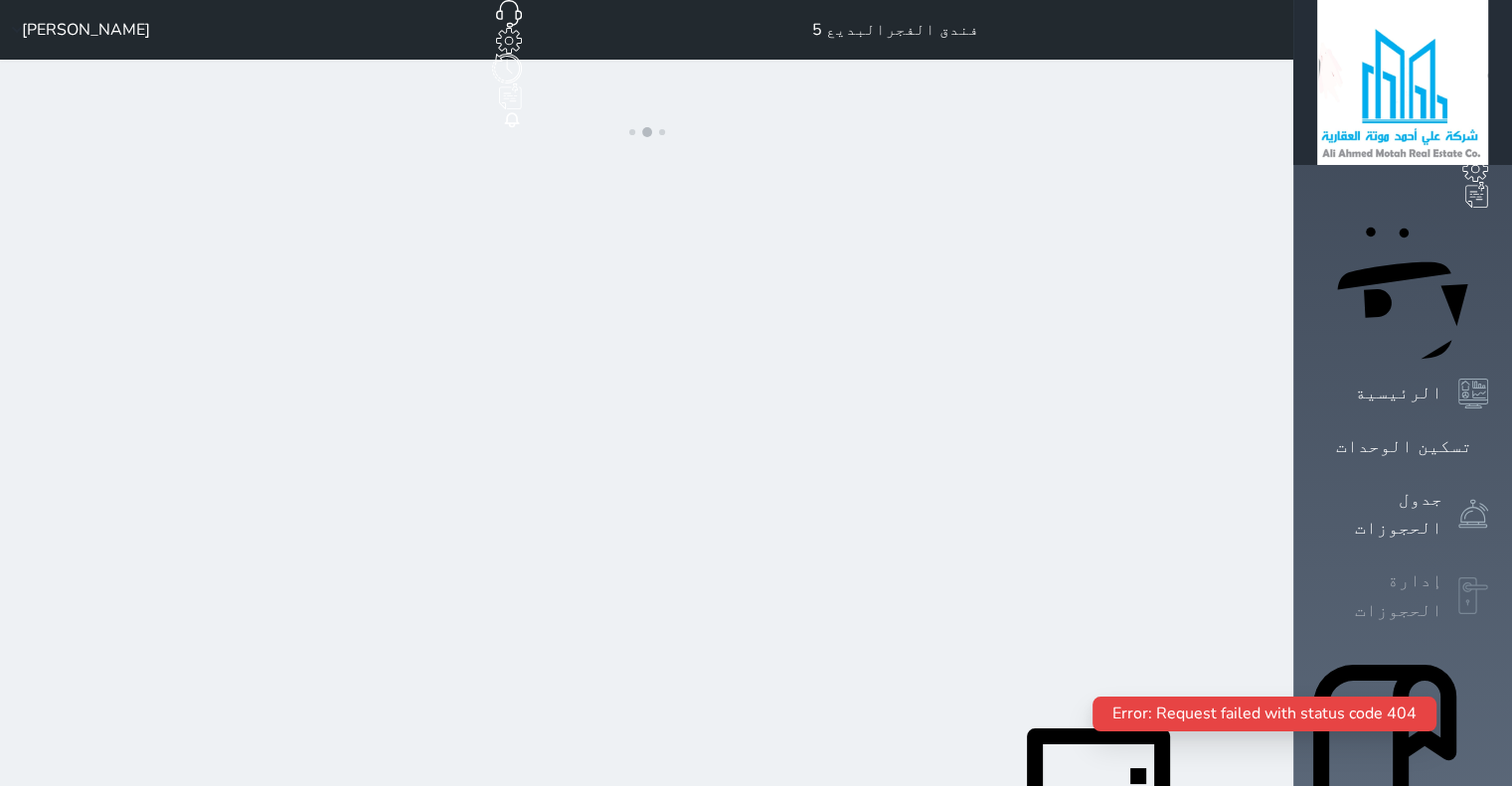 click 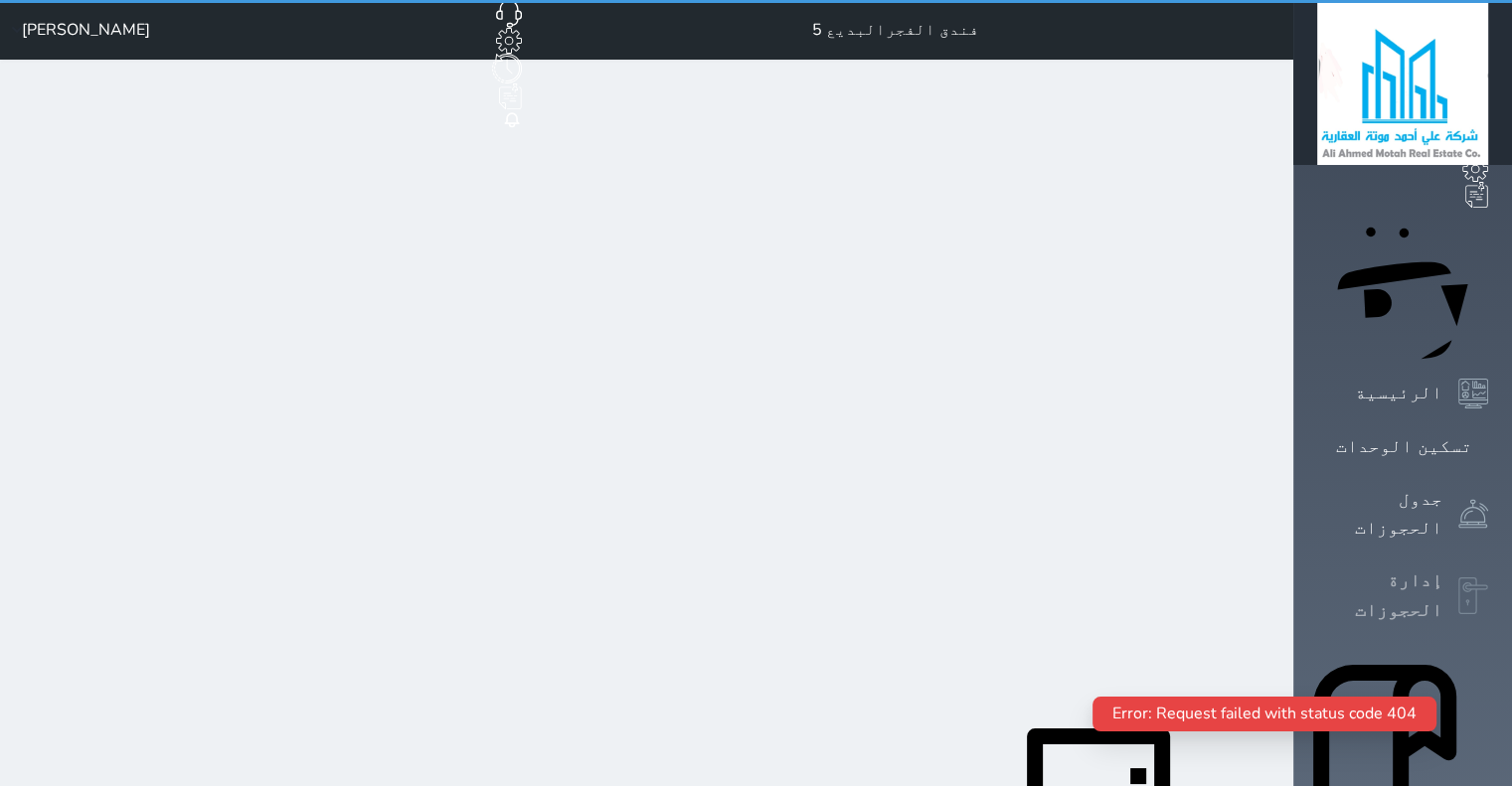 select on "open_all" 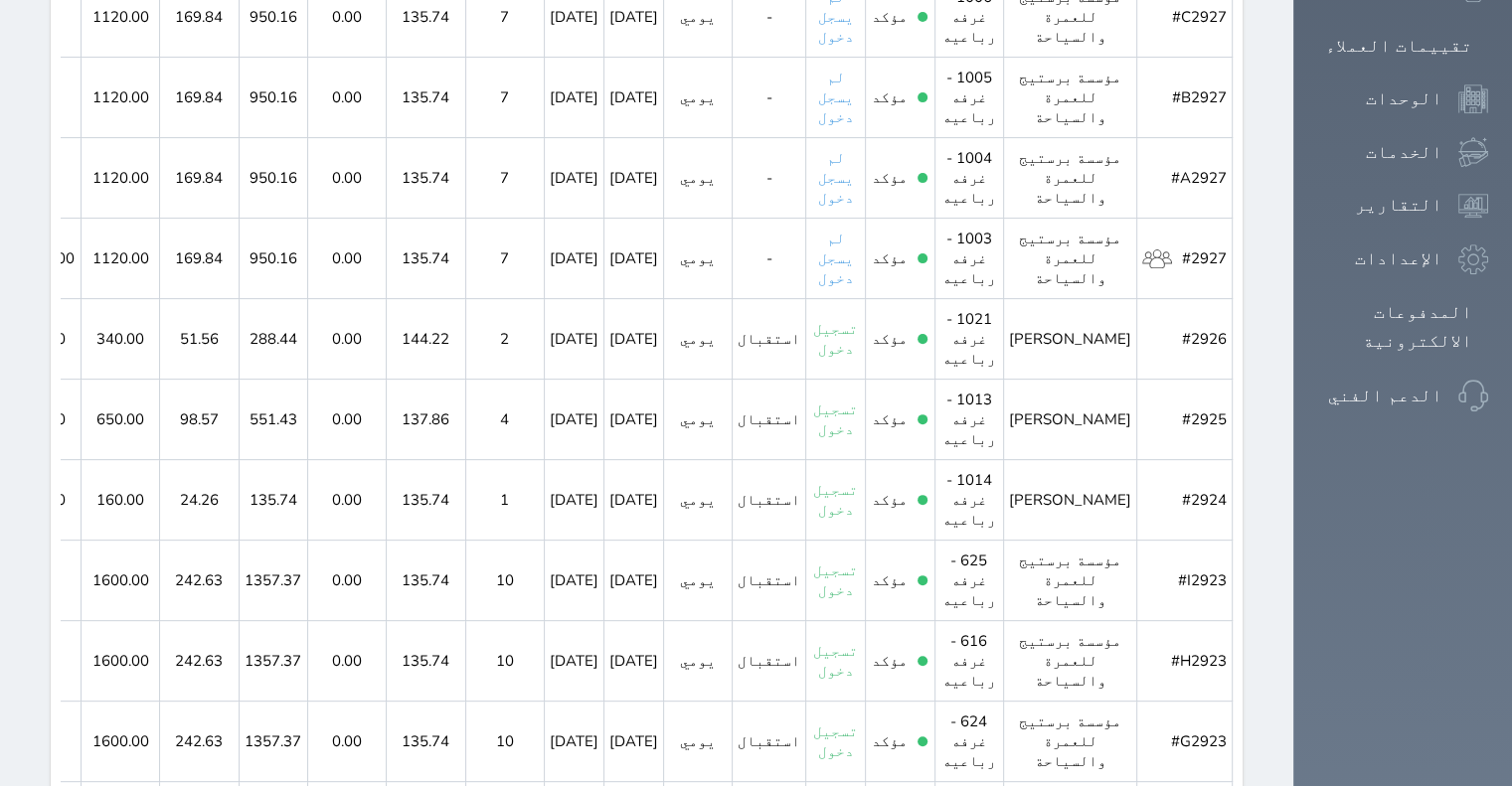 scroll, scrollTop: 1192, scrollLeft: 0, axis: vertical 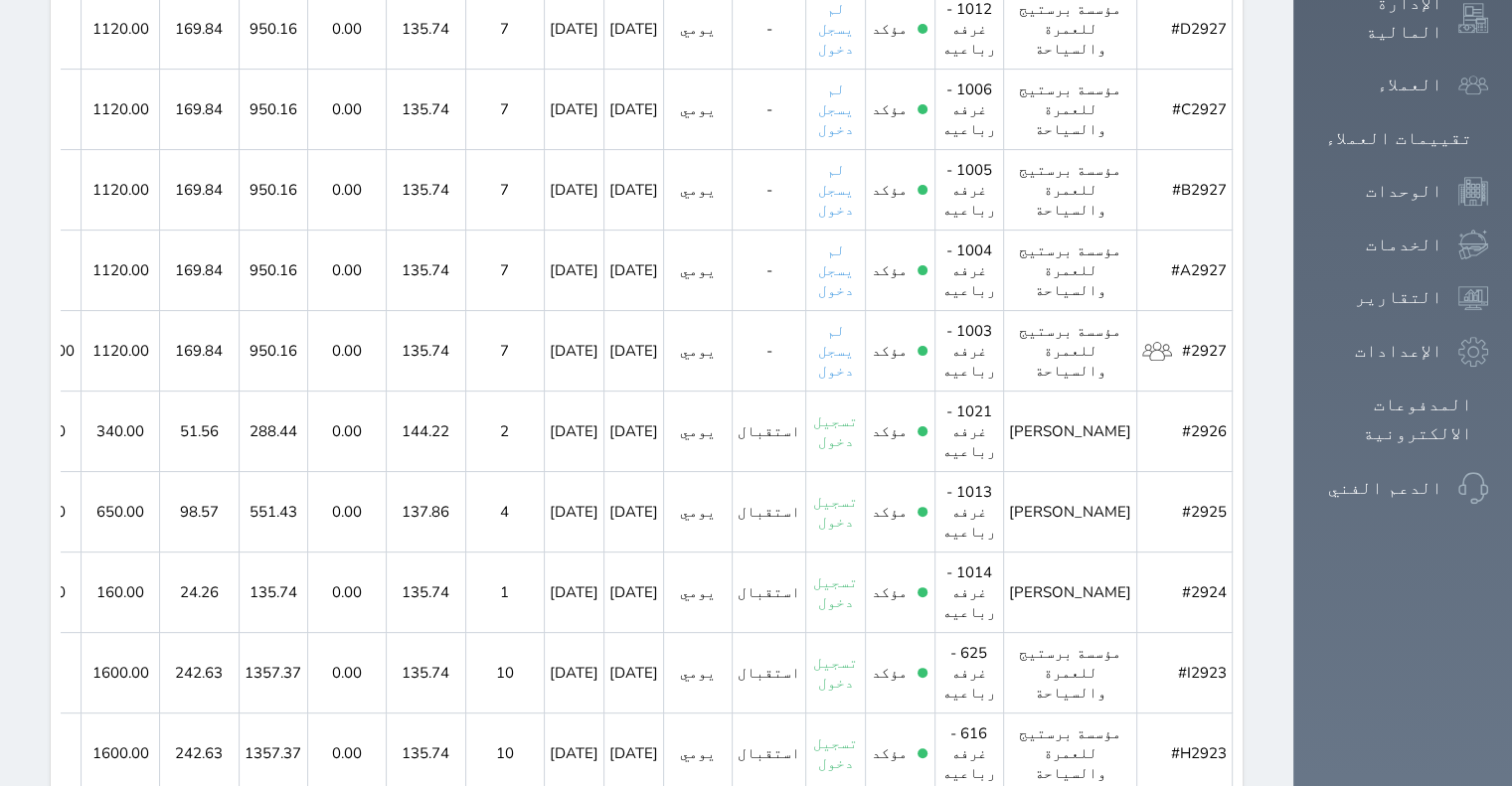 click 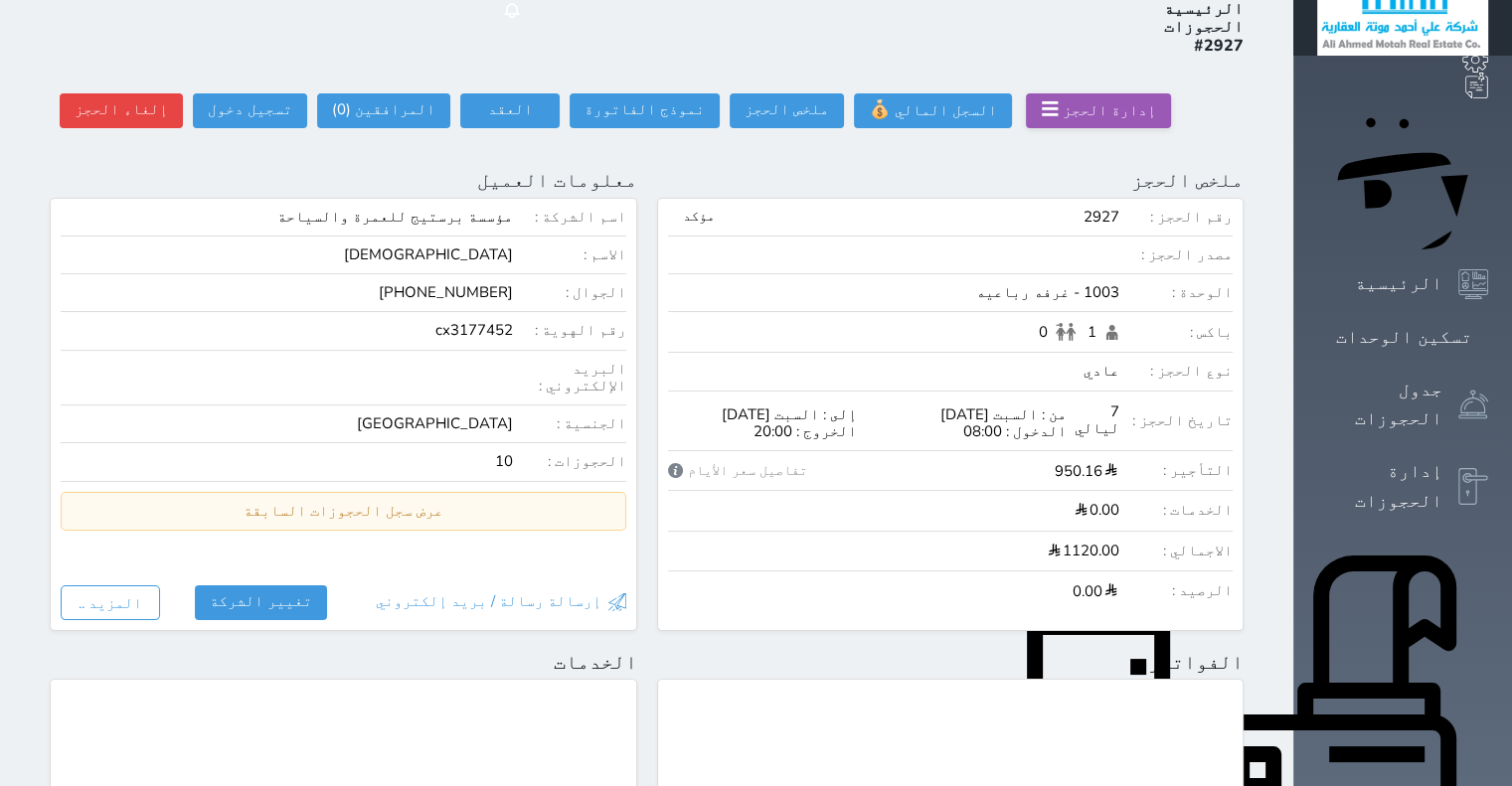 scroll, scrollTop: 0, scrollLeft: 0, axis: both 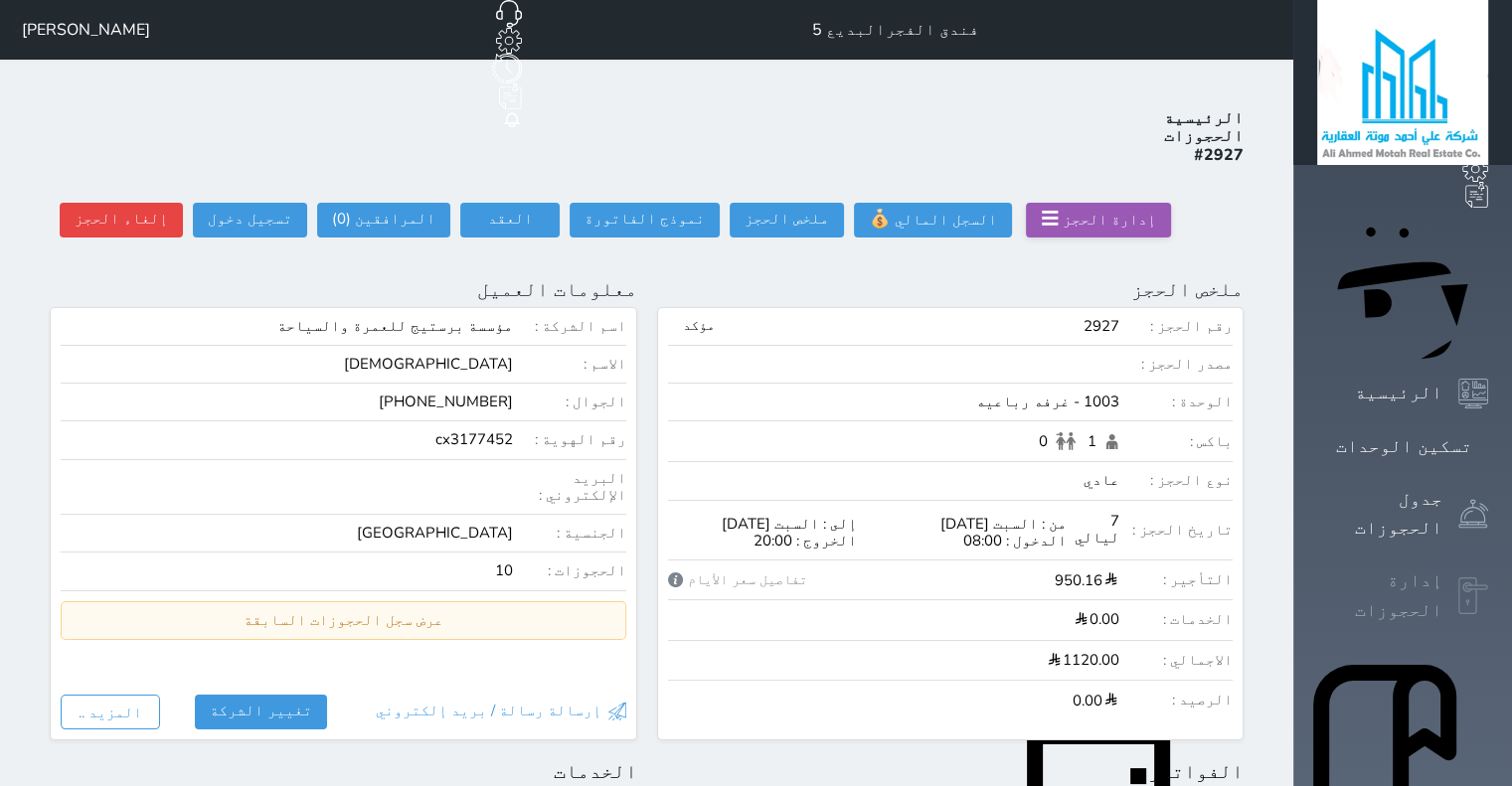 click on "إدارة الحجوزات" at bounding box center [1403, 595] 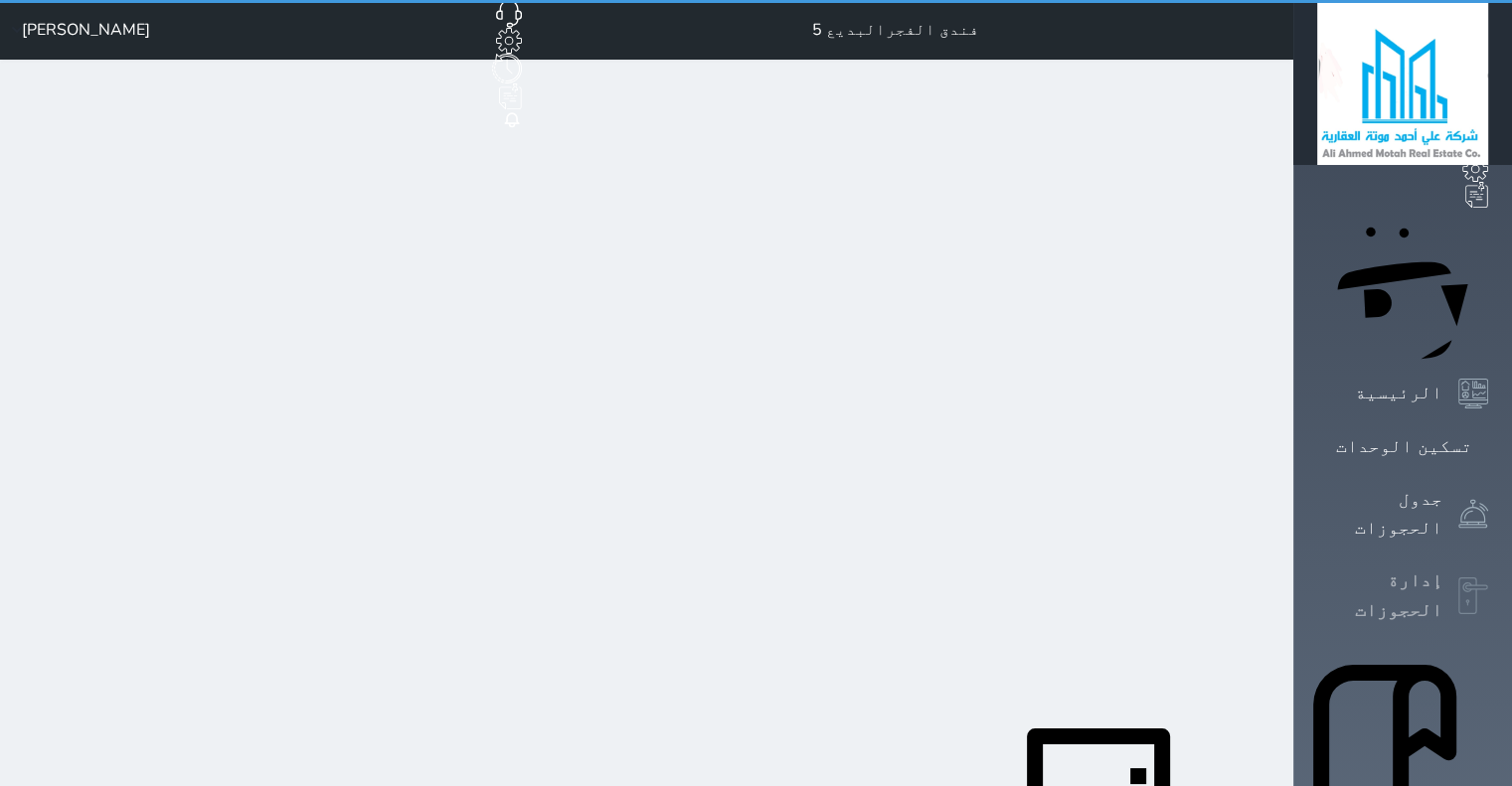 select on "open_all" 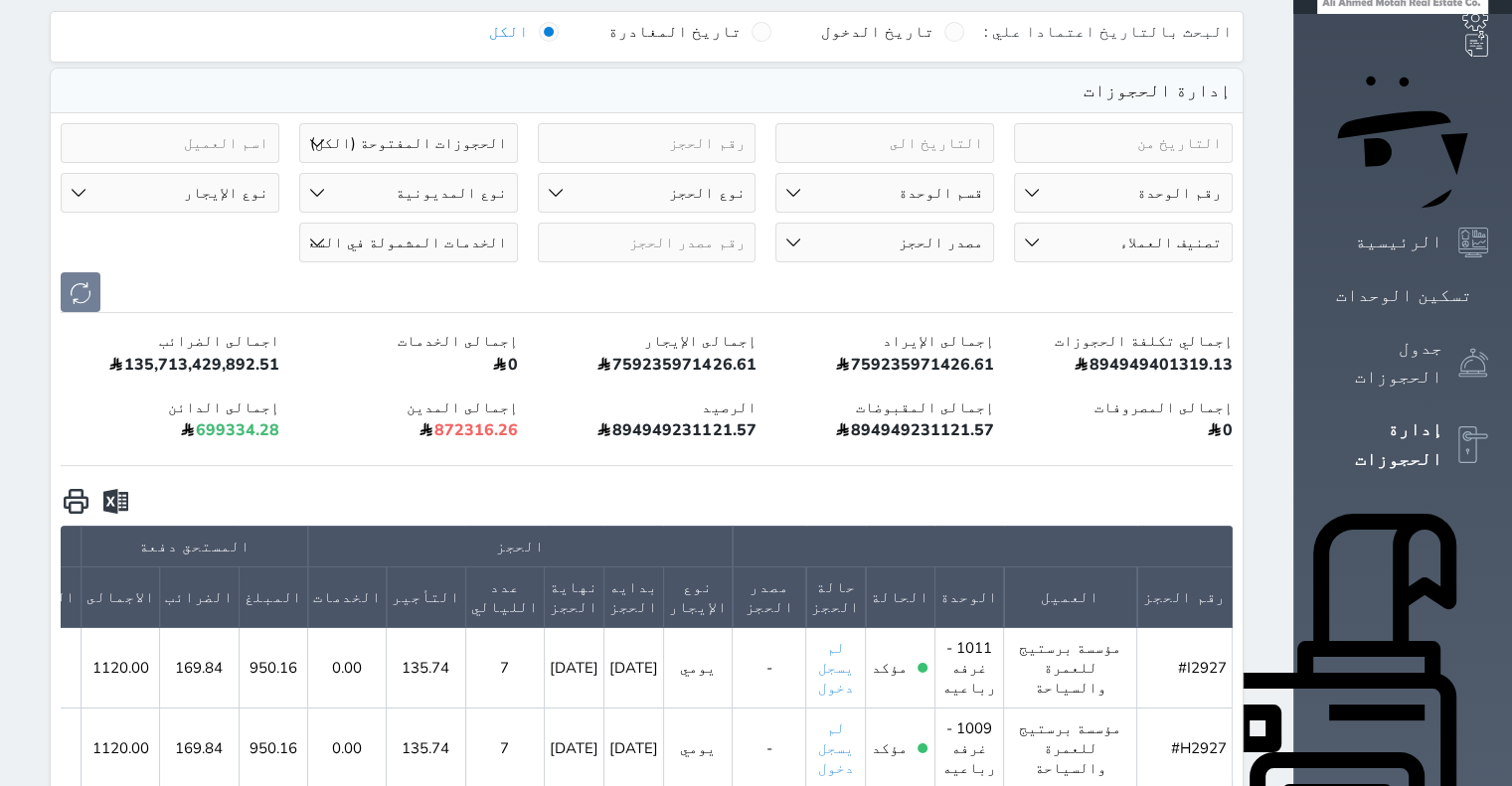 scroll, scrollTop: 0, scrollLeft: 0, axis: both 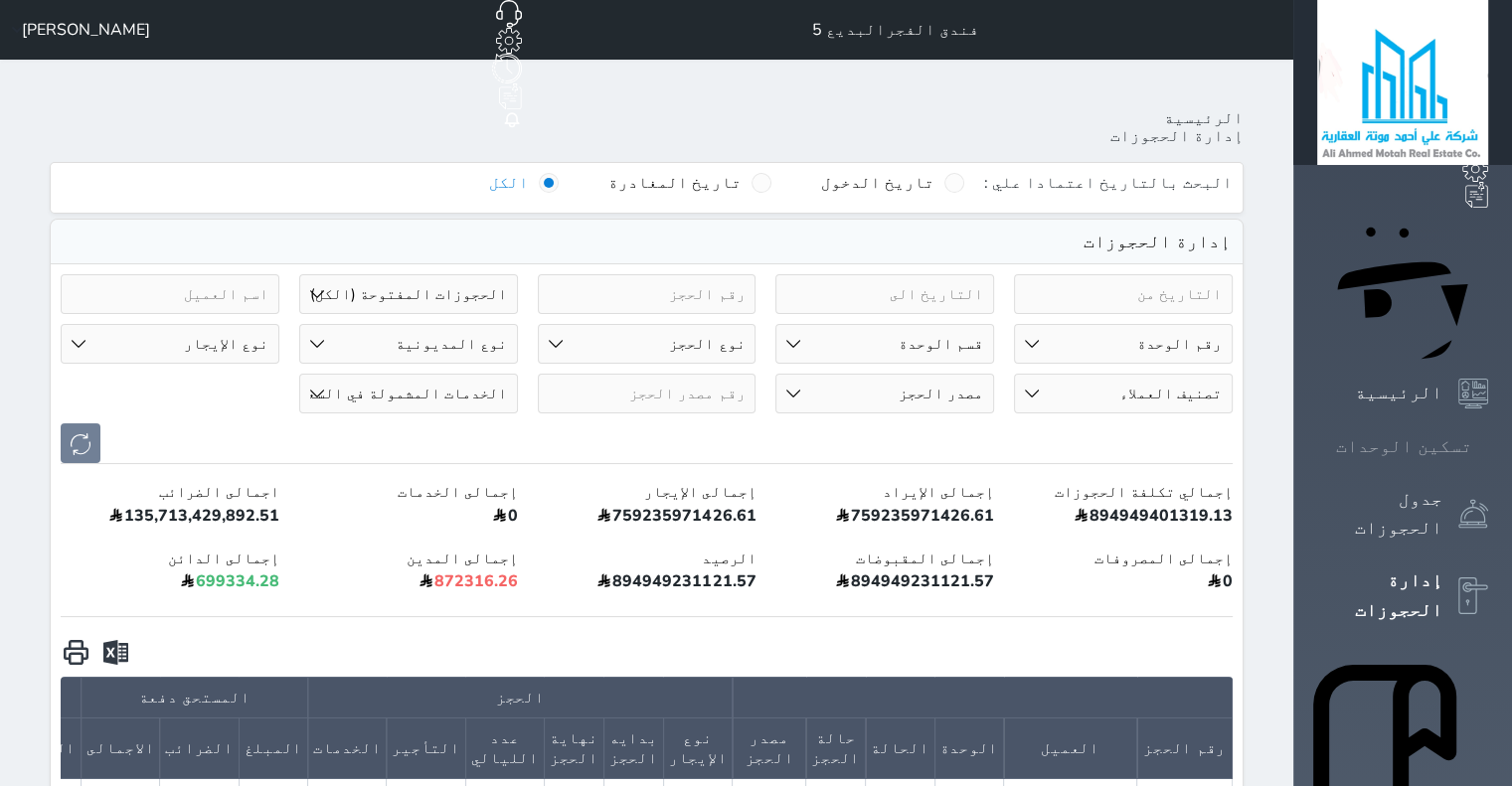 click on "تسكين الوحدات" at bounding box center (1404, 446) 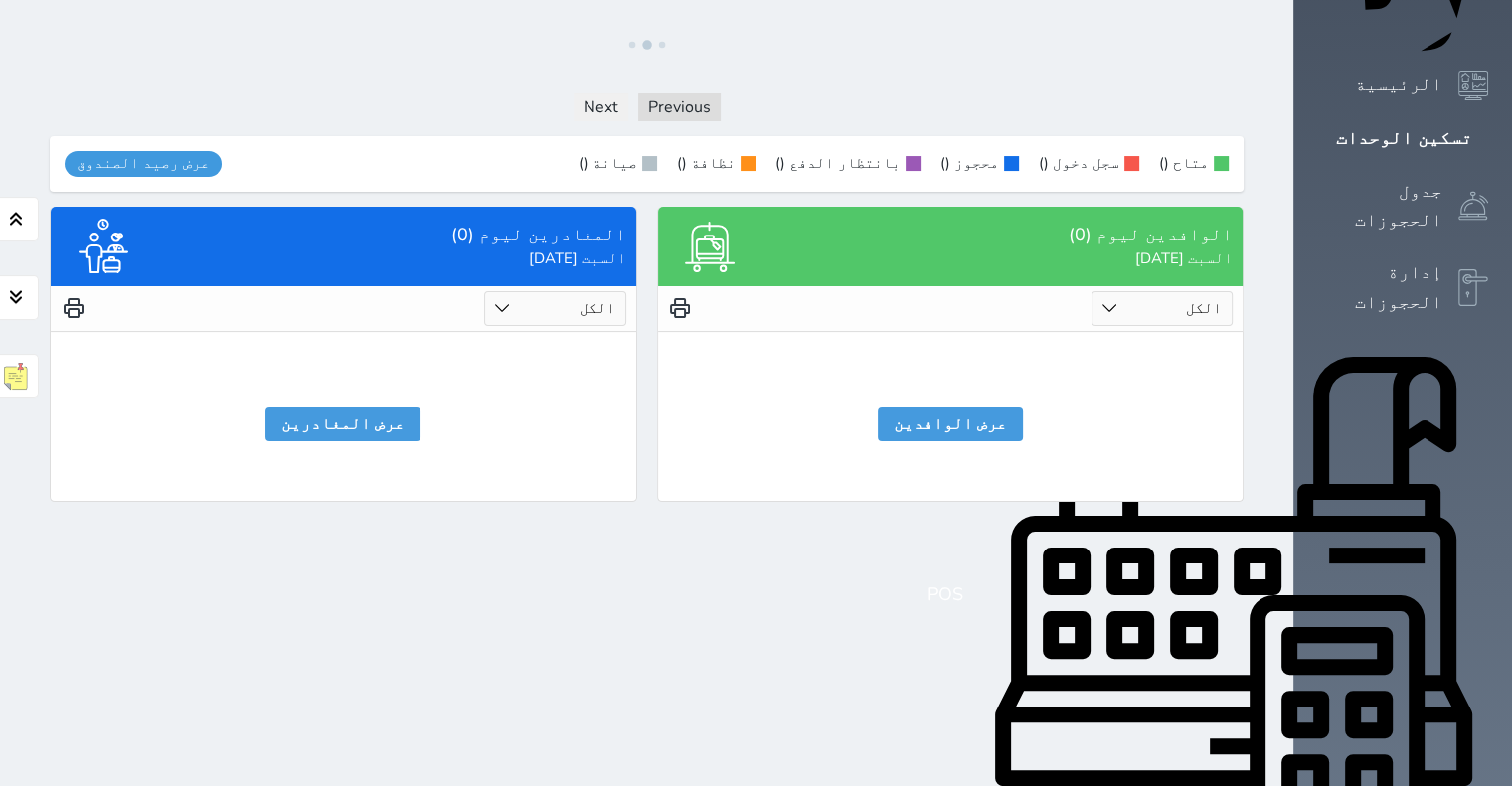 scroll, scrollTop: 490, scrollLeft: 0, axis: vertical 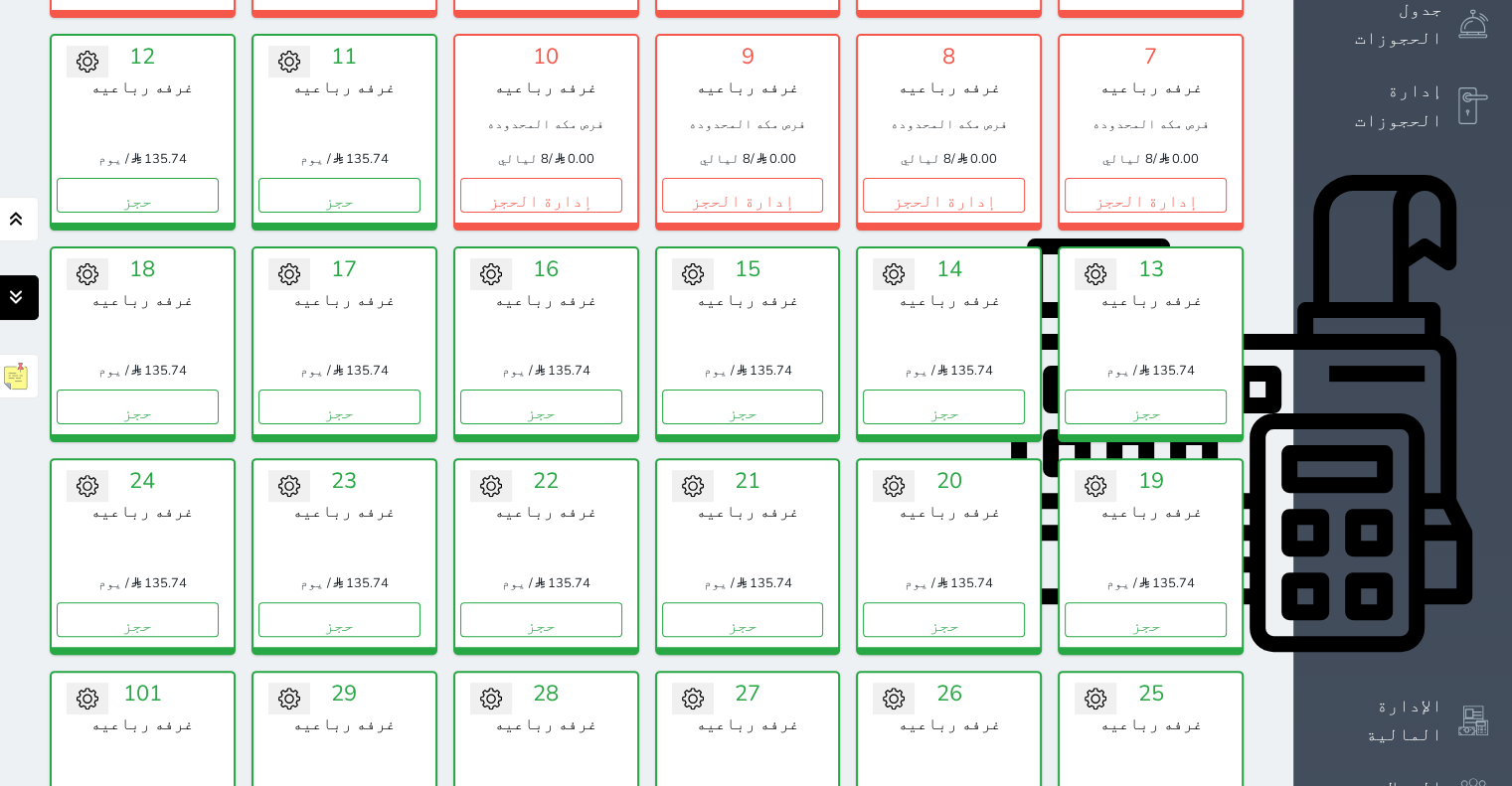 click 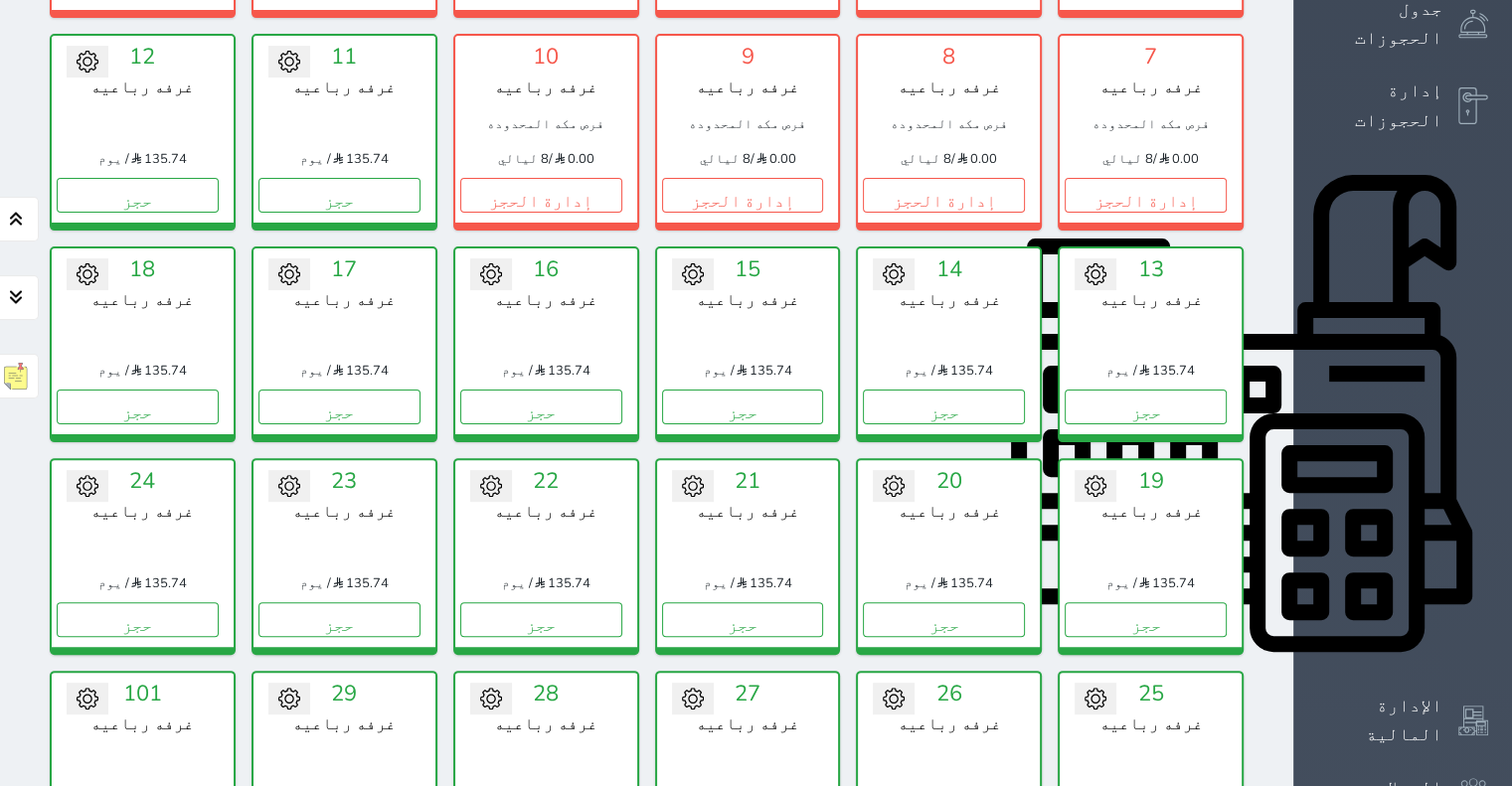 scroll, scrollTop: 11631, scrollLeft: 0, axis: vertical 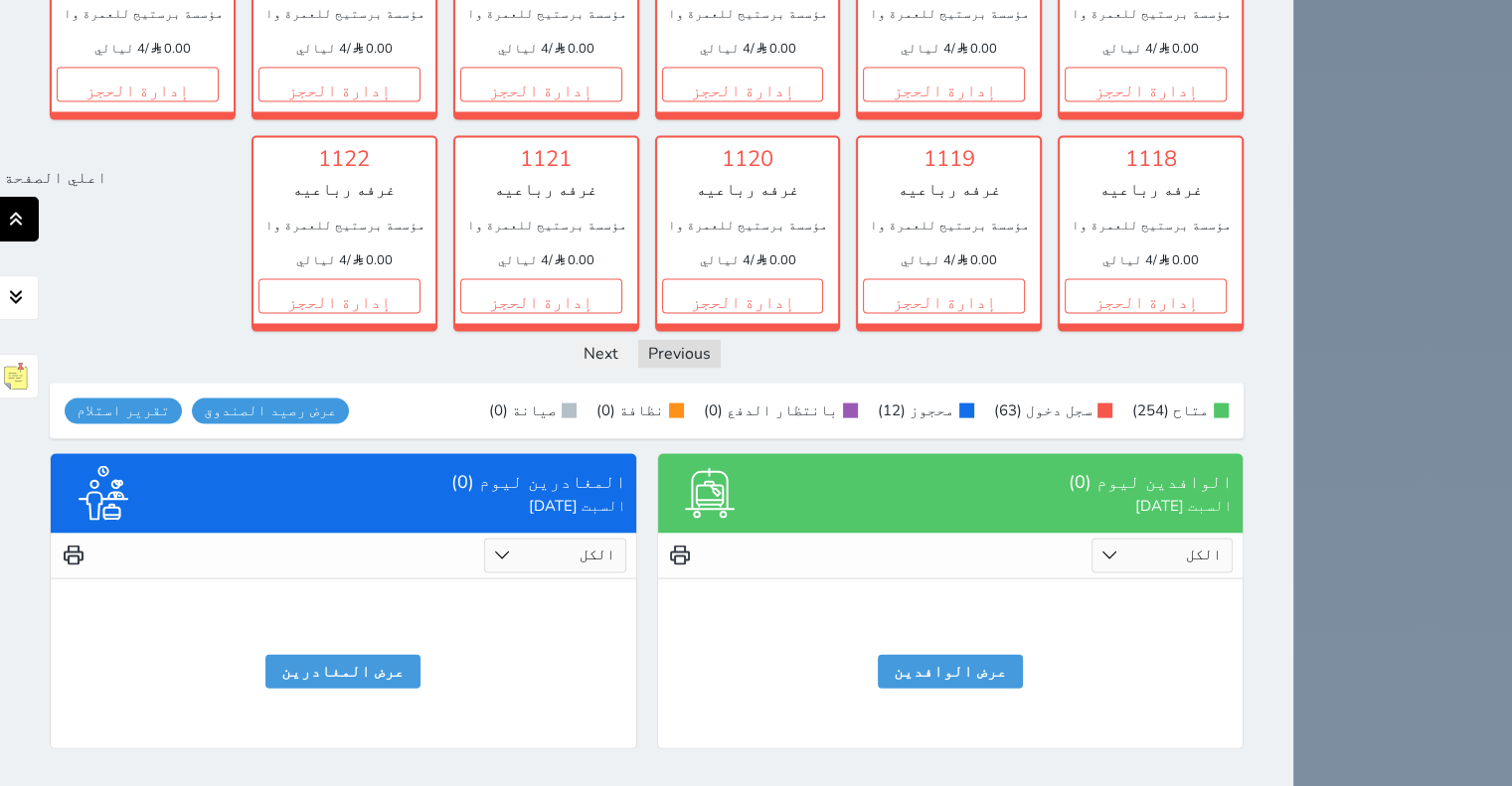 click 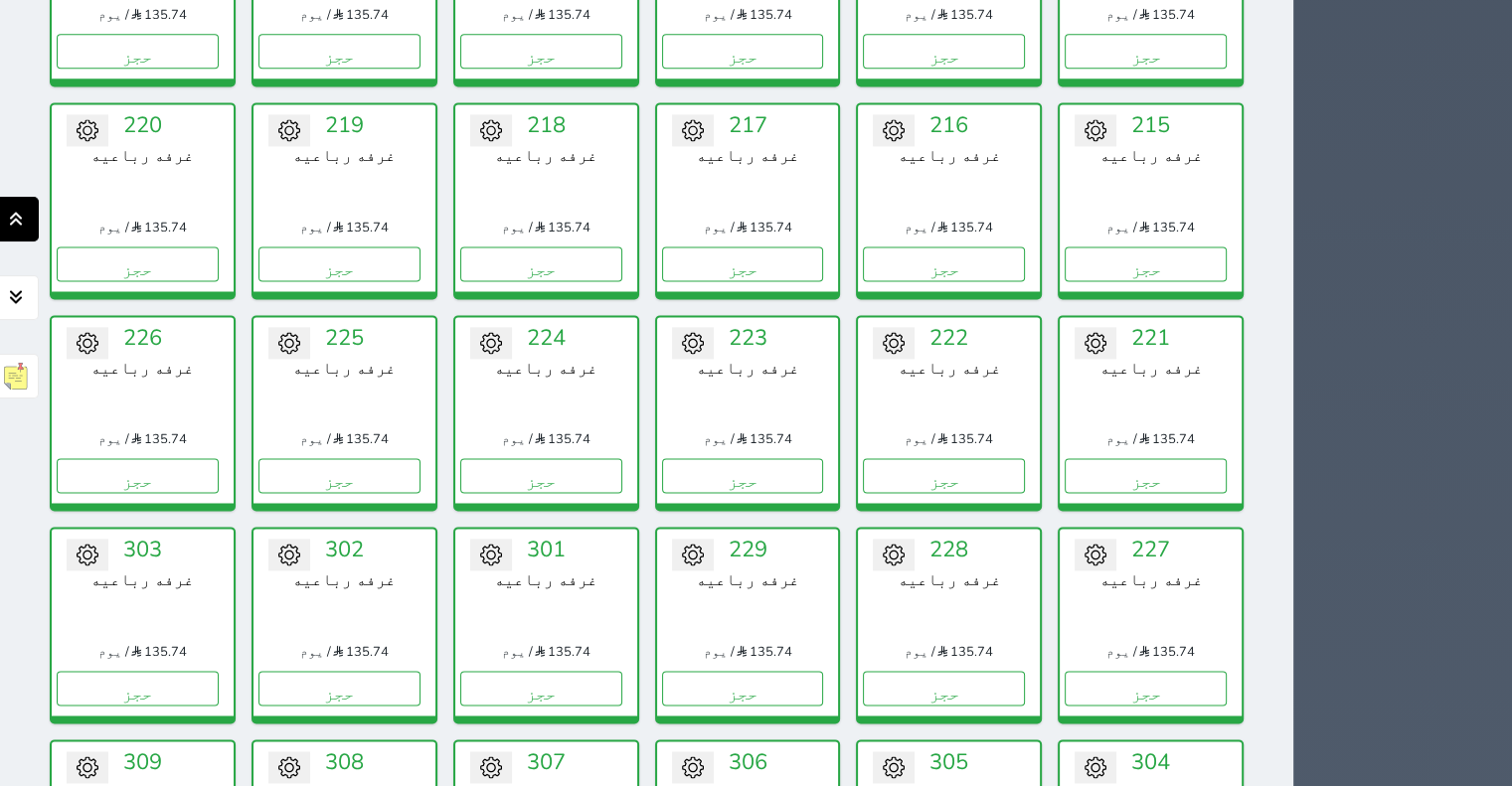 scroll, scrollTop: 78, scrollLeft: 0, axis: vertical 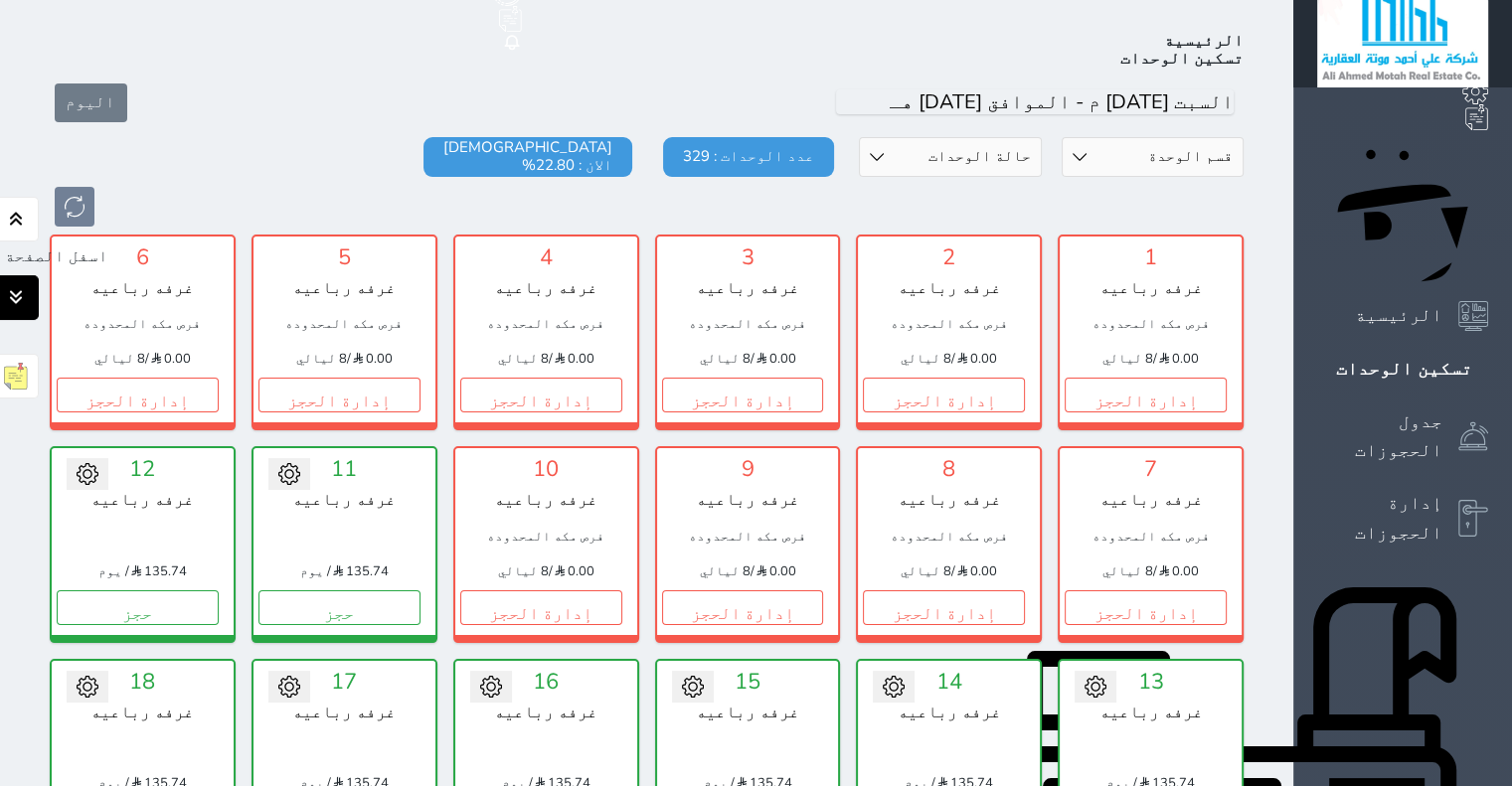 click 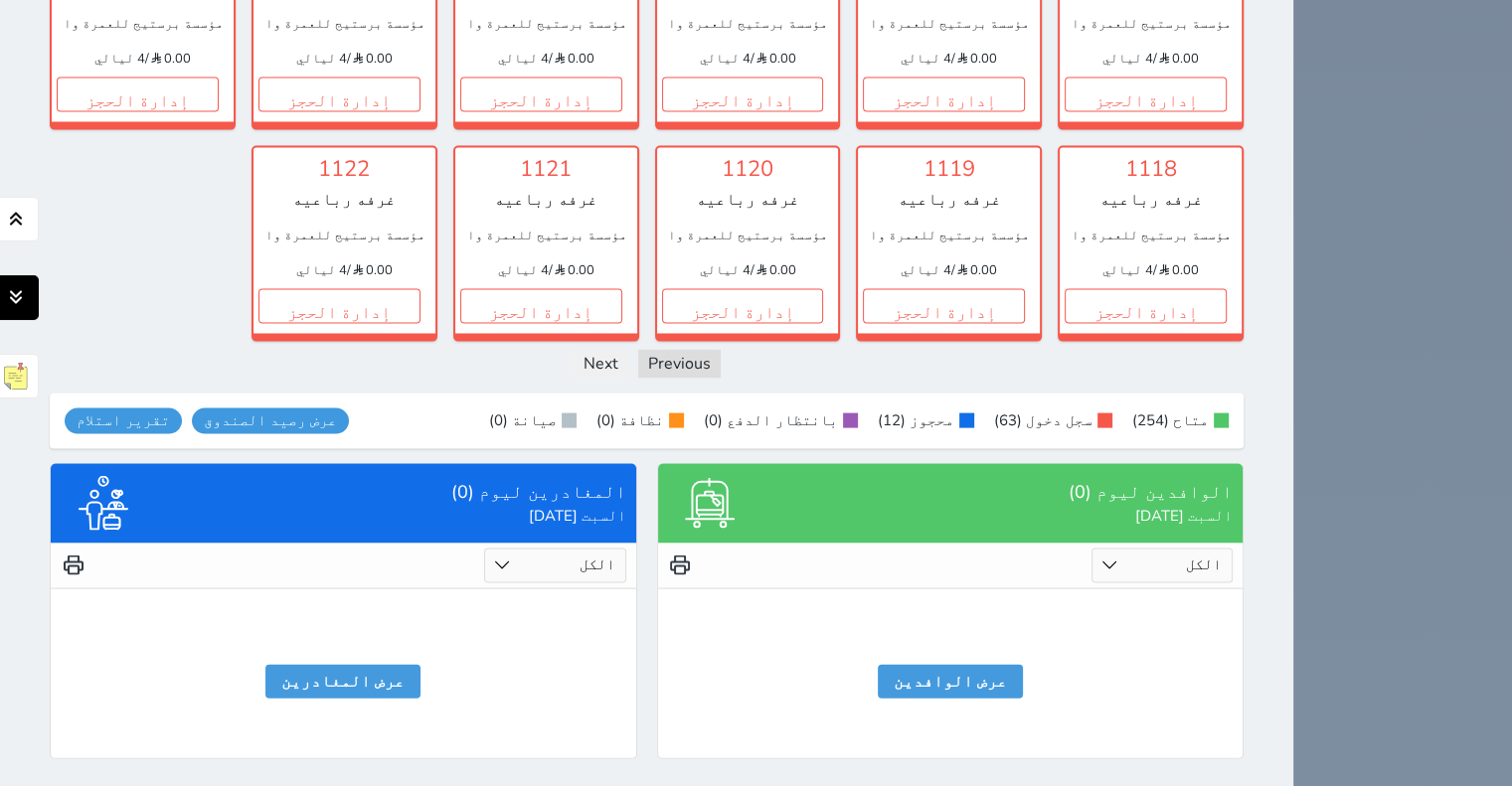 scroll, scrollTop: 11631, scrollLeft: 0, axis: vertical 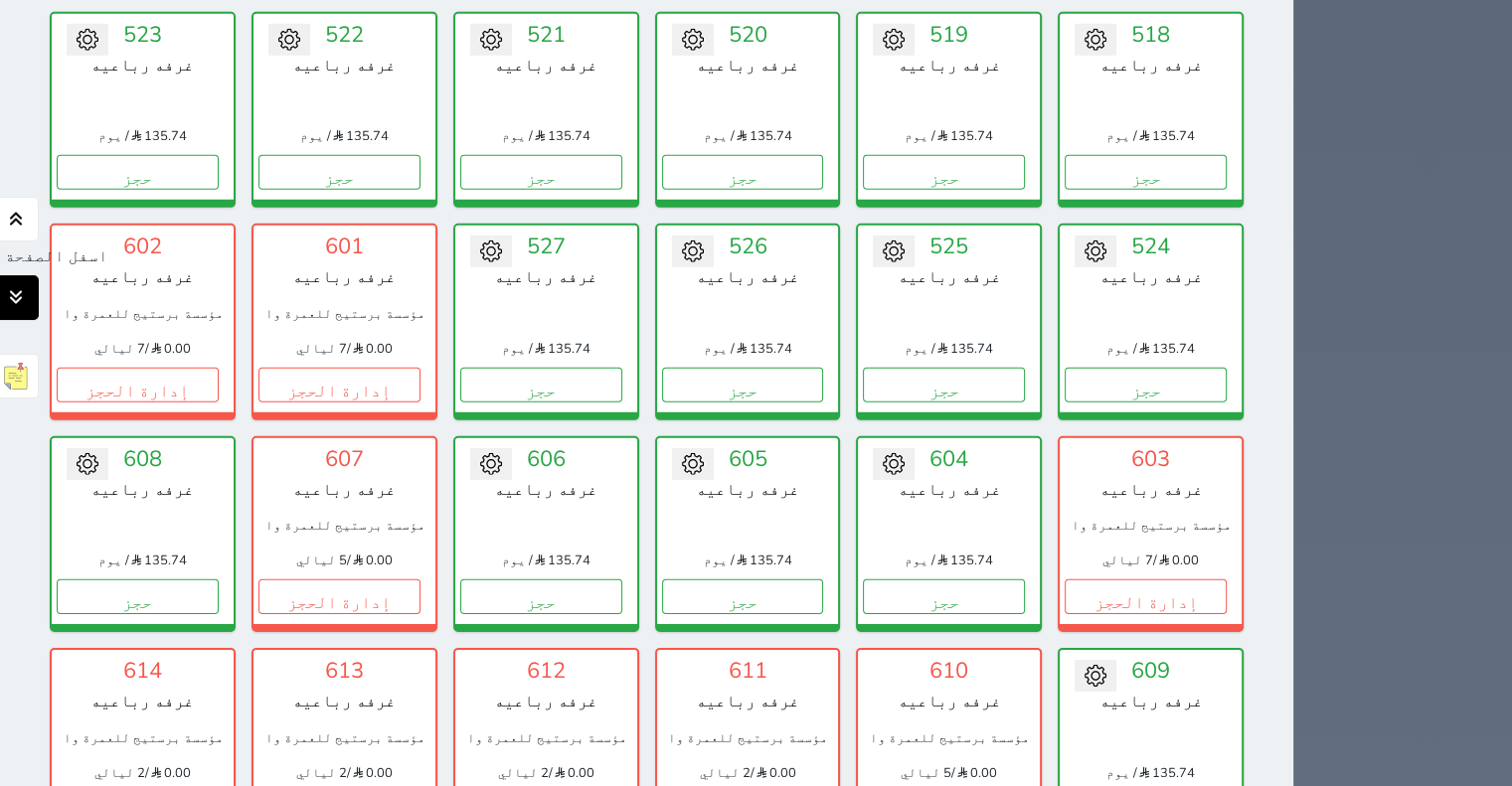 click at bounding box center (16, 297) 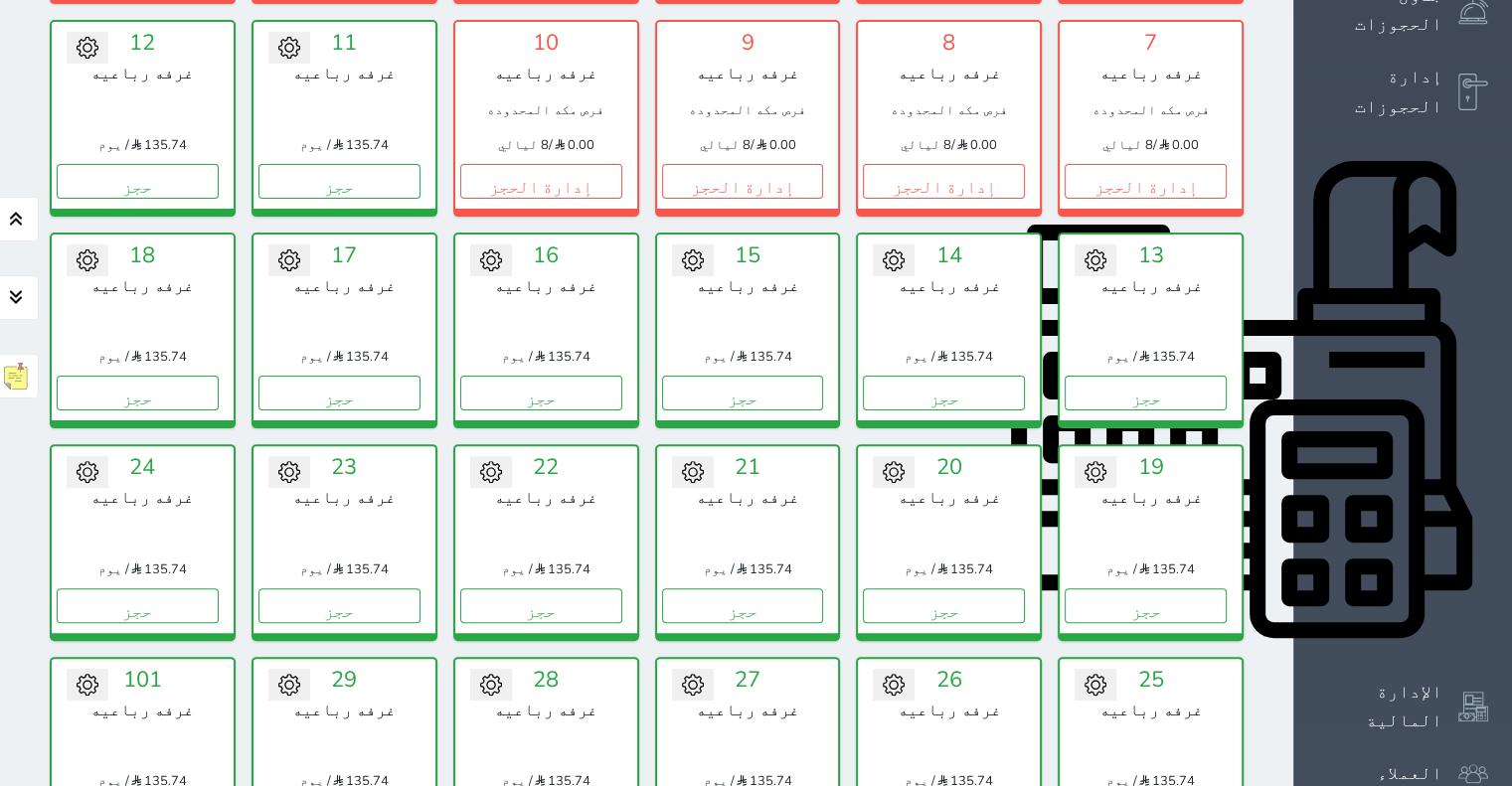 scroll, scrollTop: 0, scrollLeft: 0, axis: both 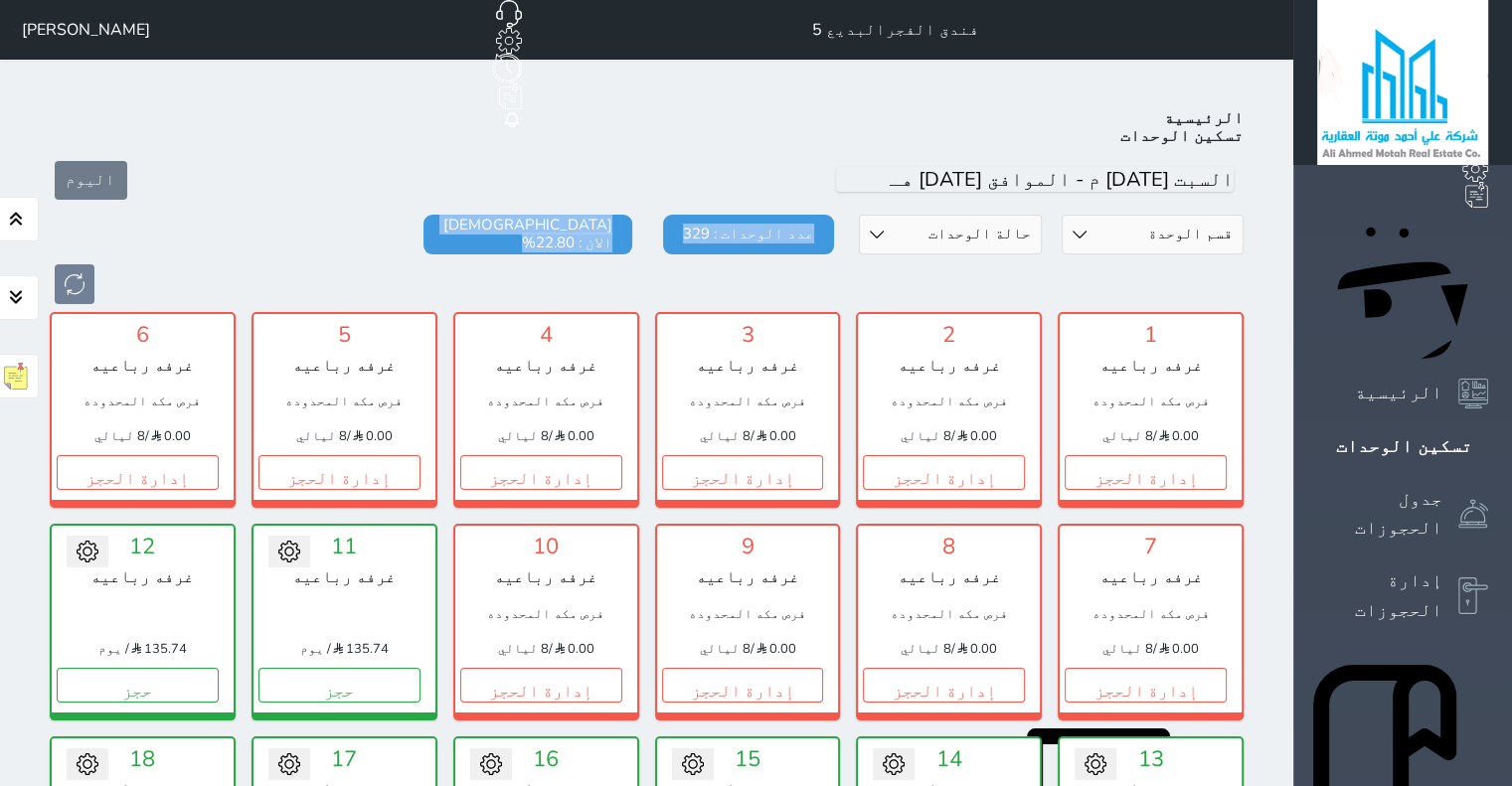 drag, startPoint x: 724, startPoint y: 206, endPoint x: 795, endPoint y: 236, distance: 77 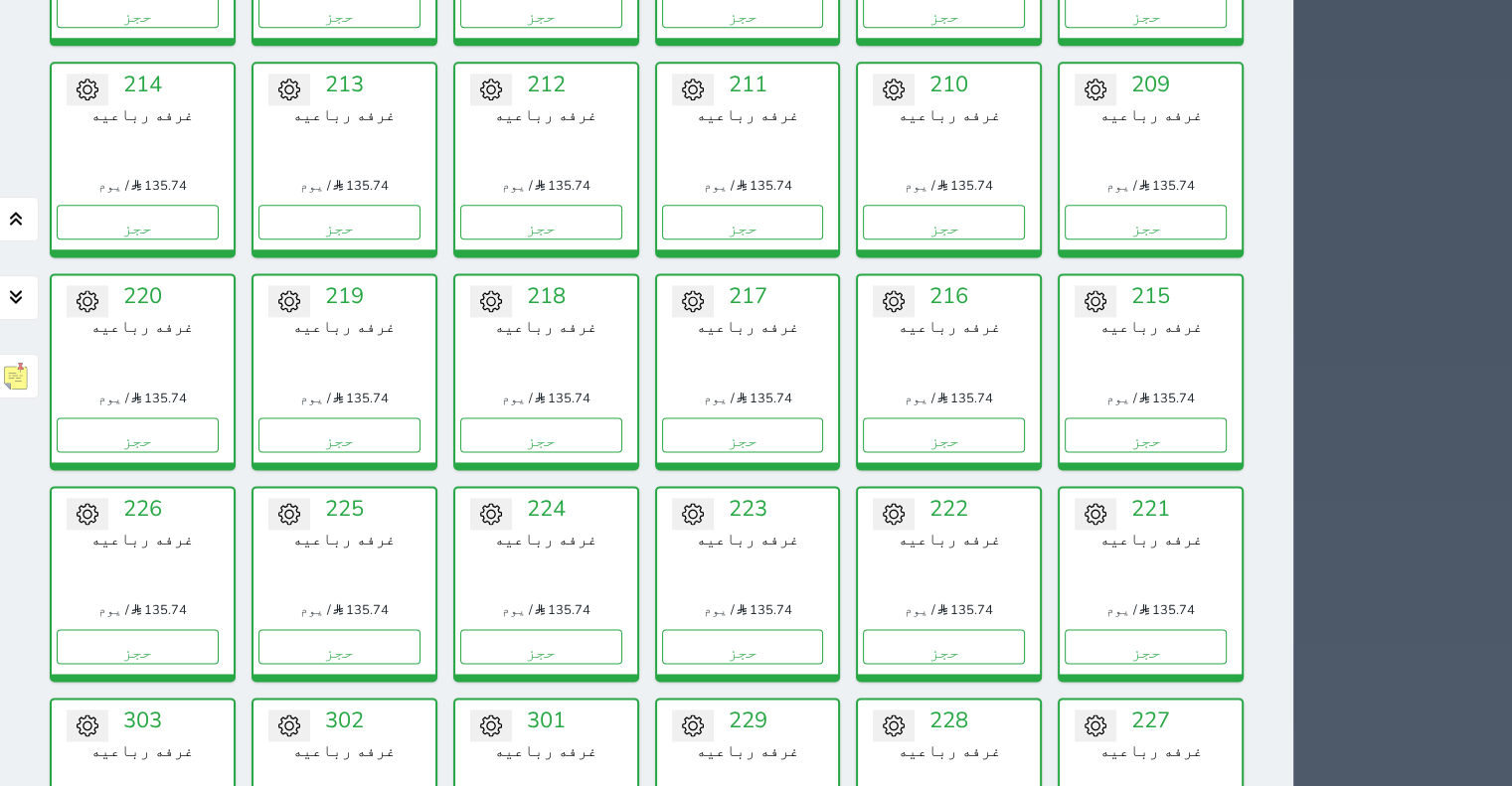 scroll, scrollTop: 2882, scrollLeft: 0, axis: vertical 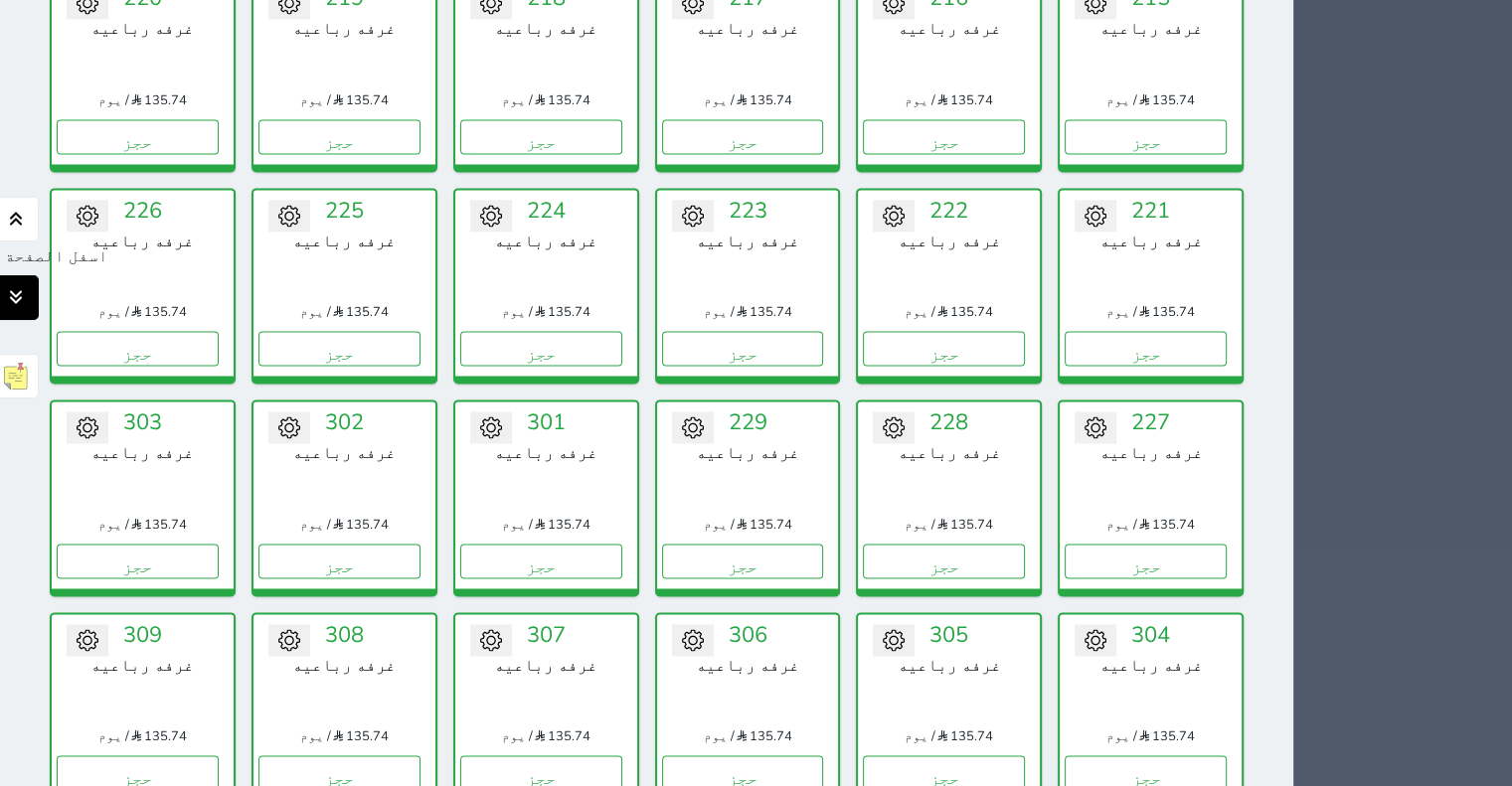 click 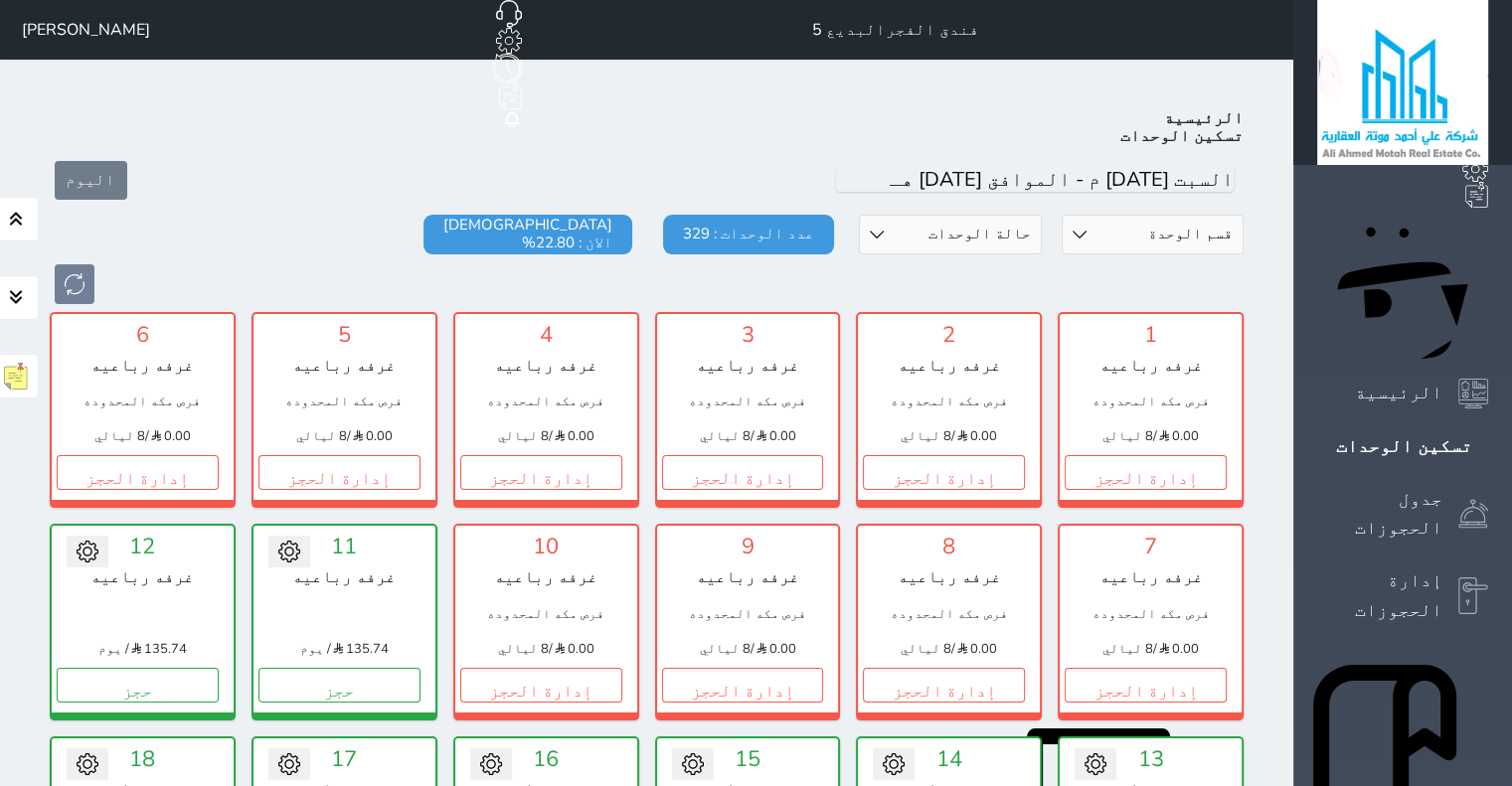 scroll, scrollTop: 0, scrollLeft: 0, axis: both 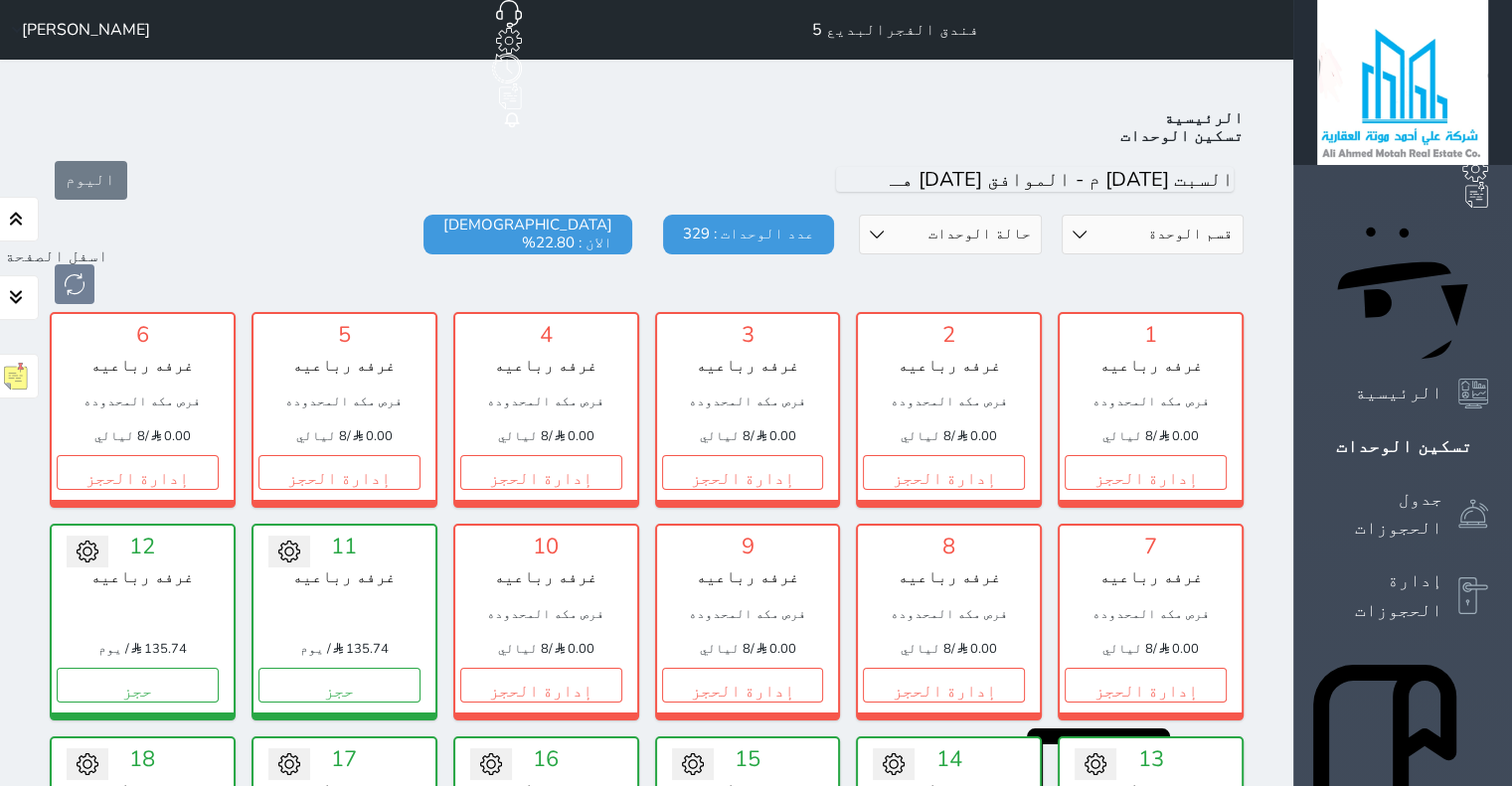 click on "[PERSON_NAME]" at bounding box center [85, 30] 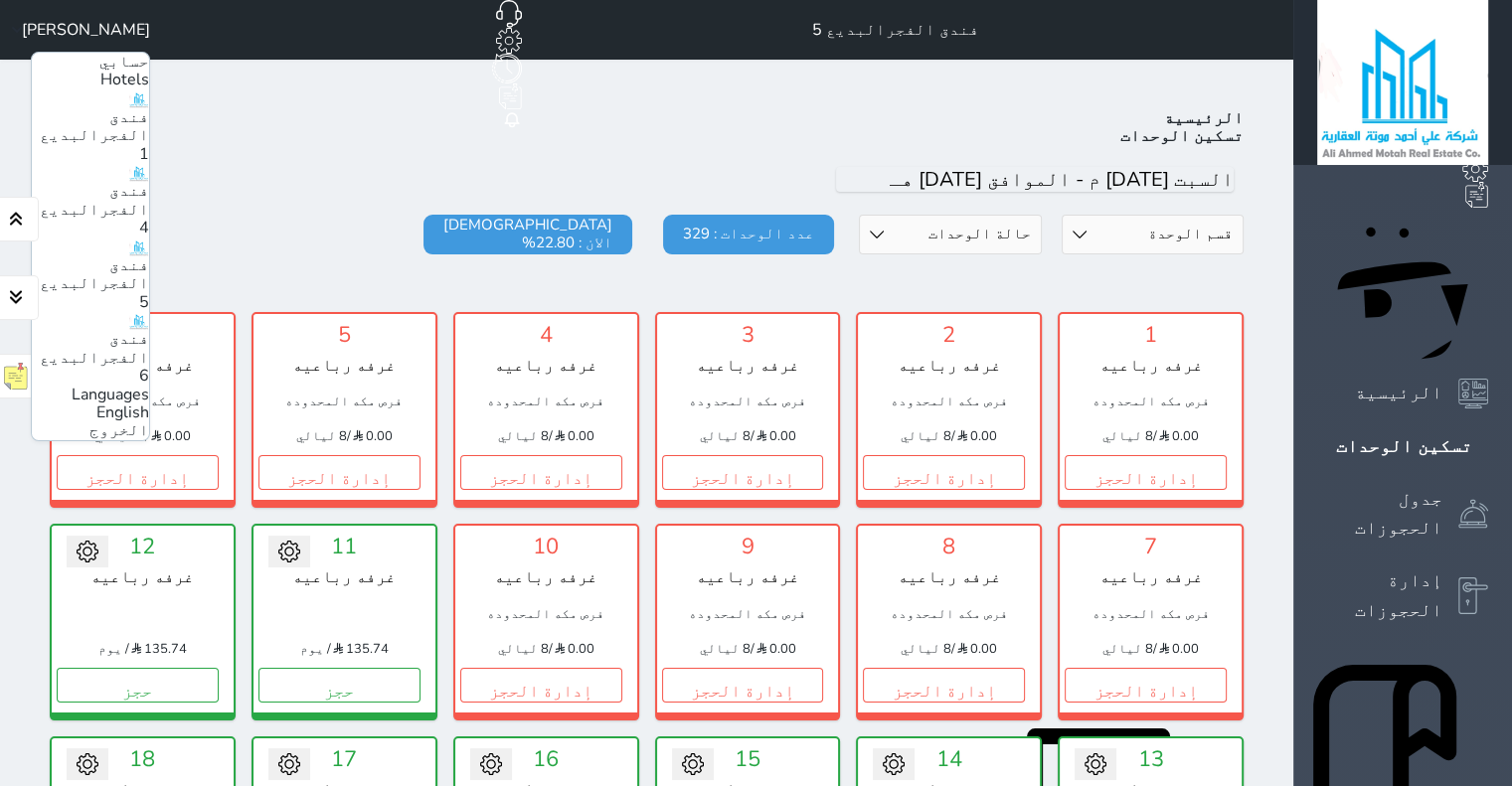 click on "فندق الفجرالبديع 4" at bounding box center [94, 209] 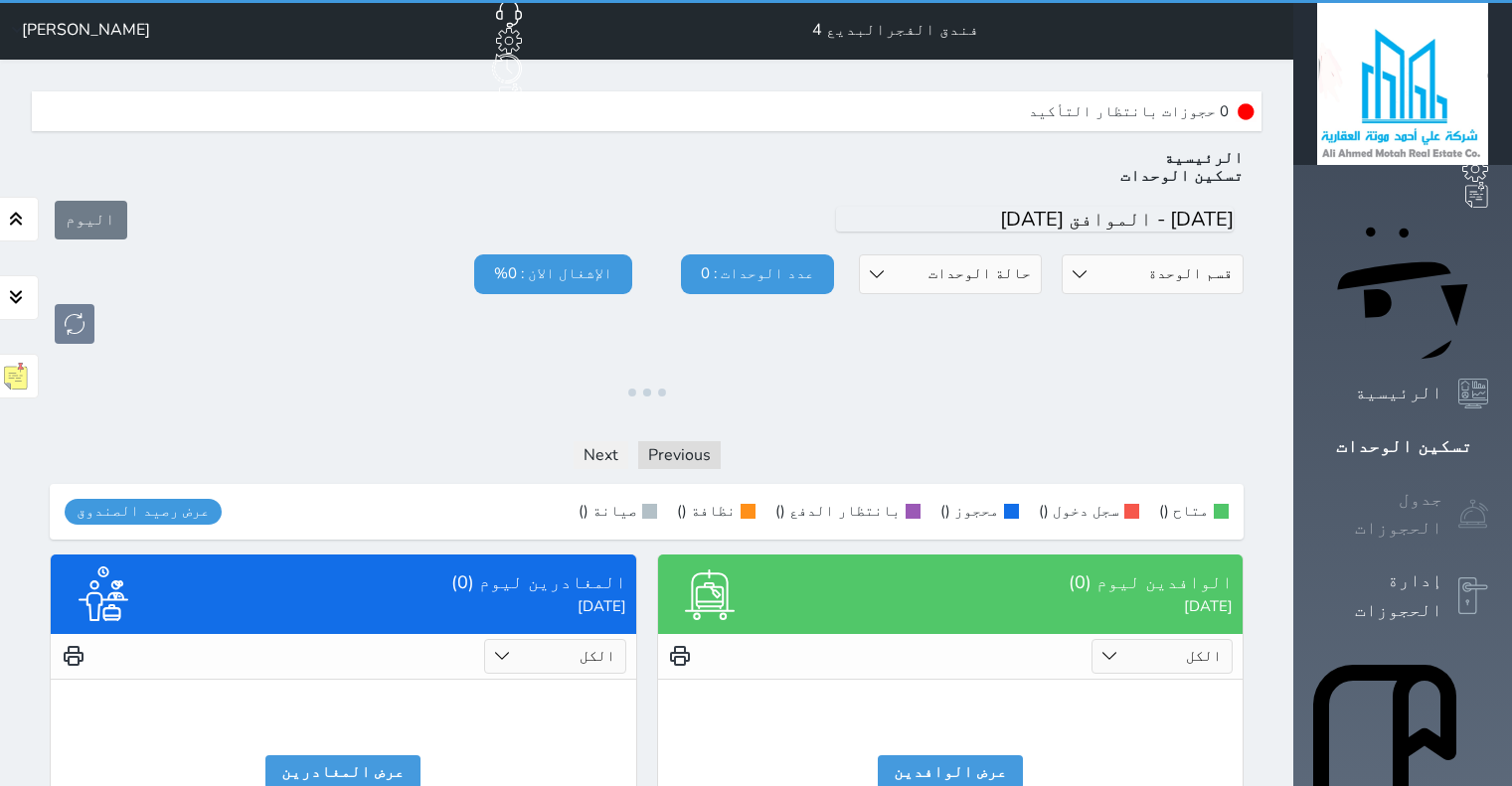 scroll, scrollTop: 0, scrollLeft: 0, axis: both 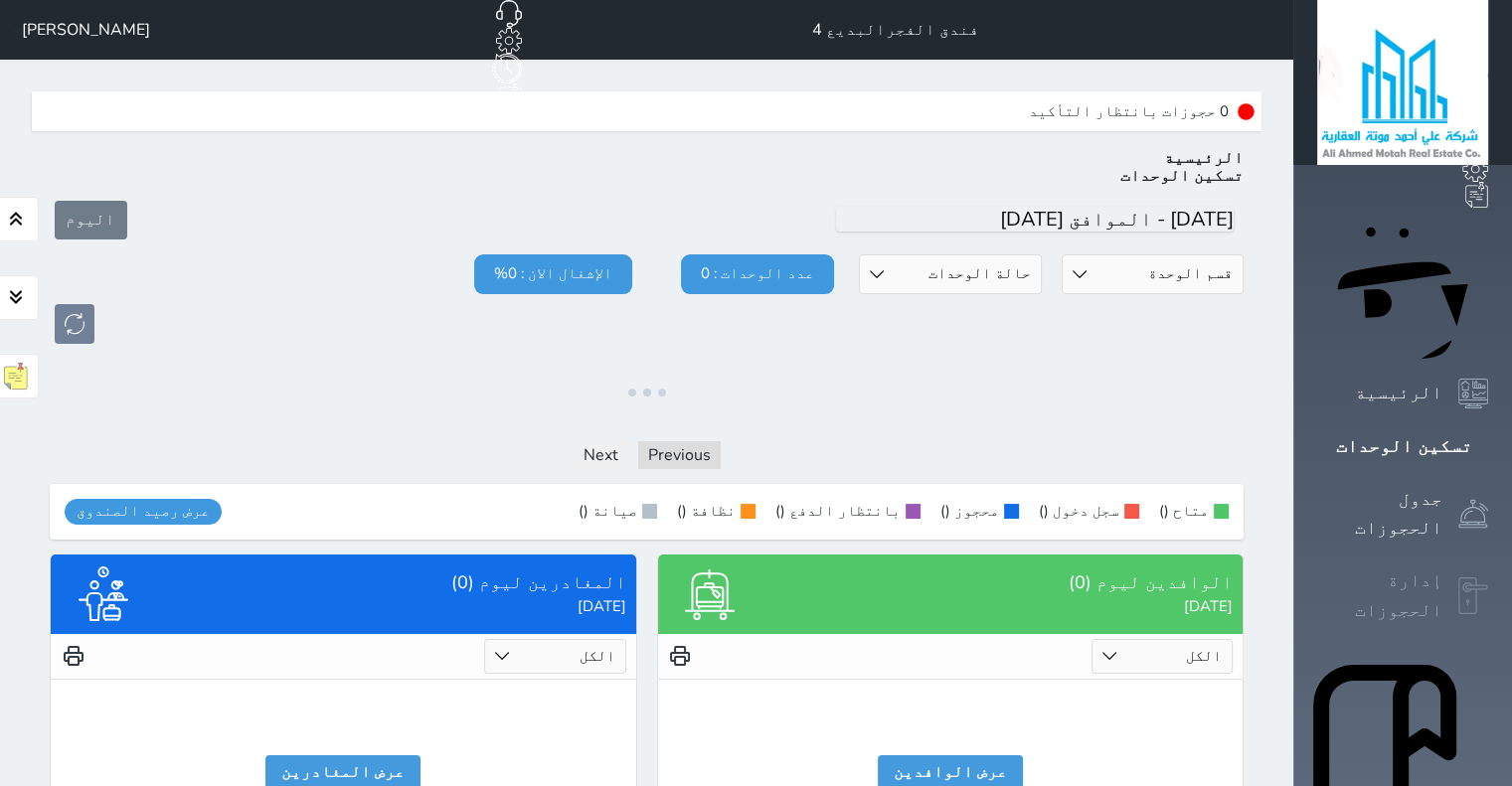 click 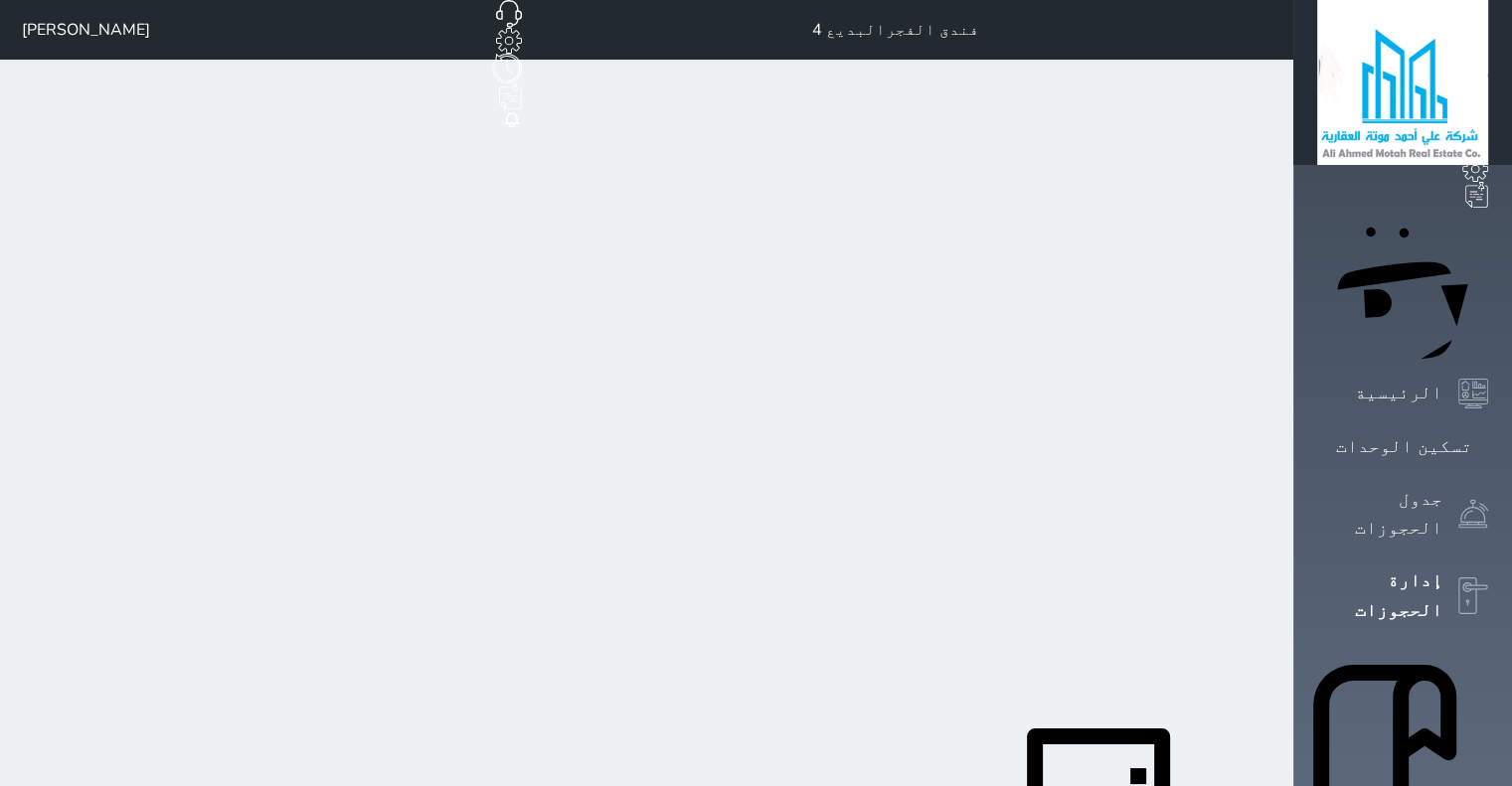select on "open_all" 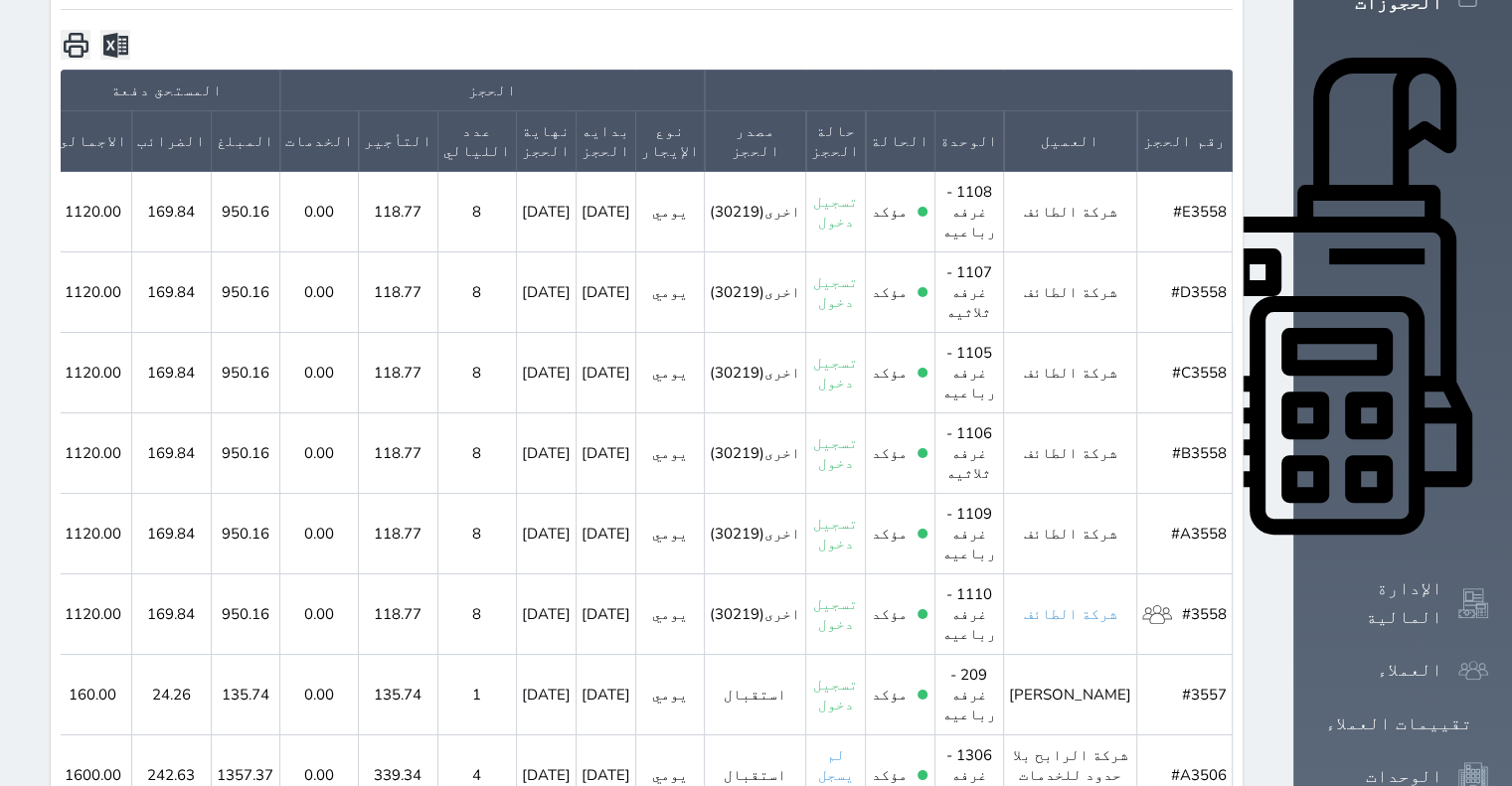 scroll, scrollTop: 591, scrollLeft: 0, axis: vertical 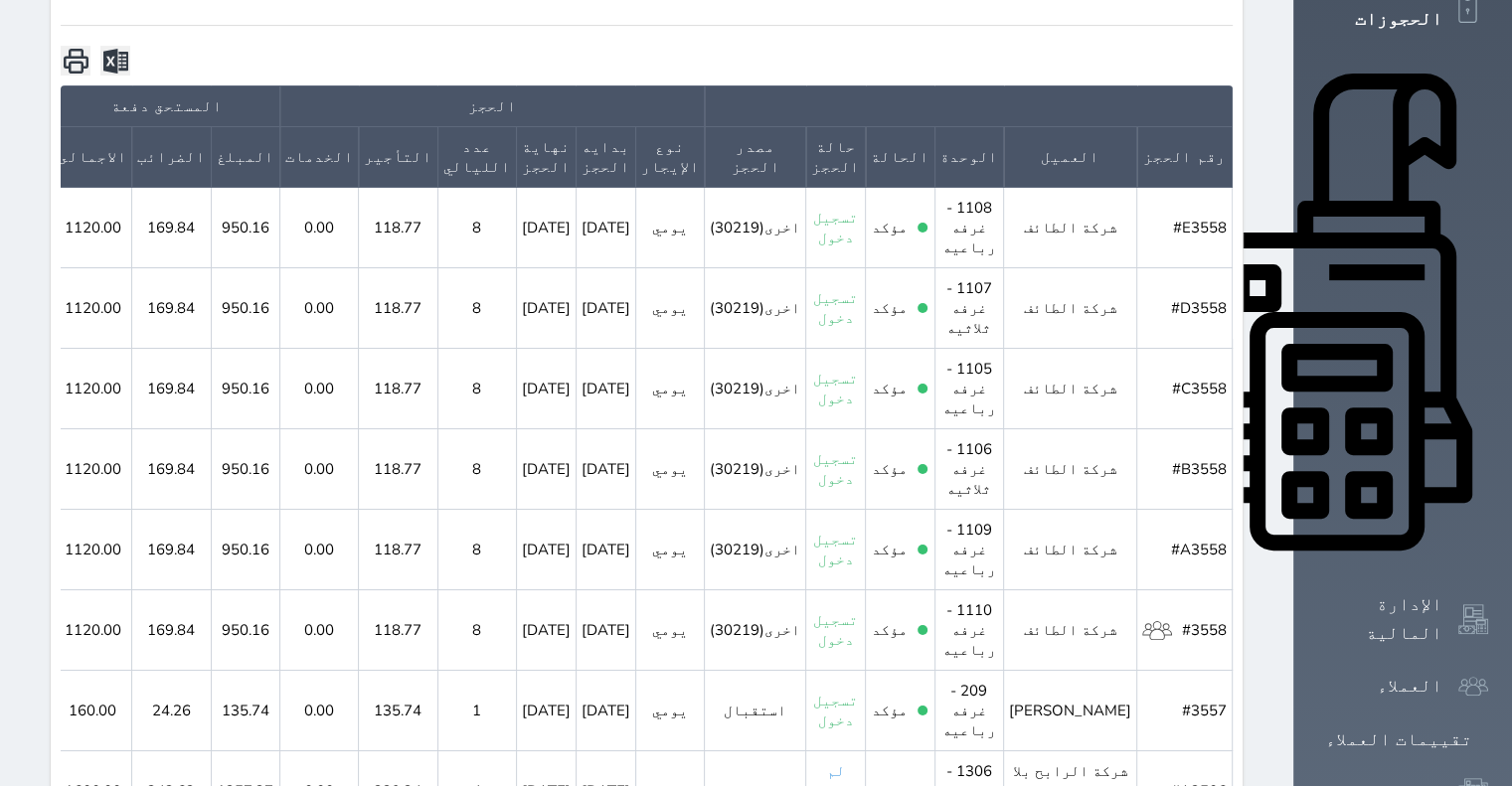 click 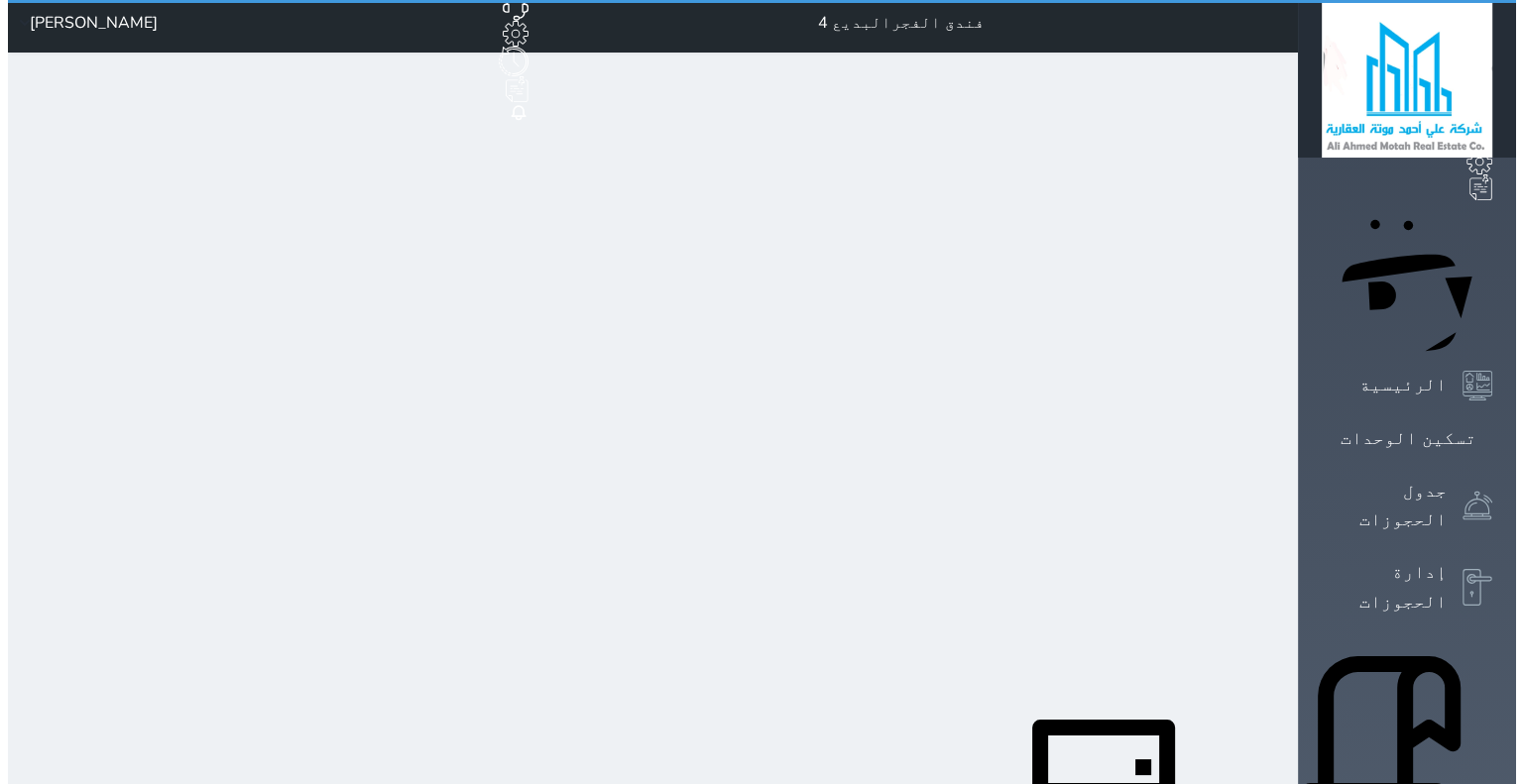 scroll, scrollTop: 0, scrollLeft: 0, axis: both 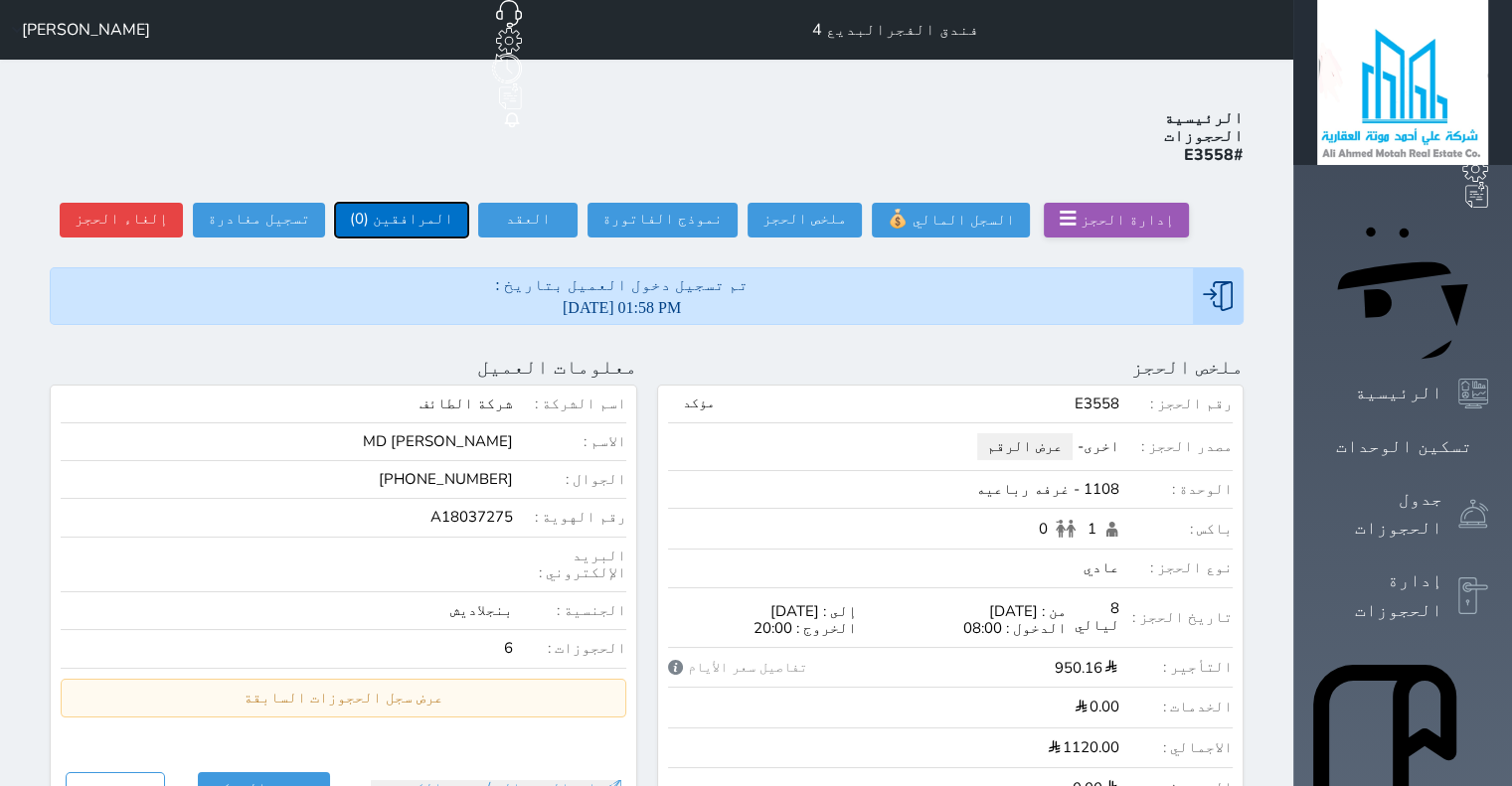 click on "المرافقين (0)" at bounding box center [402, 220] 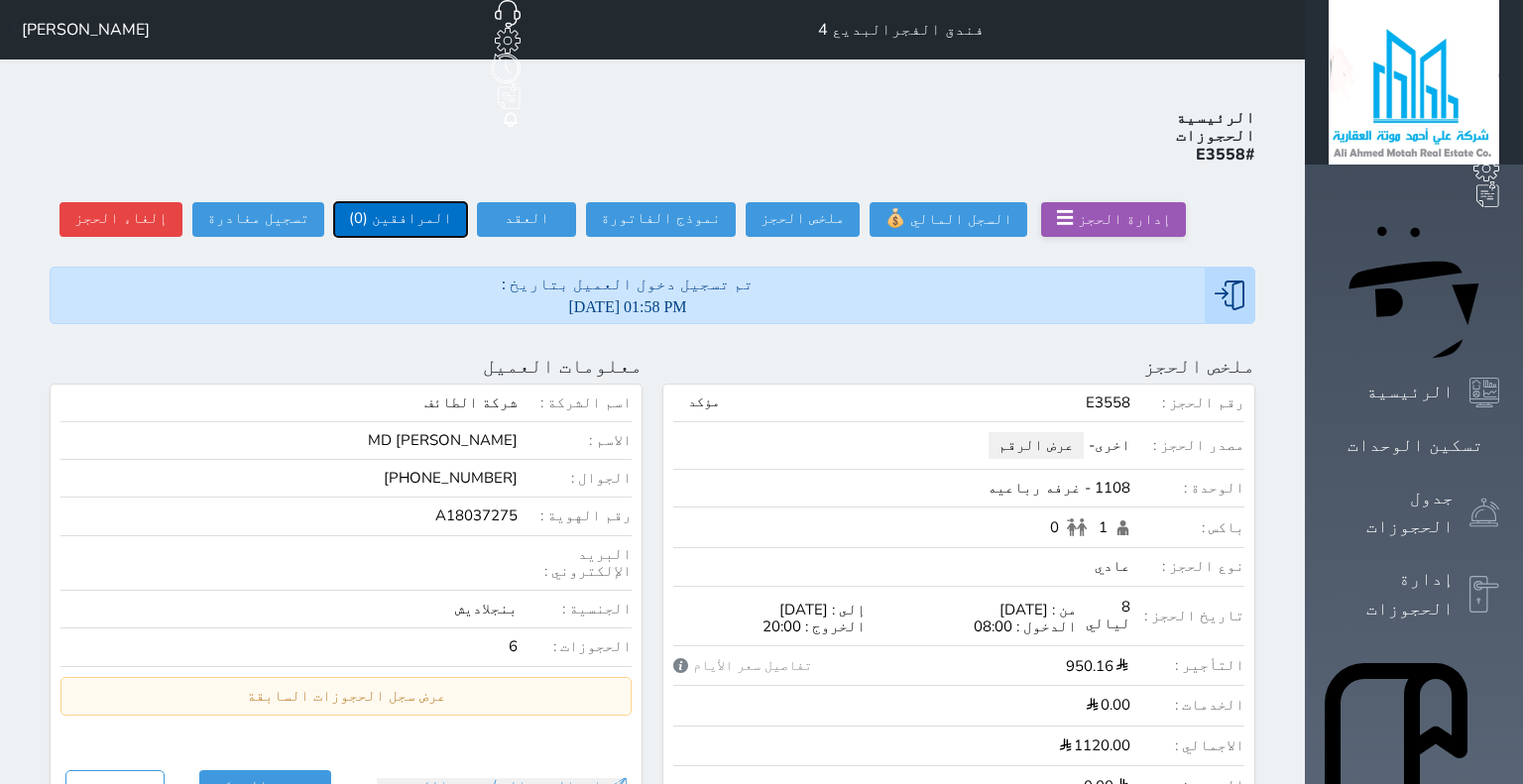 select 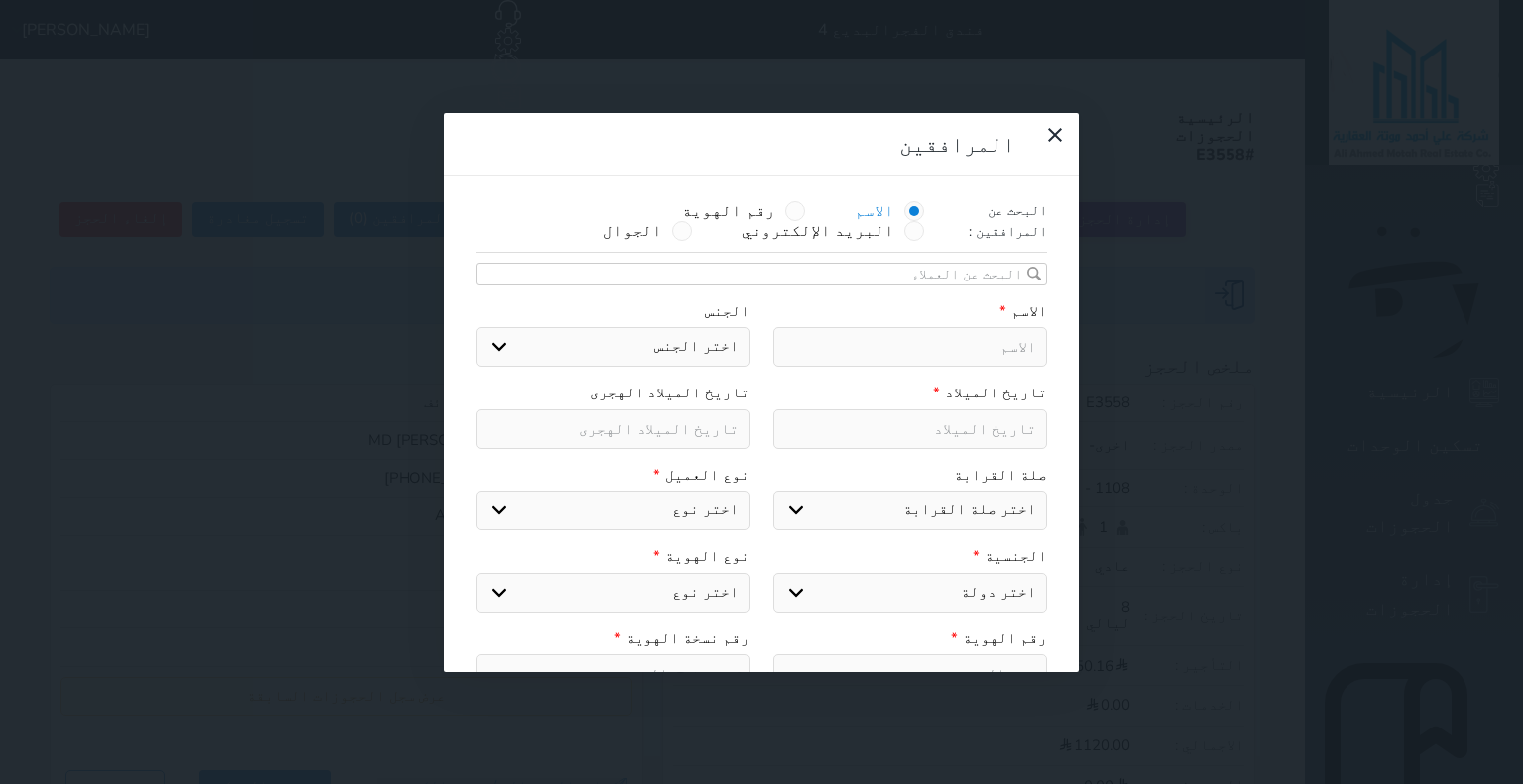 click at bounding box center (910, 347) 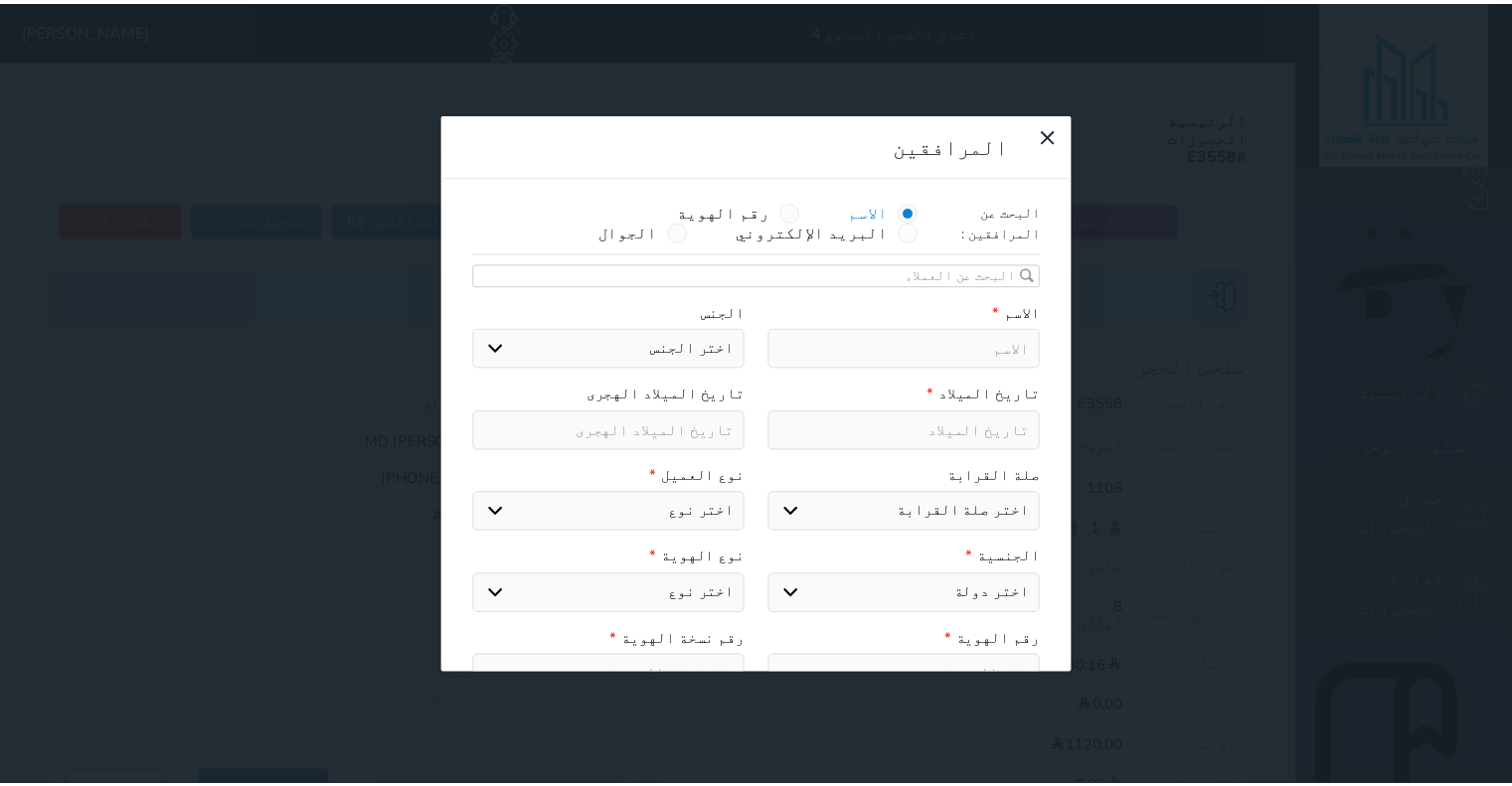 scroll, scrollTop: 99, scrollLeft: 0, axis: vertical 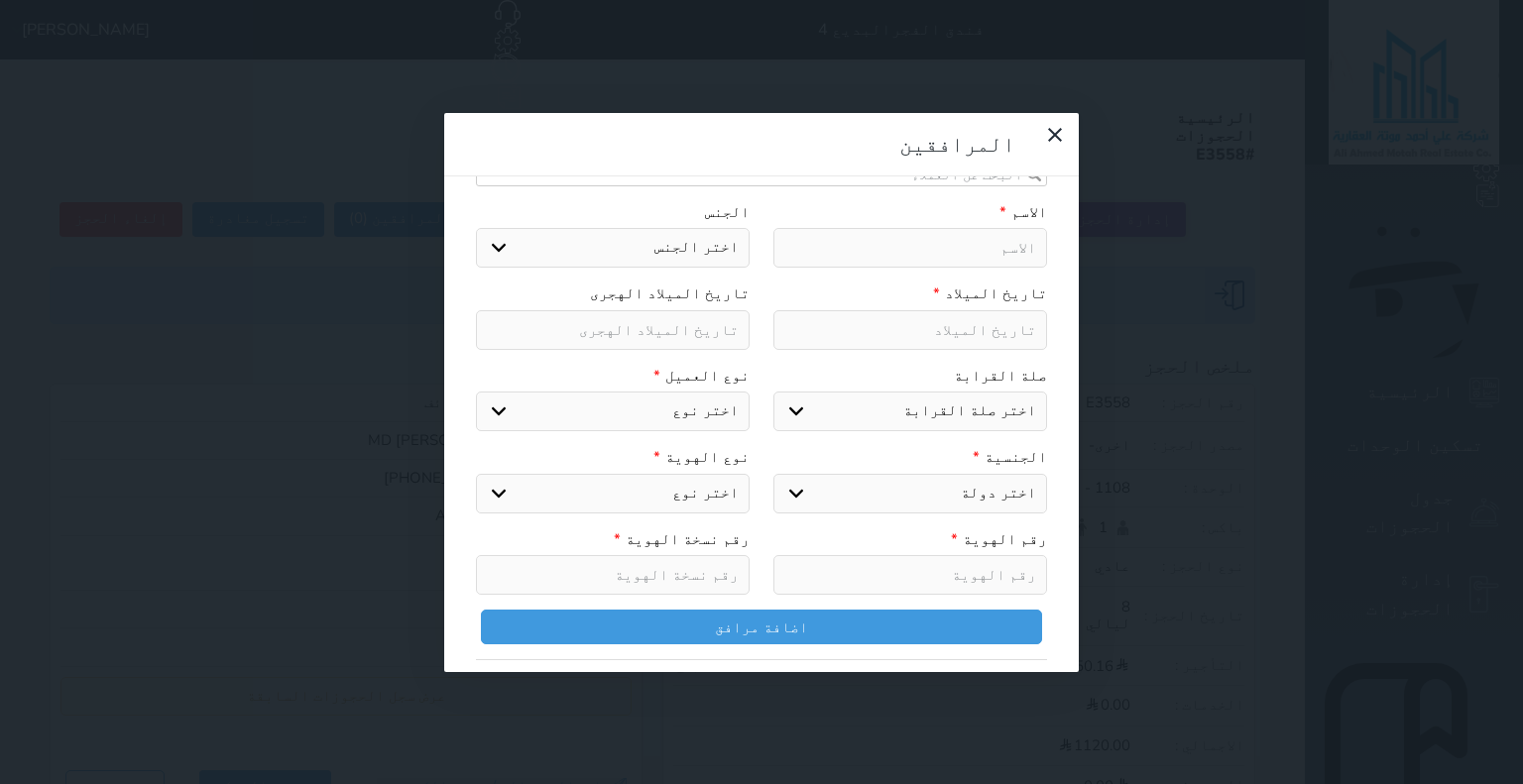 click on "اختر صلة القرابة   ابن ابنه زوجة اخ اخت اب ام زوج أخرى" at bounding box center [910, 411] 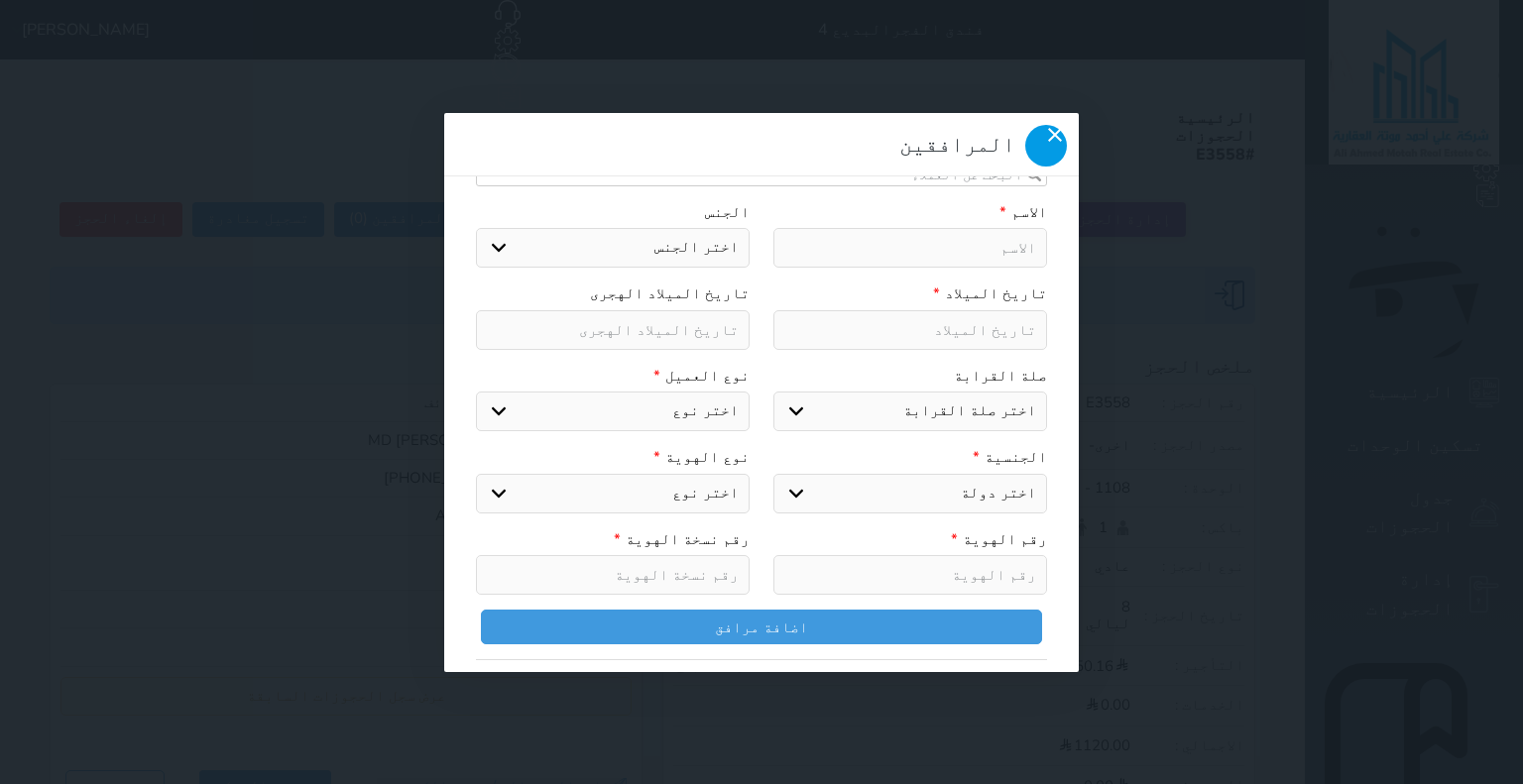 click at bounding box center (1046, 146) 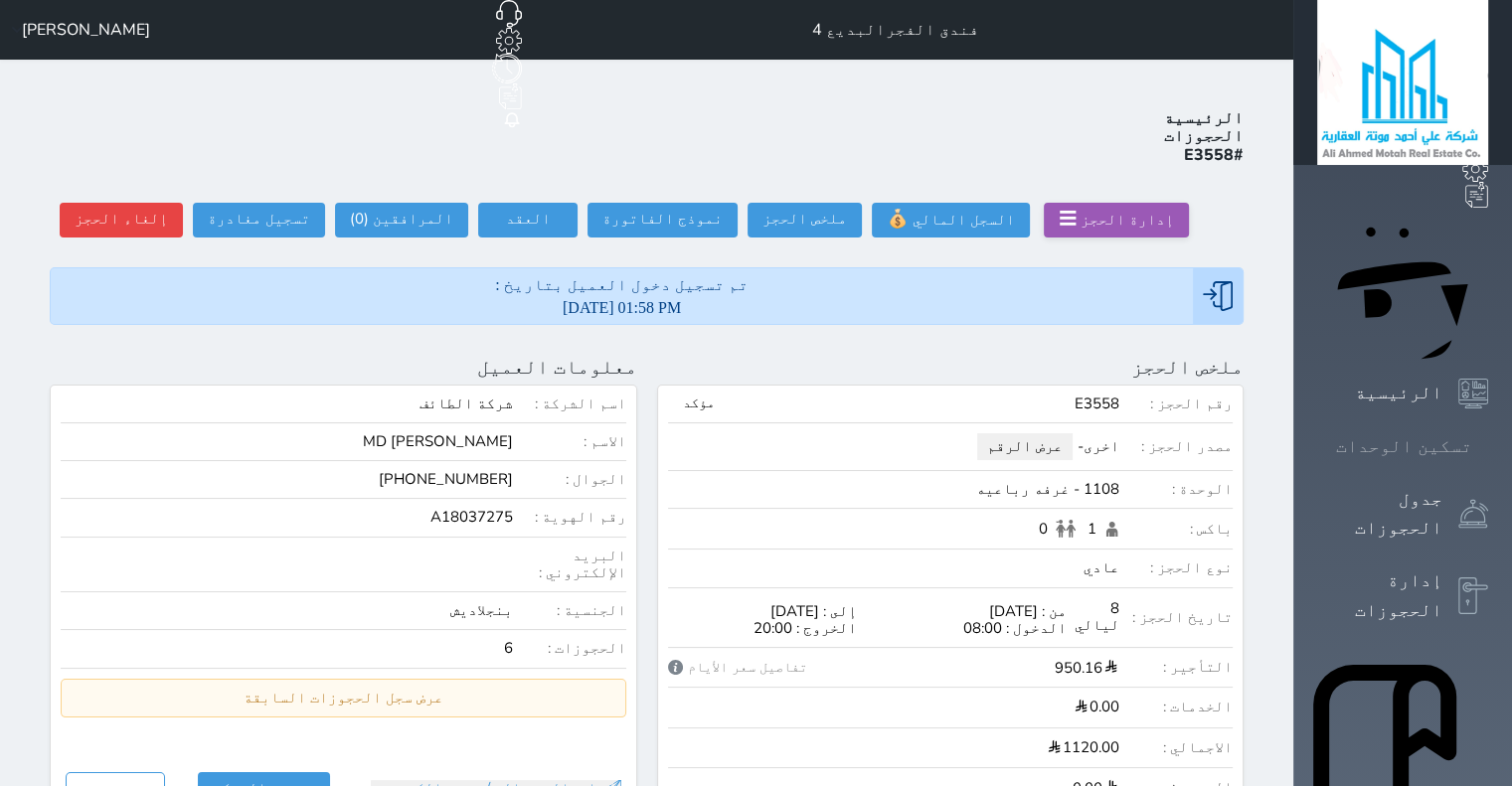 click on "تسكين الوحدات" at bounding box center (1403, 446) 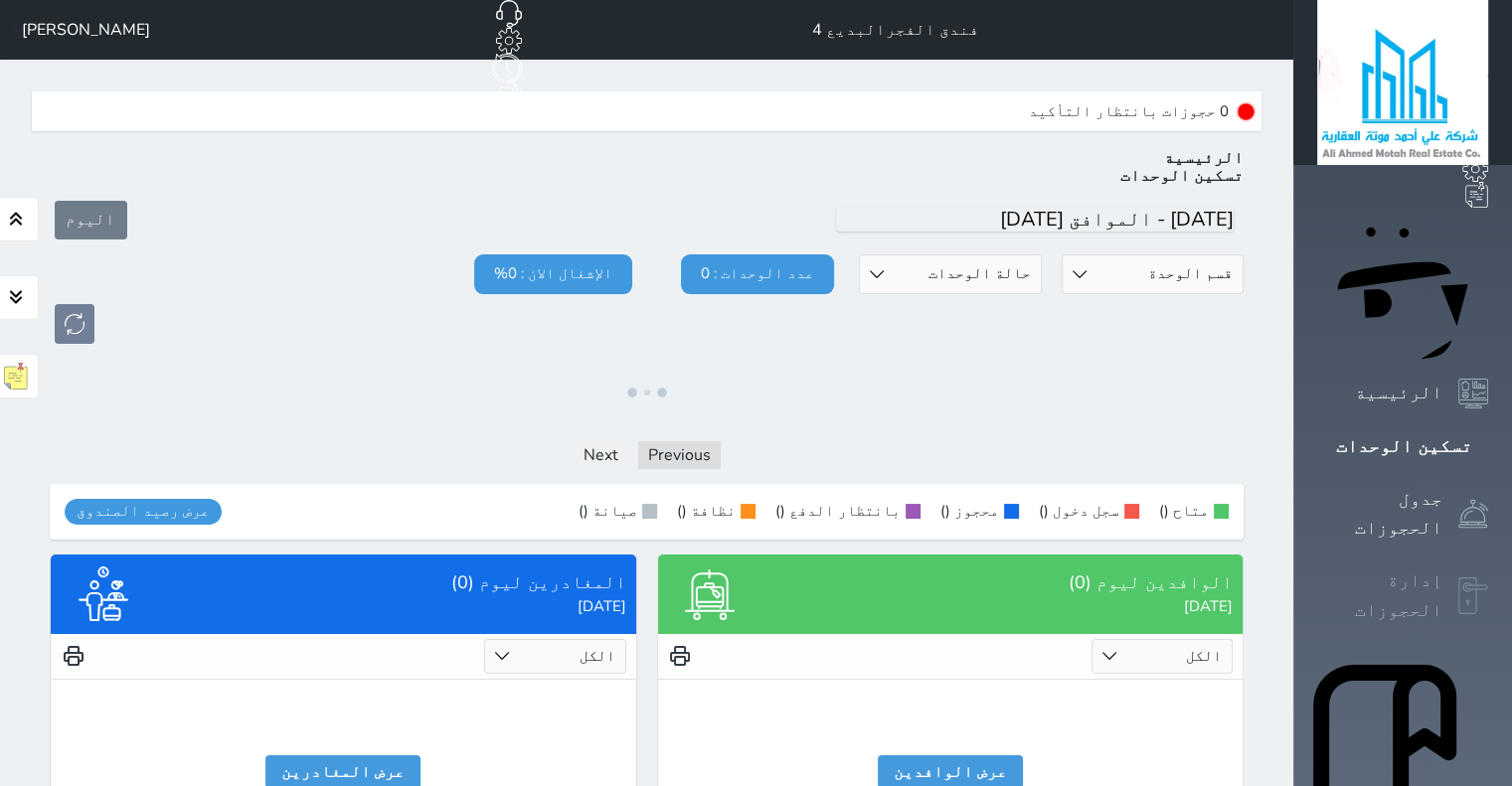 click 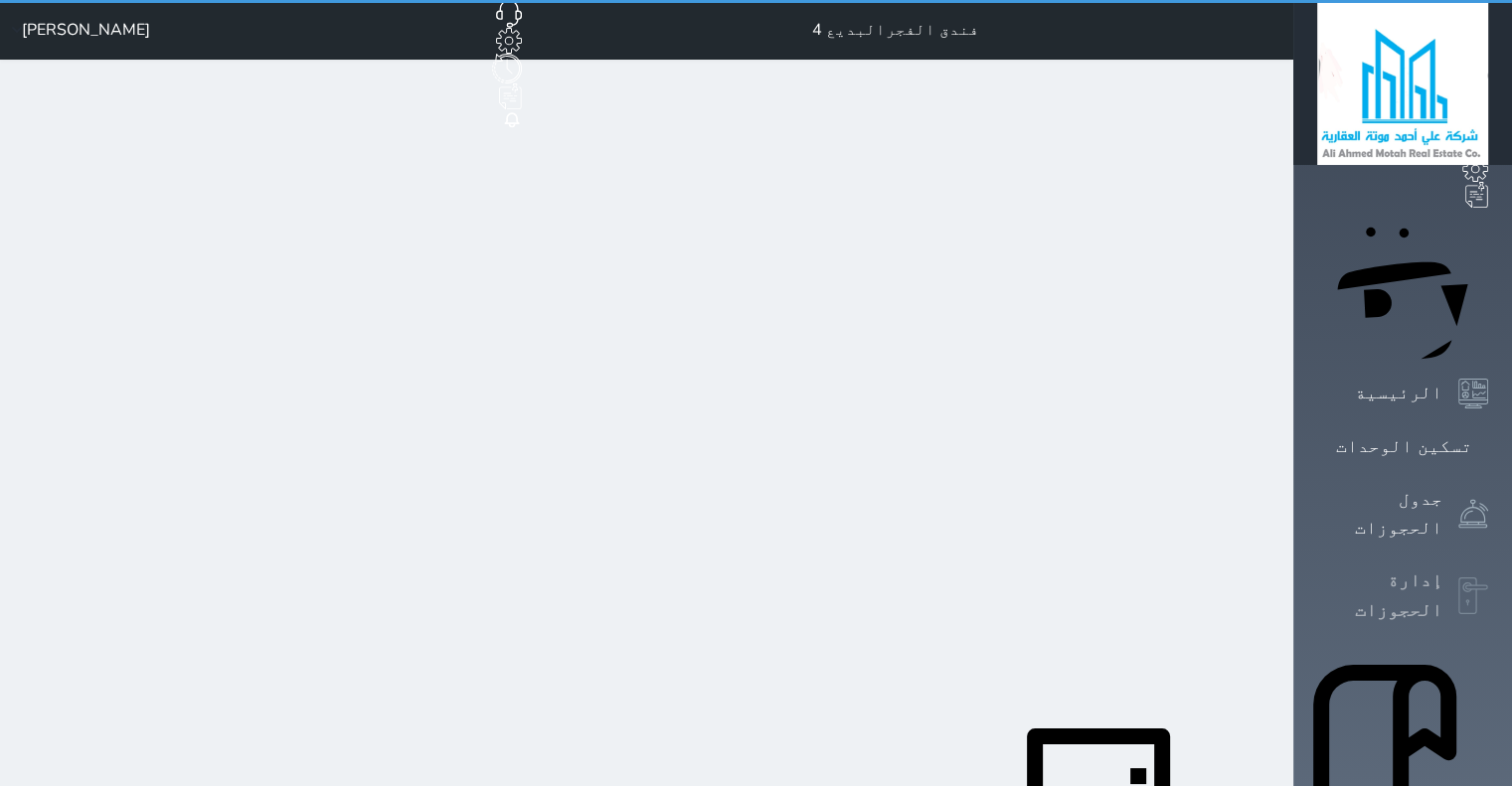 select on "open_all" 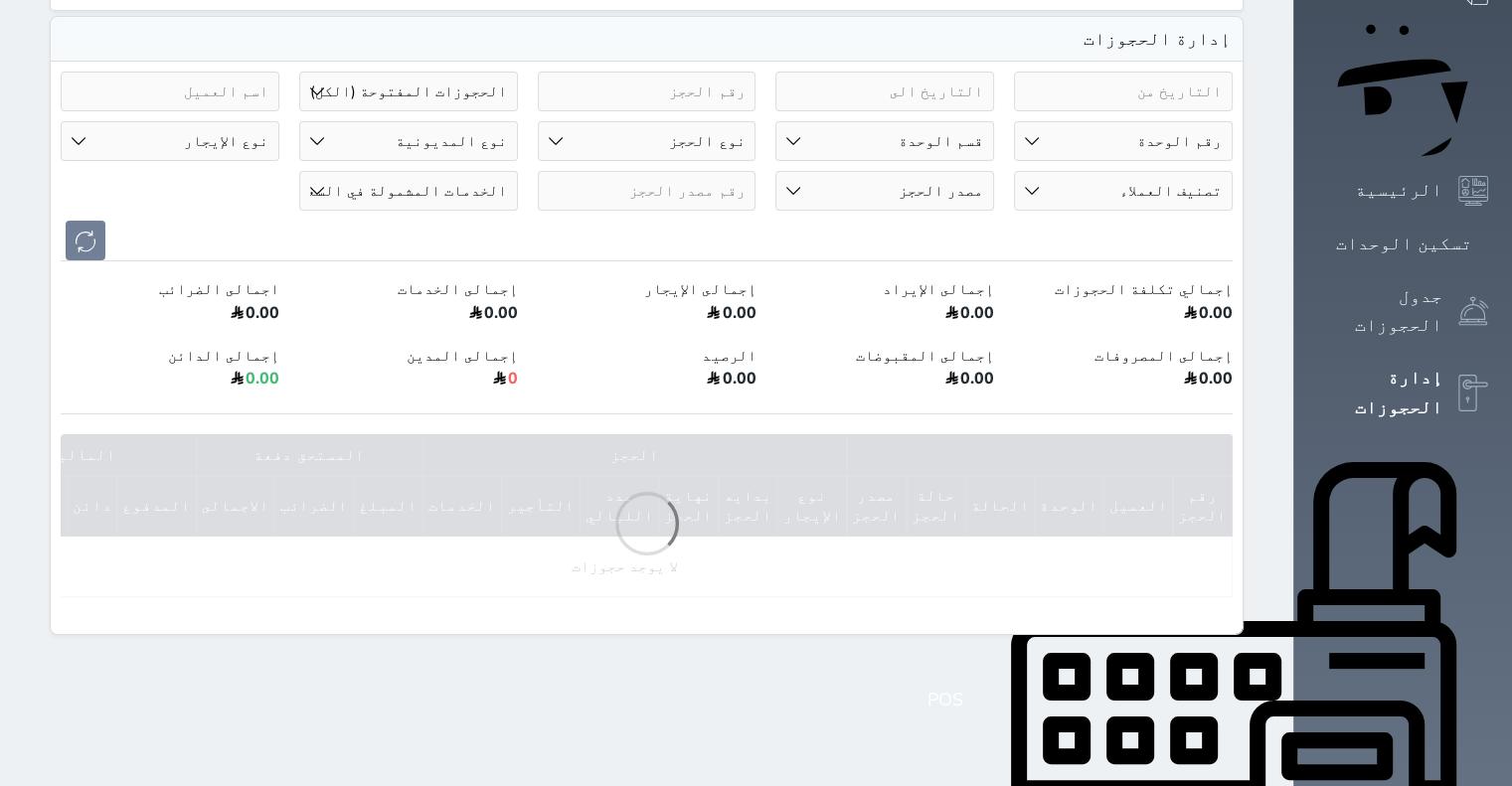 scroll, scrollTop: 393, scrollLeft: 0, axis: vertical 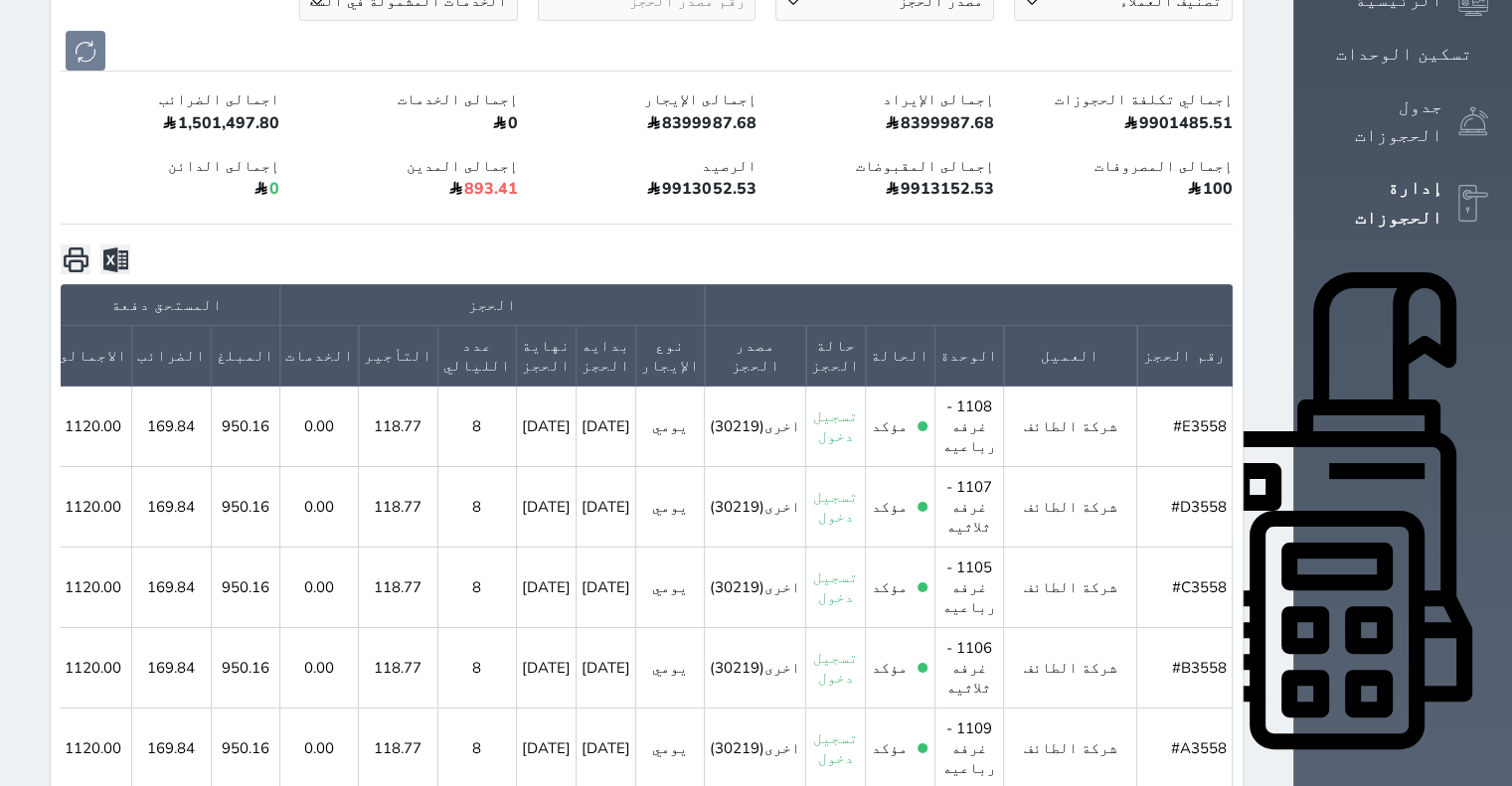 click 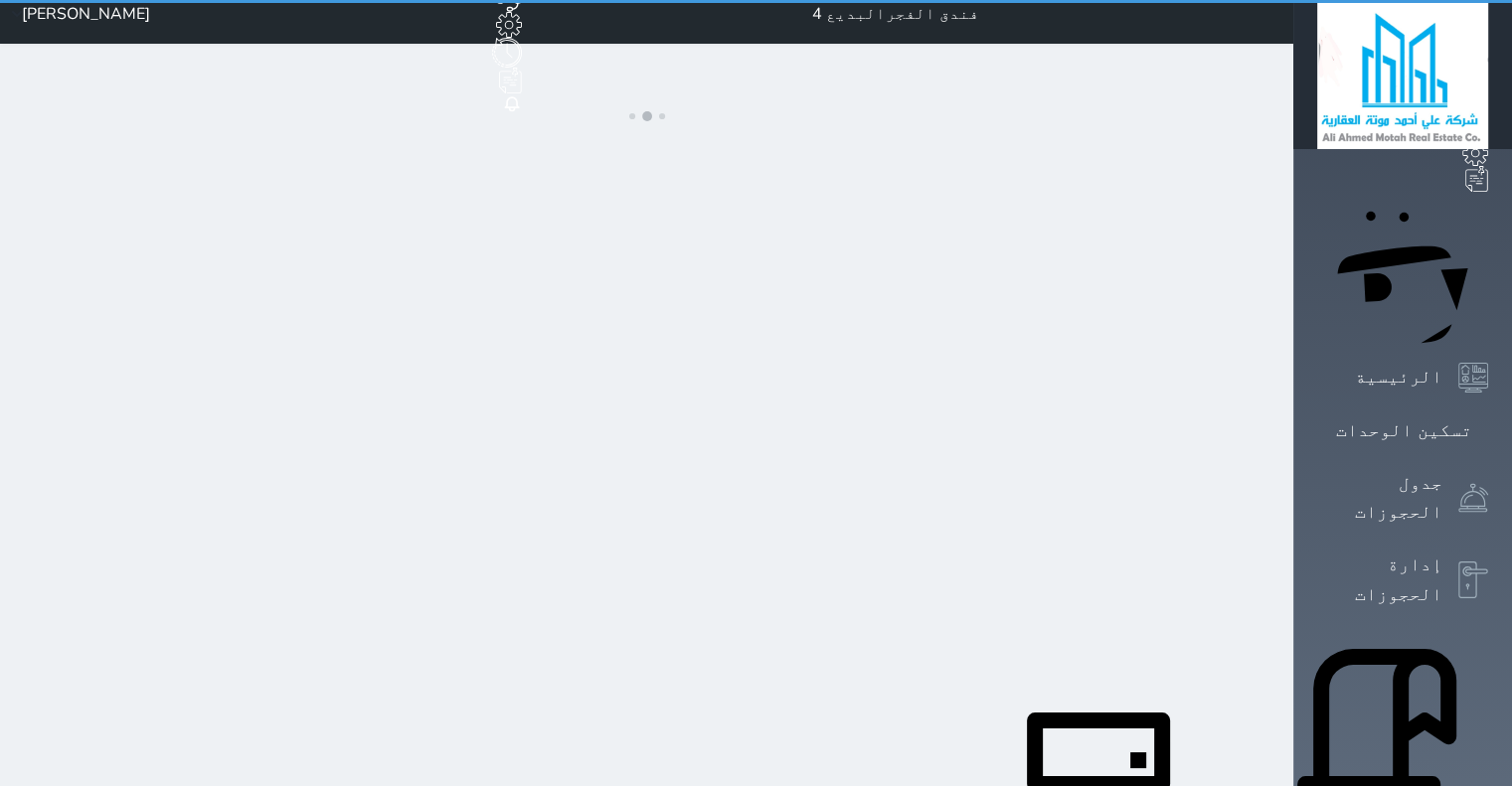scroll, scrollTop: 0, scrollLeft: 0, axis: both 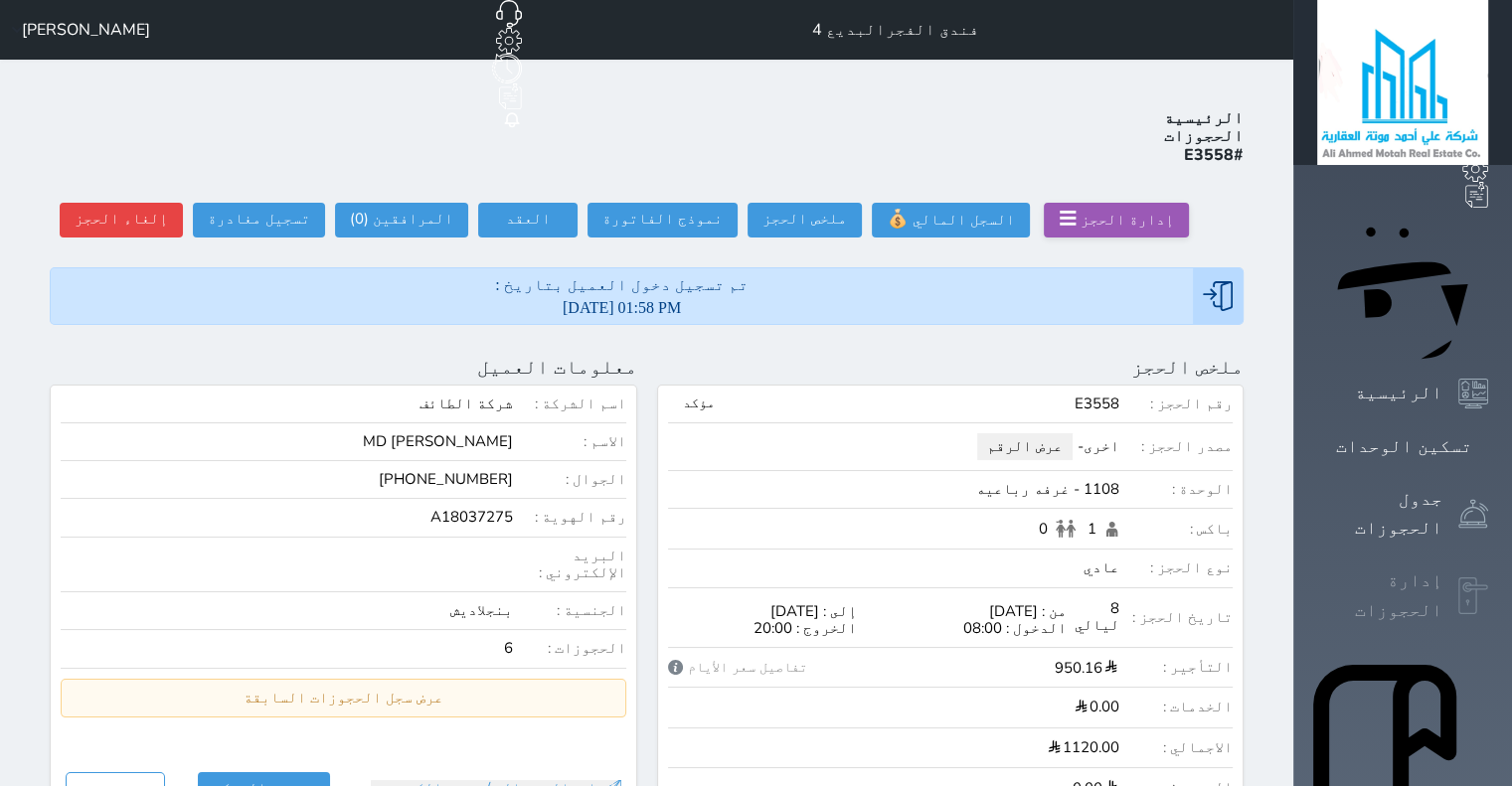 click on "إدارة الحجوزات" at bounding box center [1380, 595] 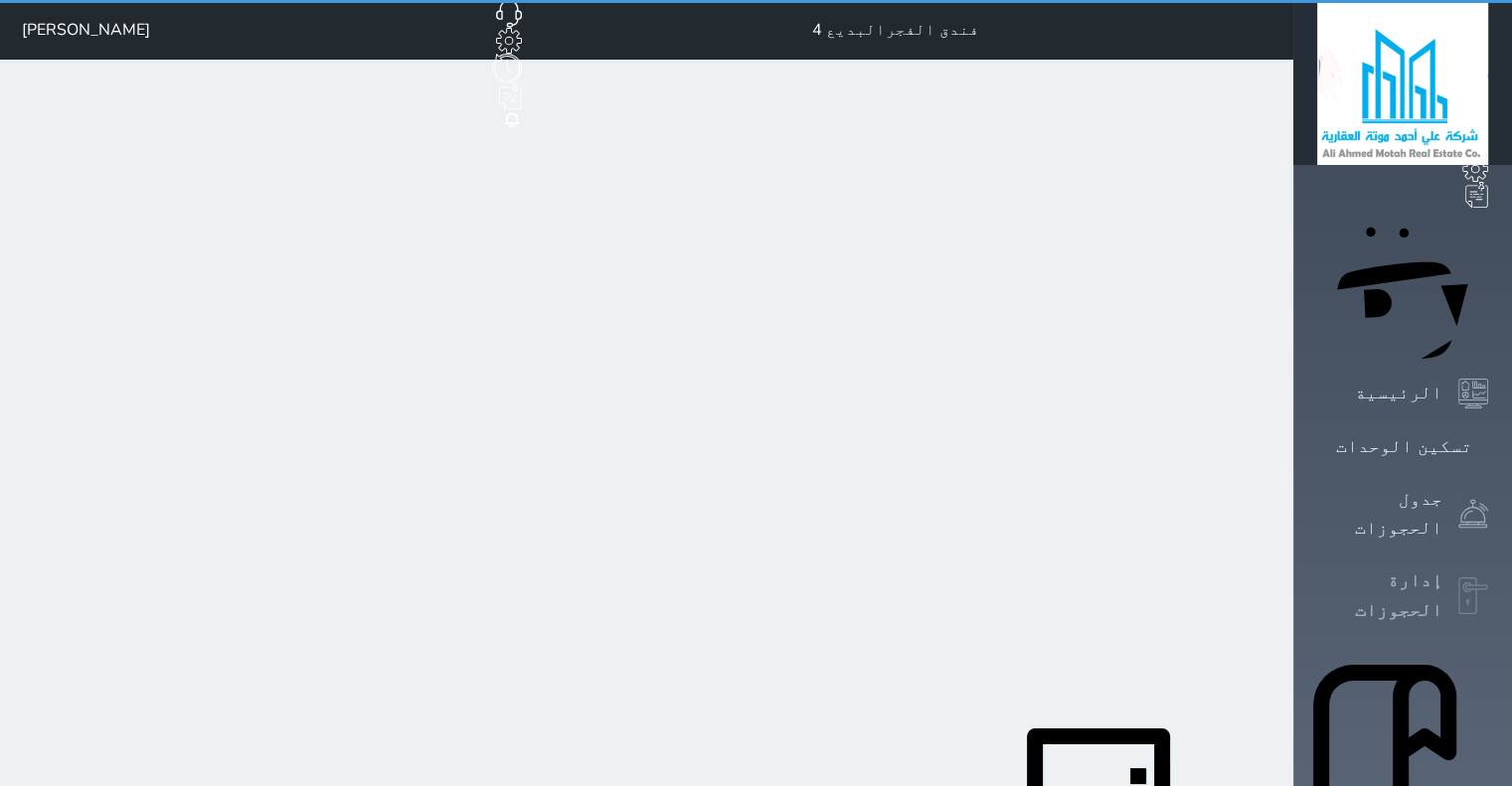 select on "open_all" 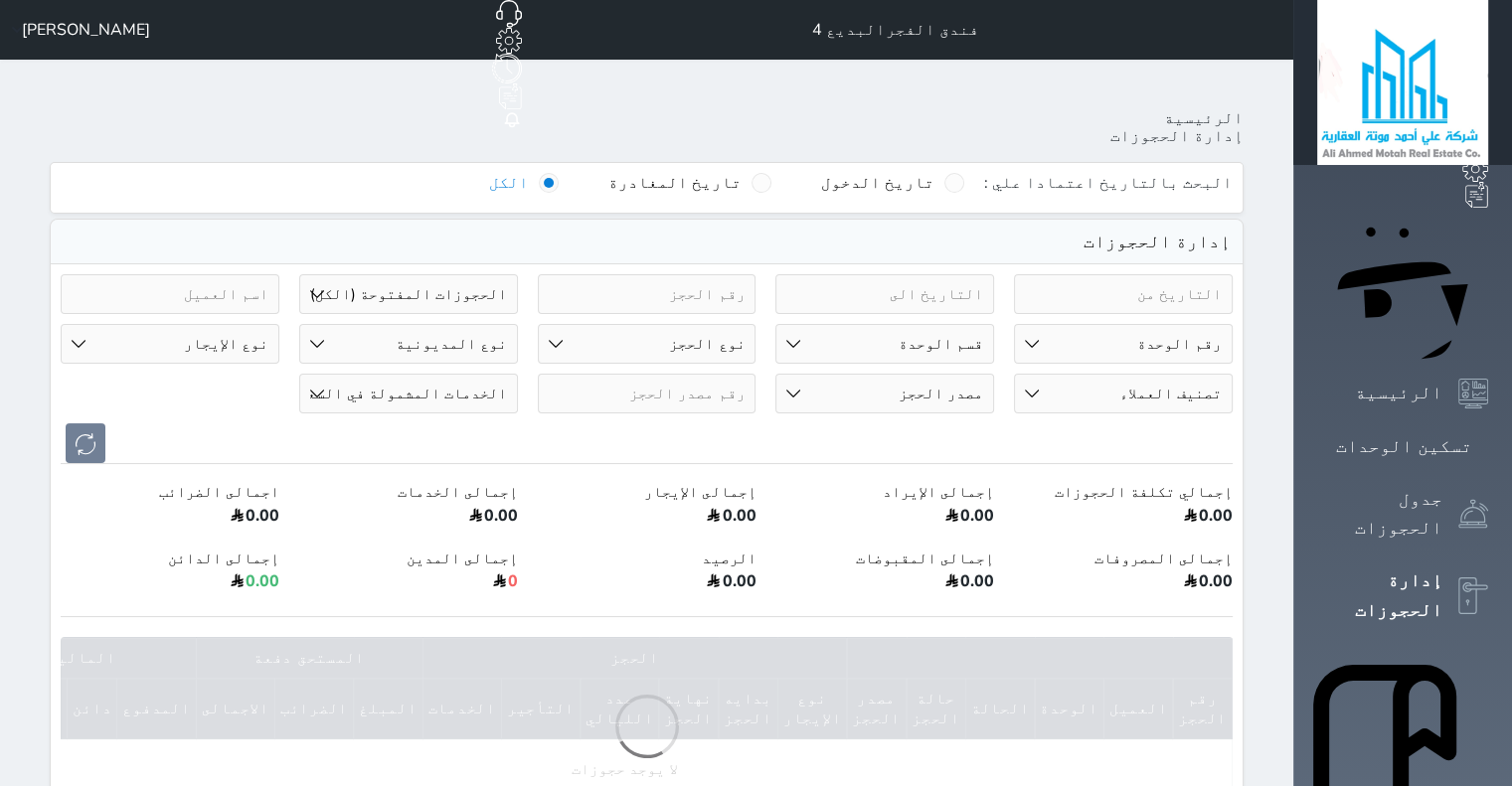 scroll, scrollTop: 393, scrollLeft: 0, axis: vertical 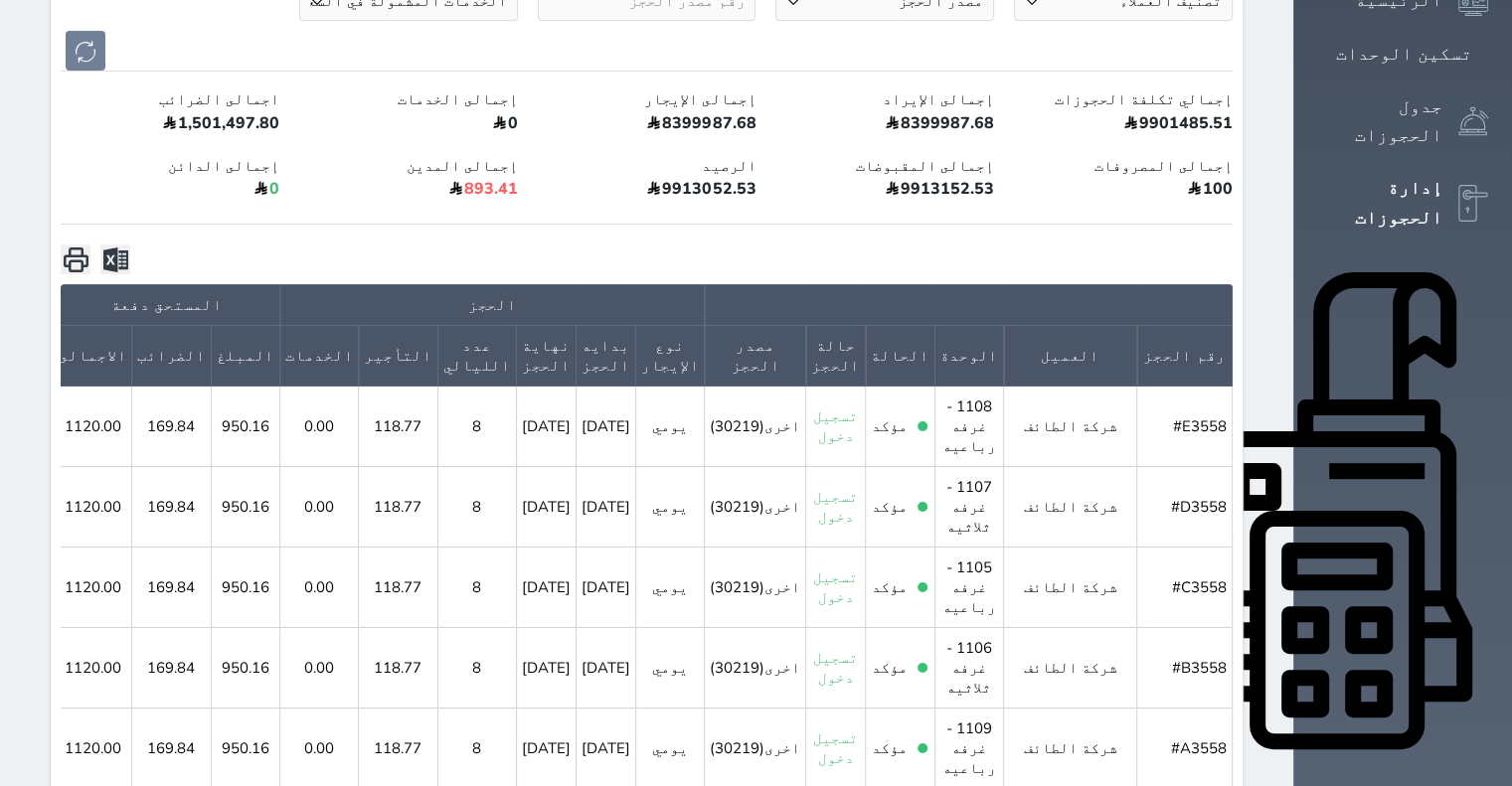 click 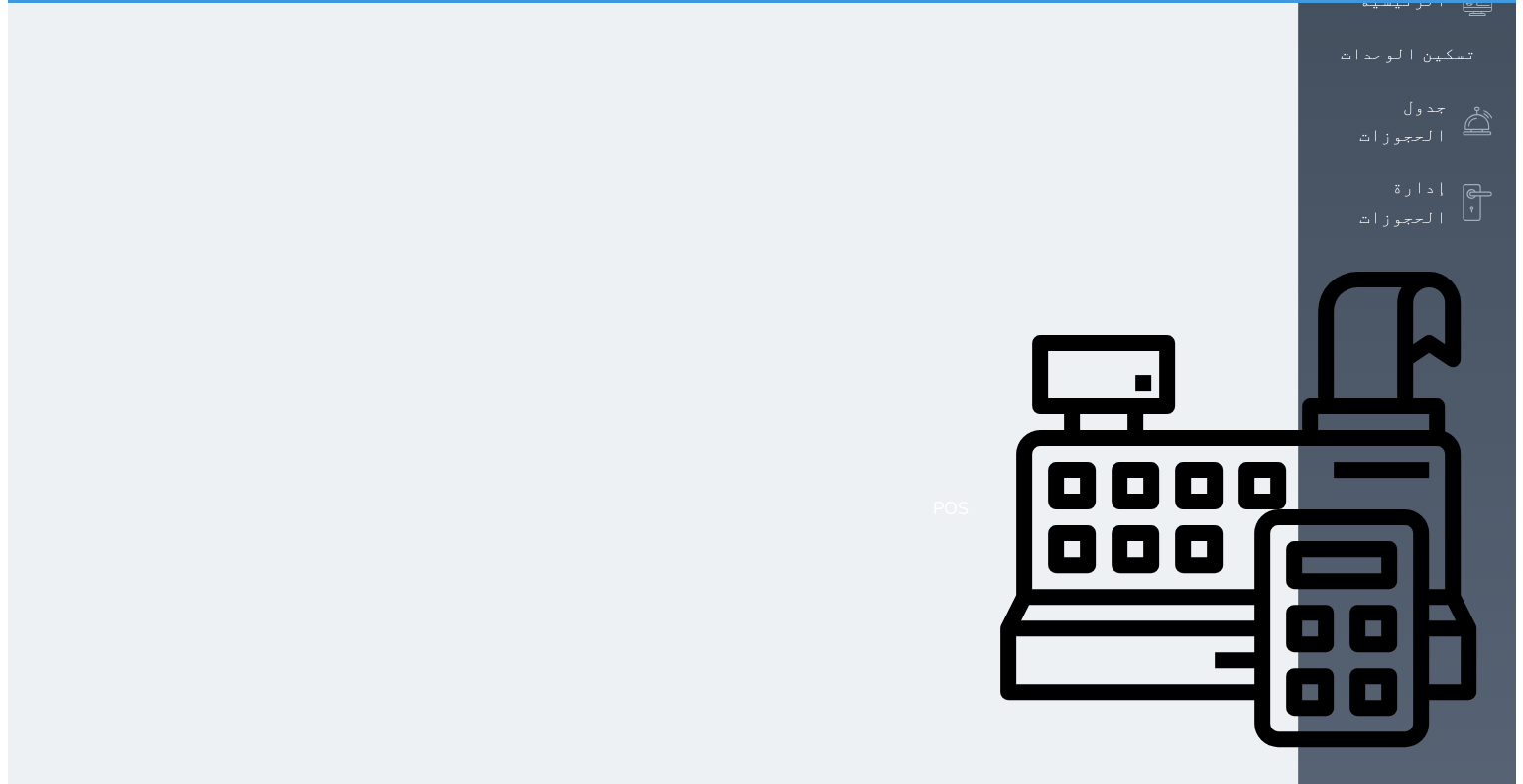scroll, scrollTop: 0, scrollLeft: 0, axis: both 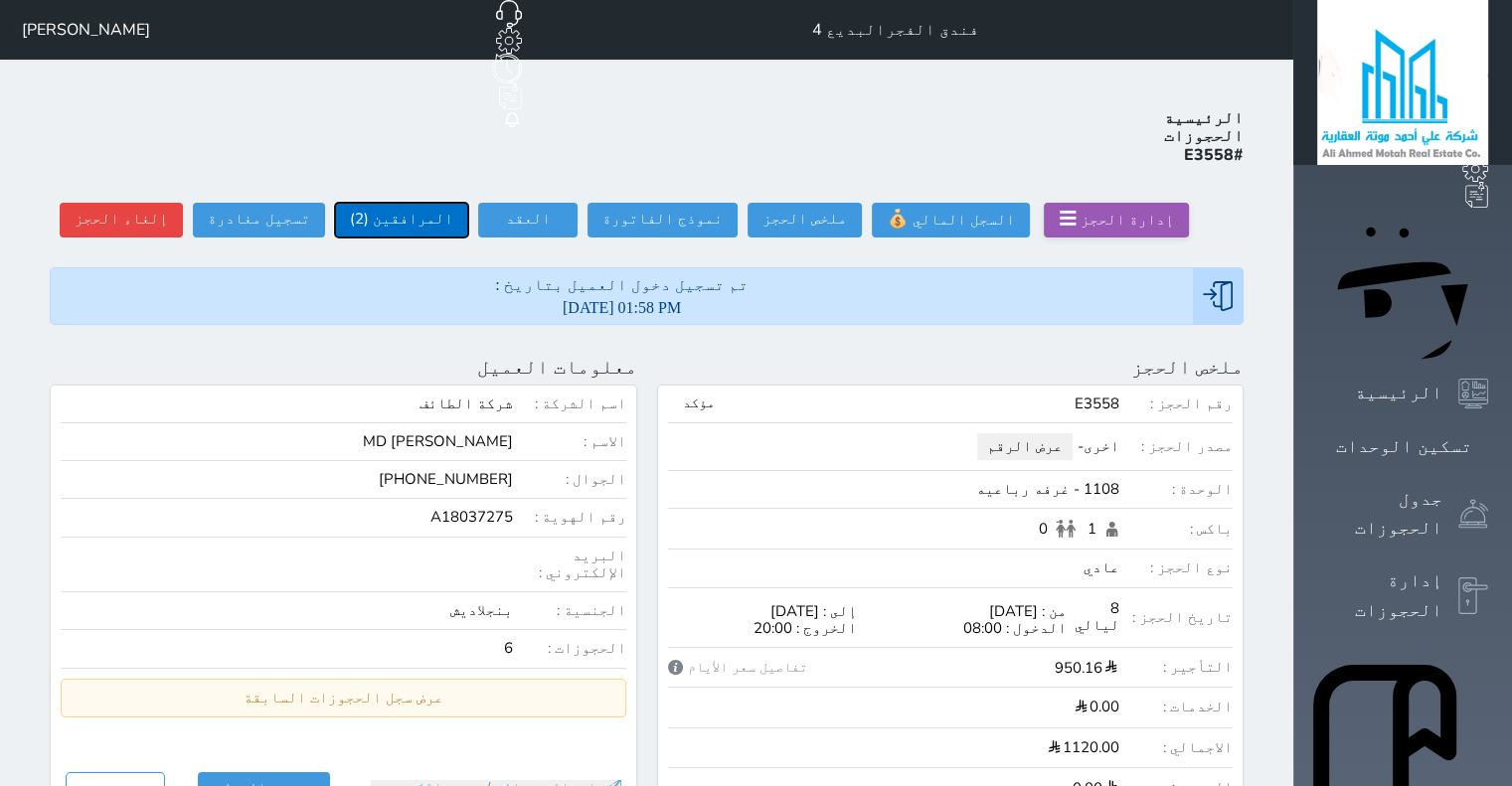 click on "المرافقين (2)" at bounding box center [402, 220] 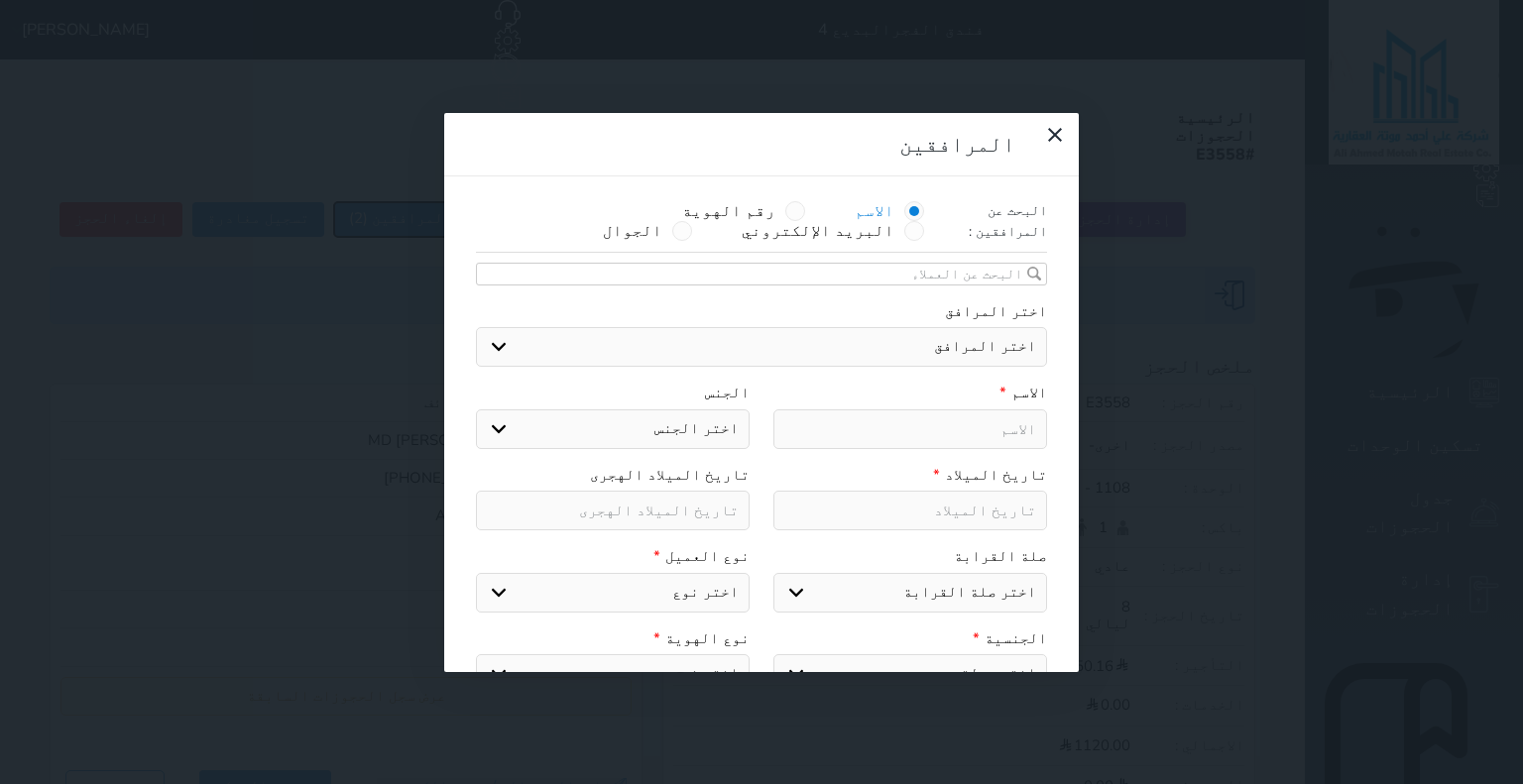 select 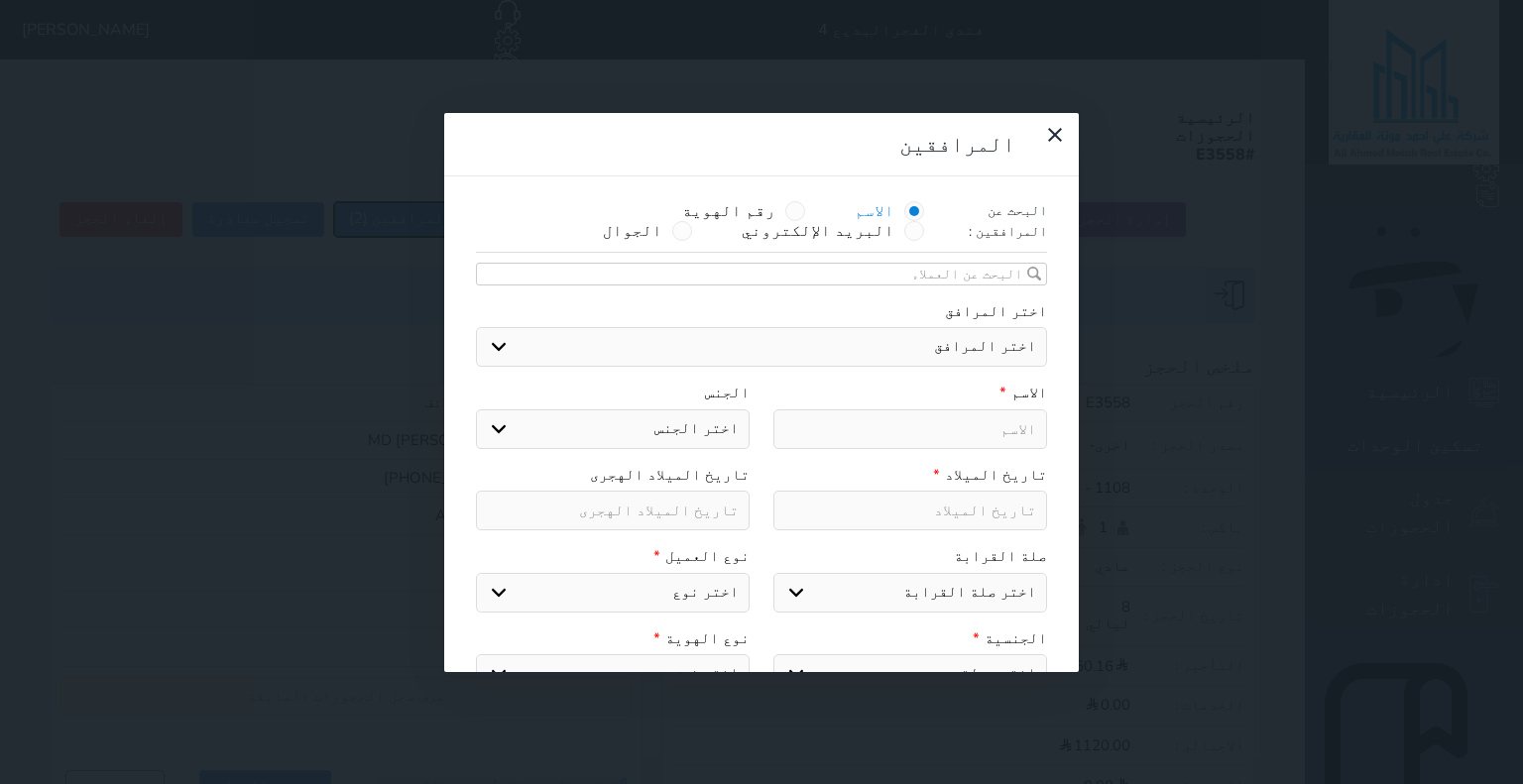 select 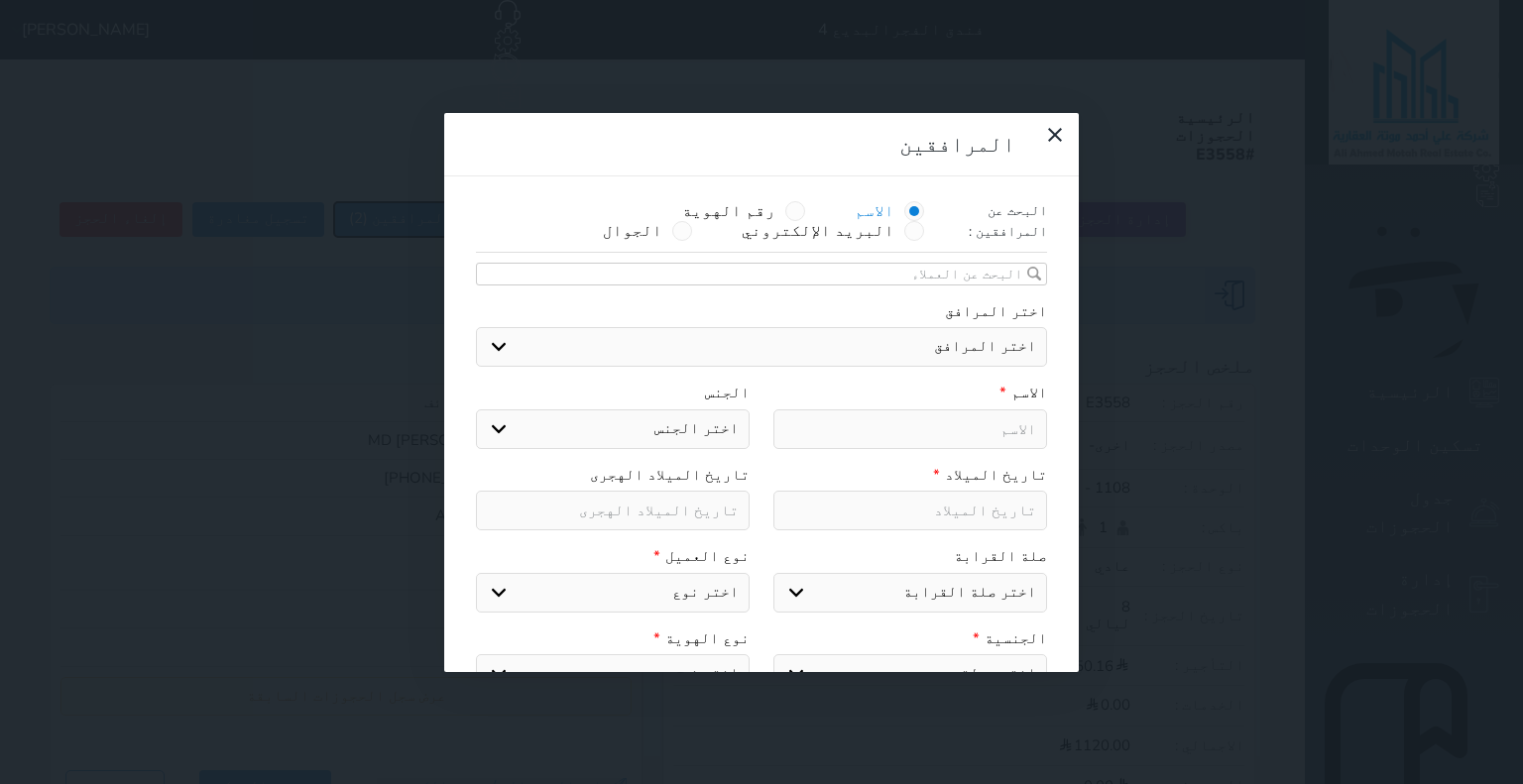 select 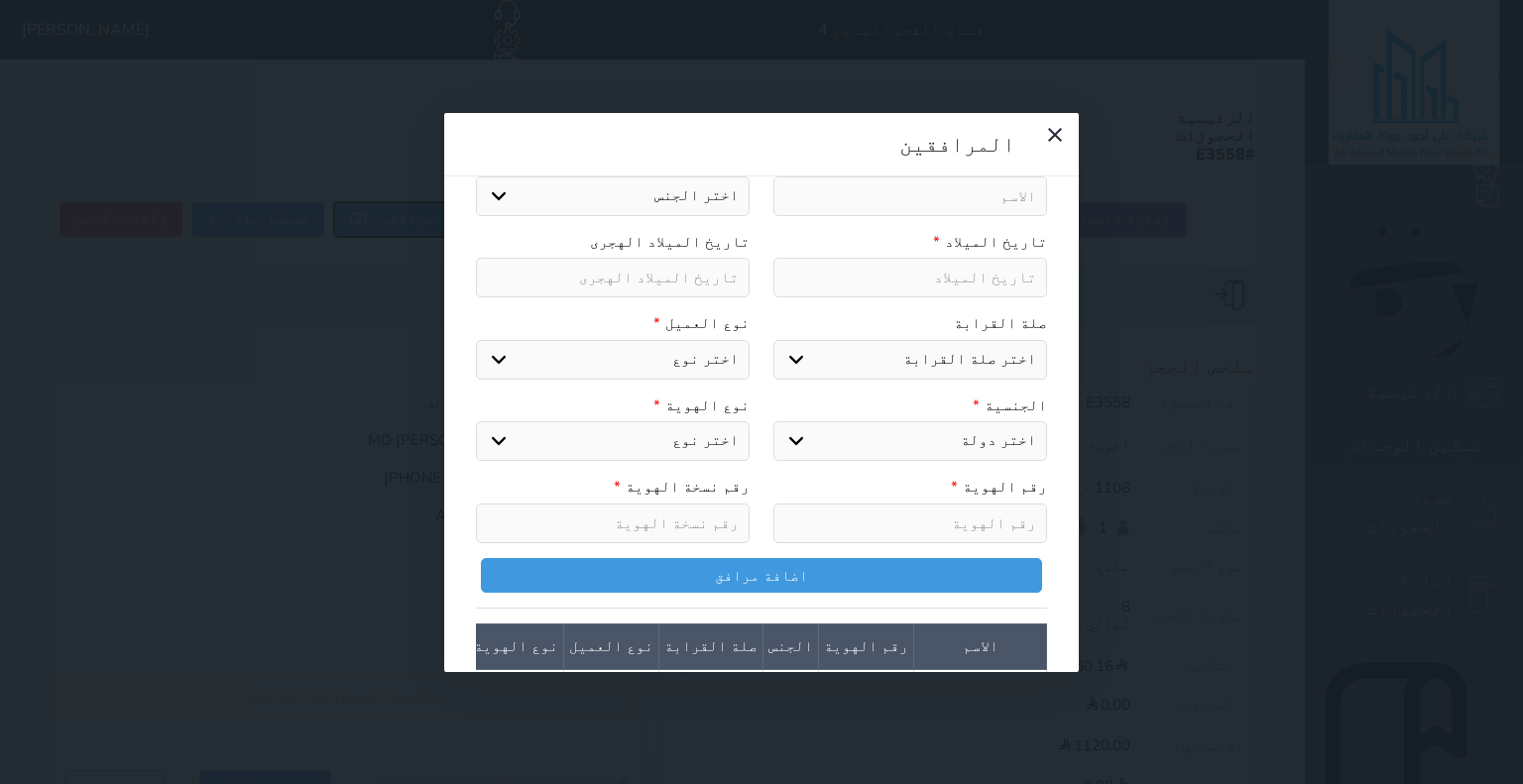 scroll, scrollTop: 361, scrollLeft: 0, axis: vertical 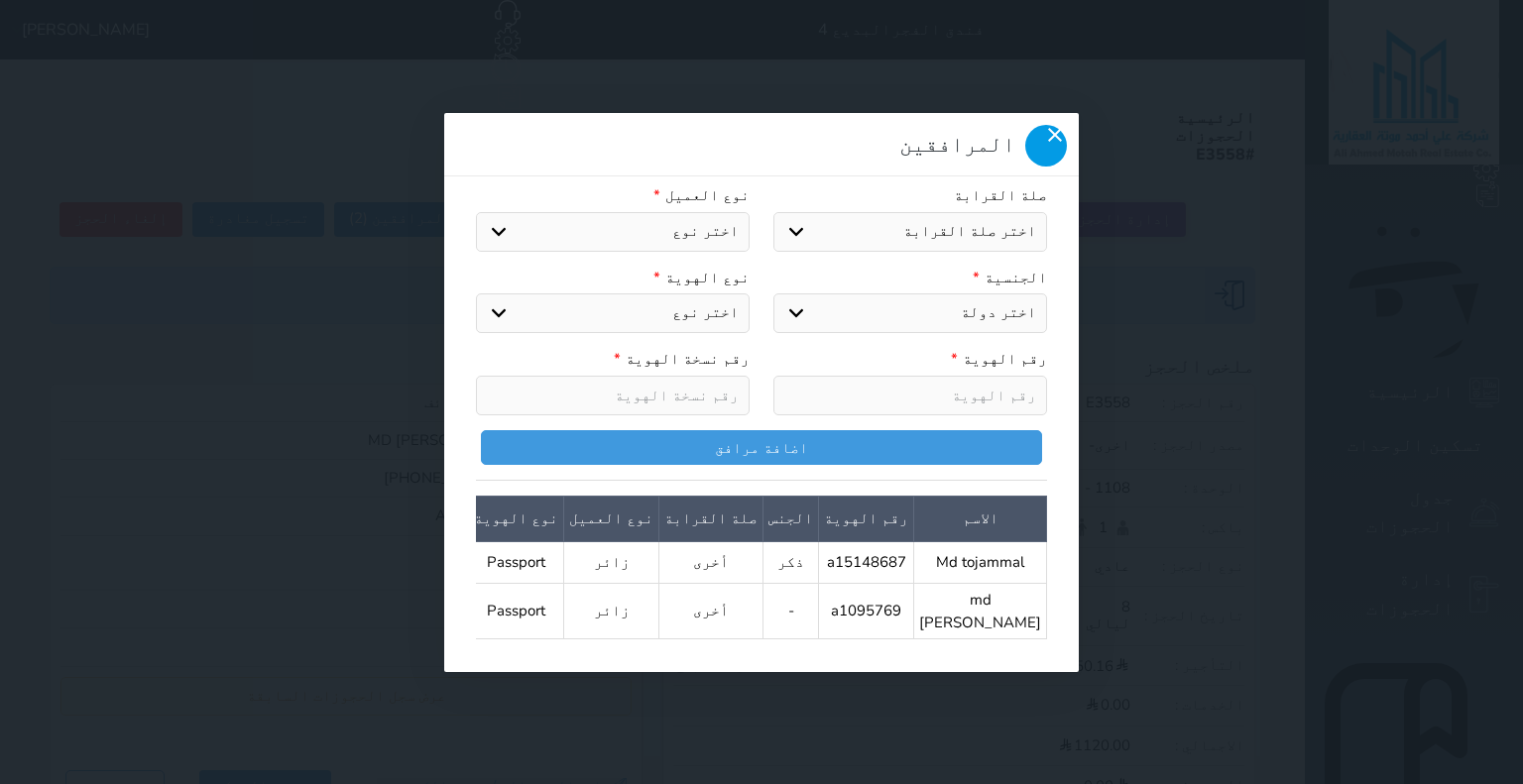 click 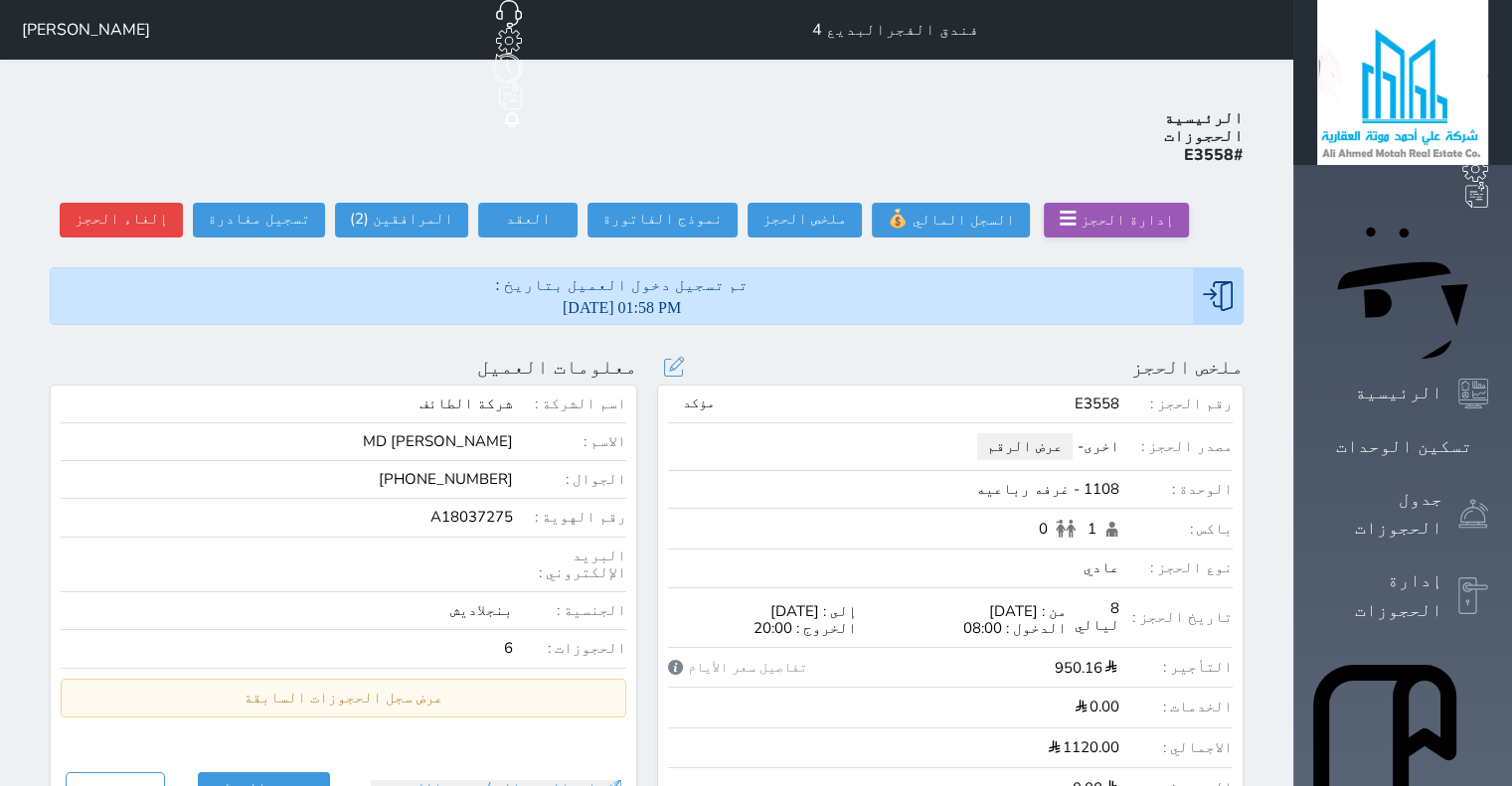 click on "عرض الرقم" at bounding box center [1025, 446] 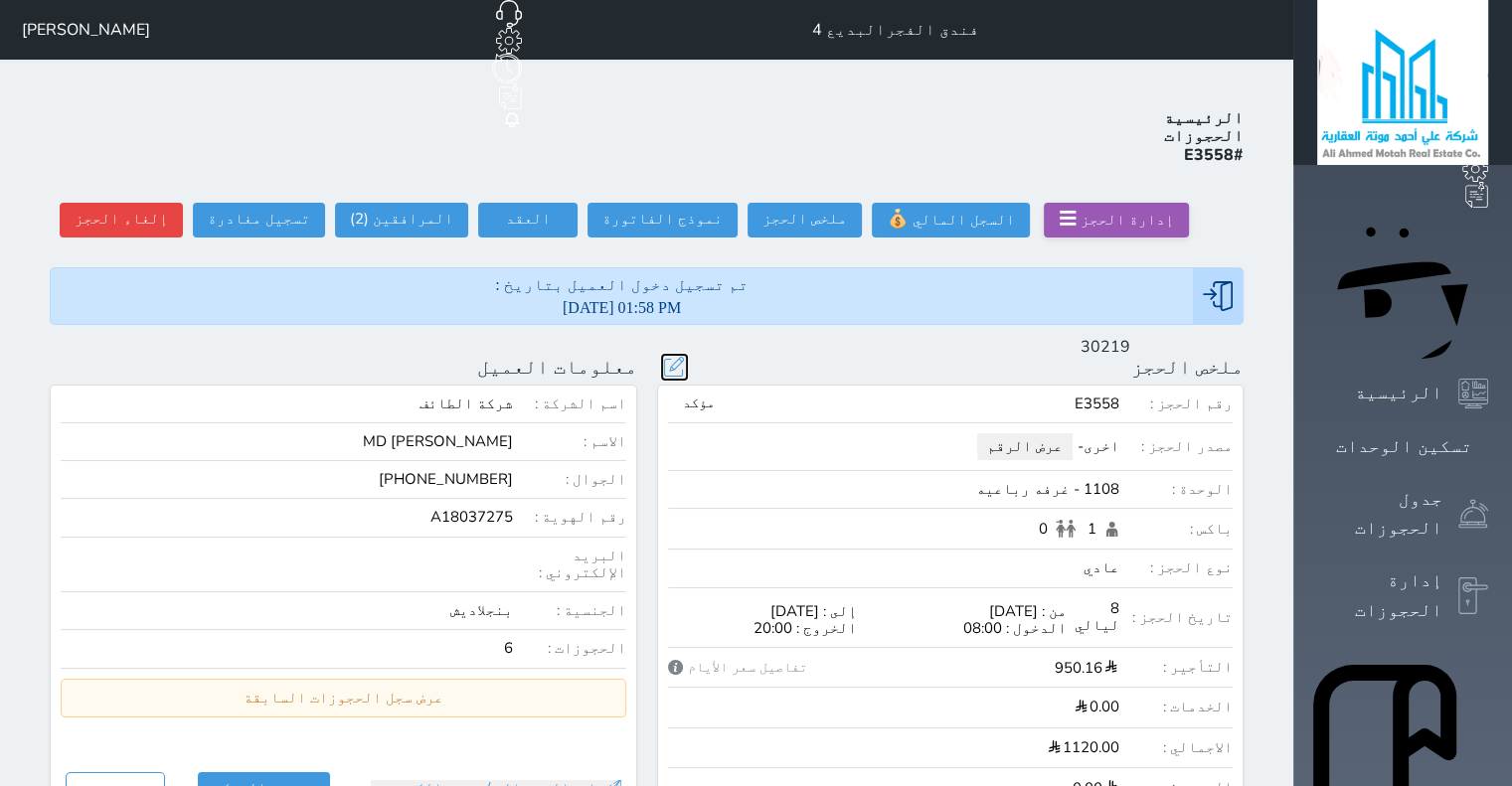 click at bounding box center [674, 367] 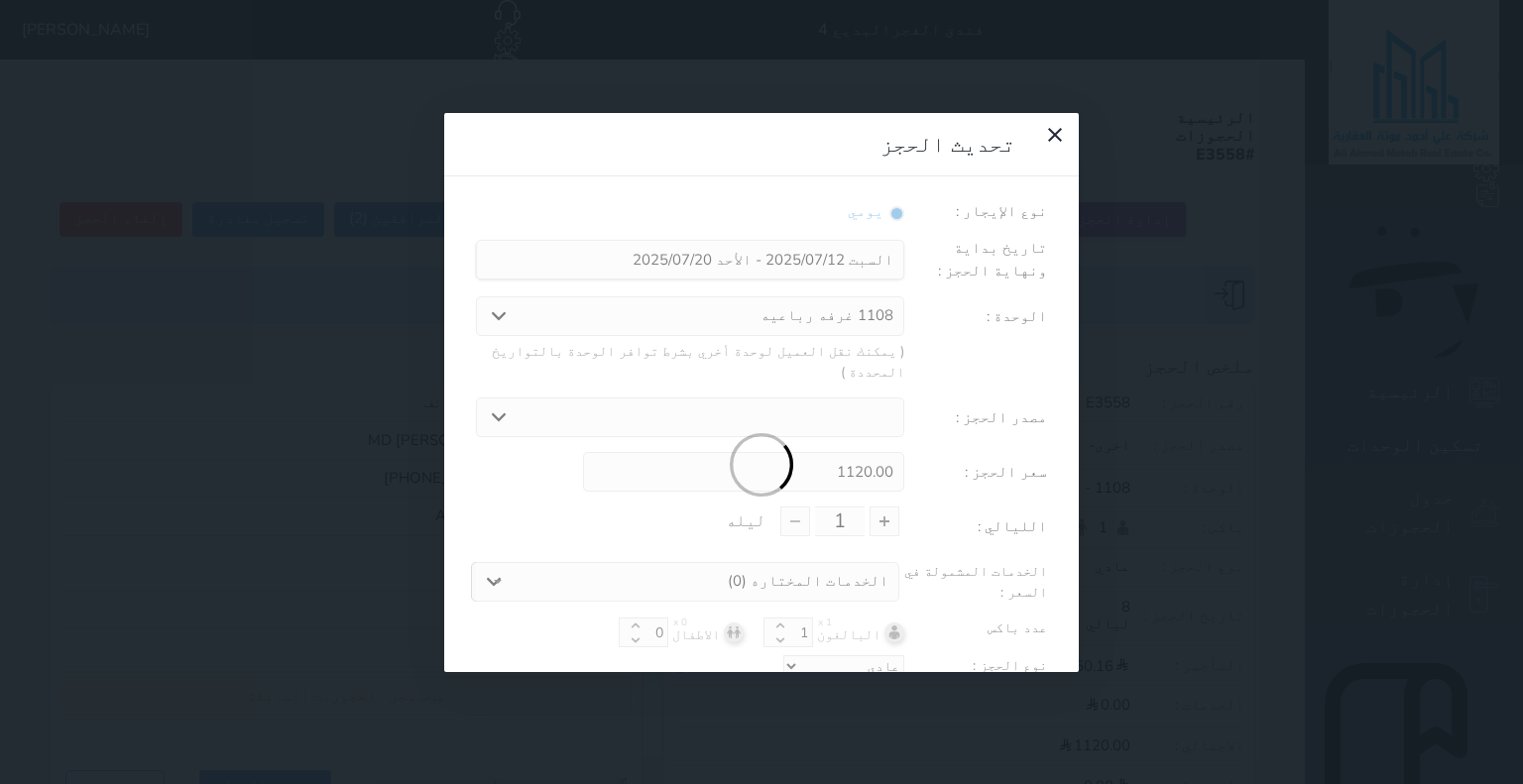 type on "8" 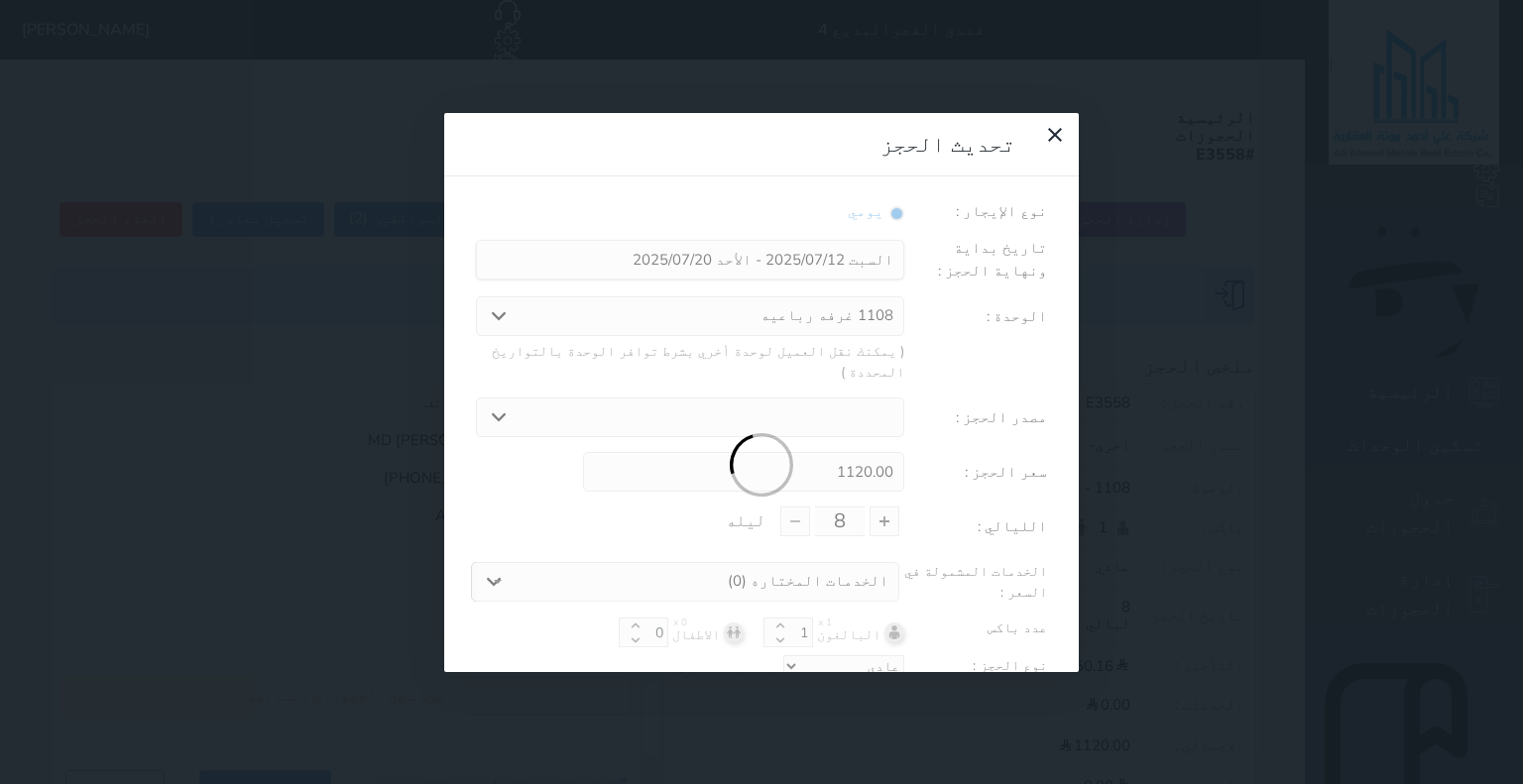 select on "7059" 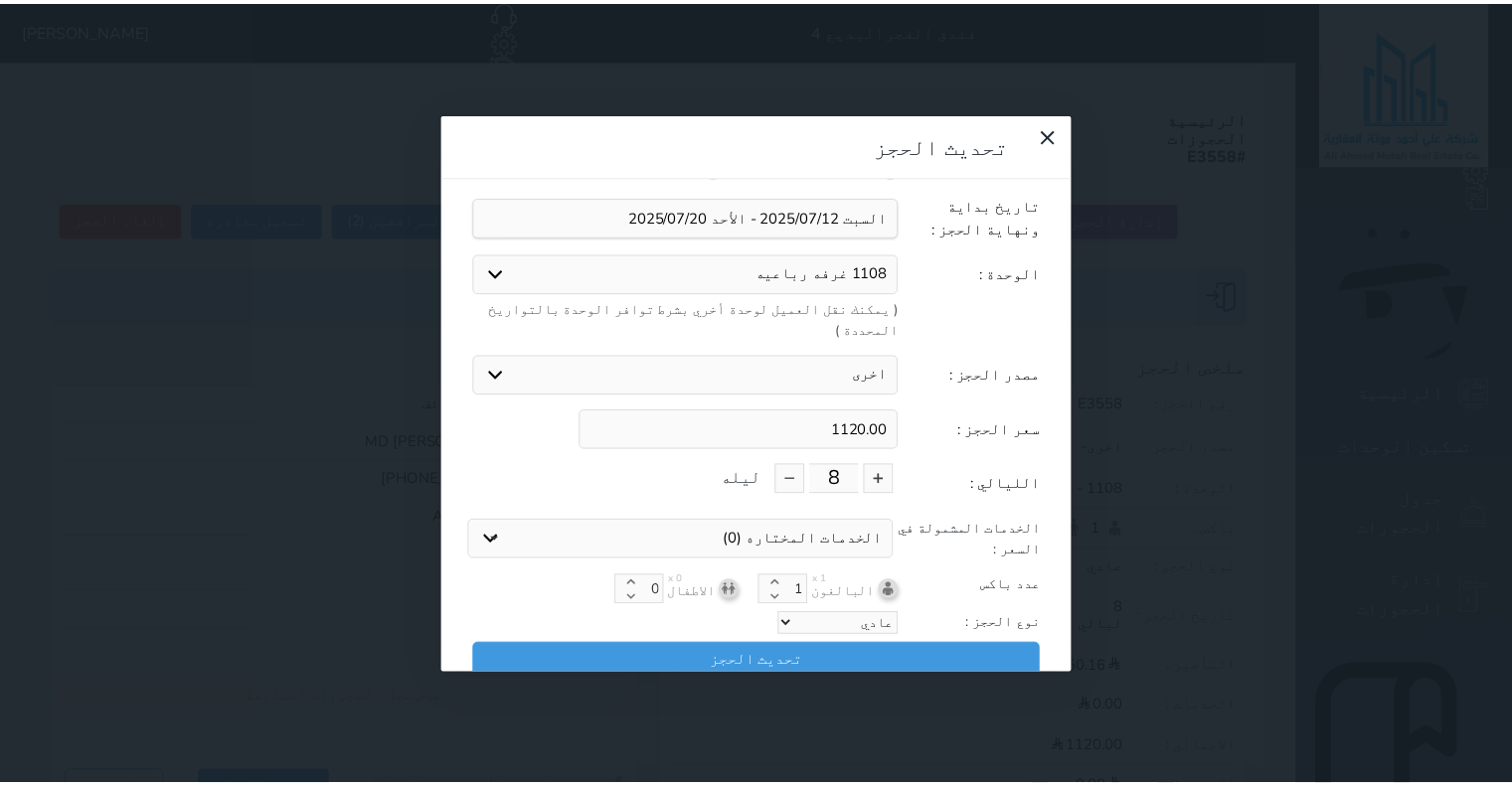 scroll, scrollTop: 0, scrollLeft: 0, axis: both 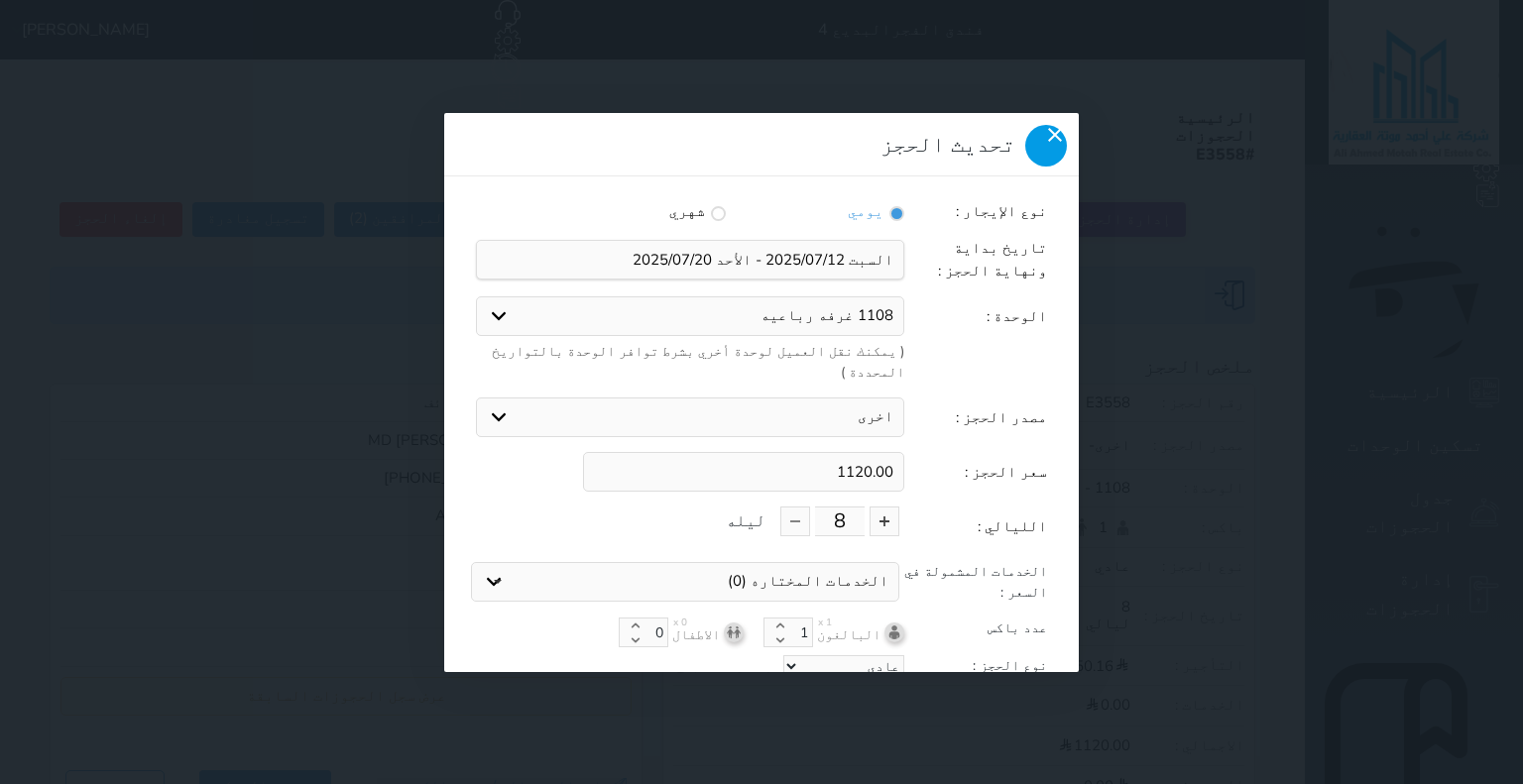 click 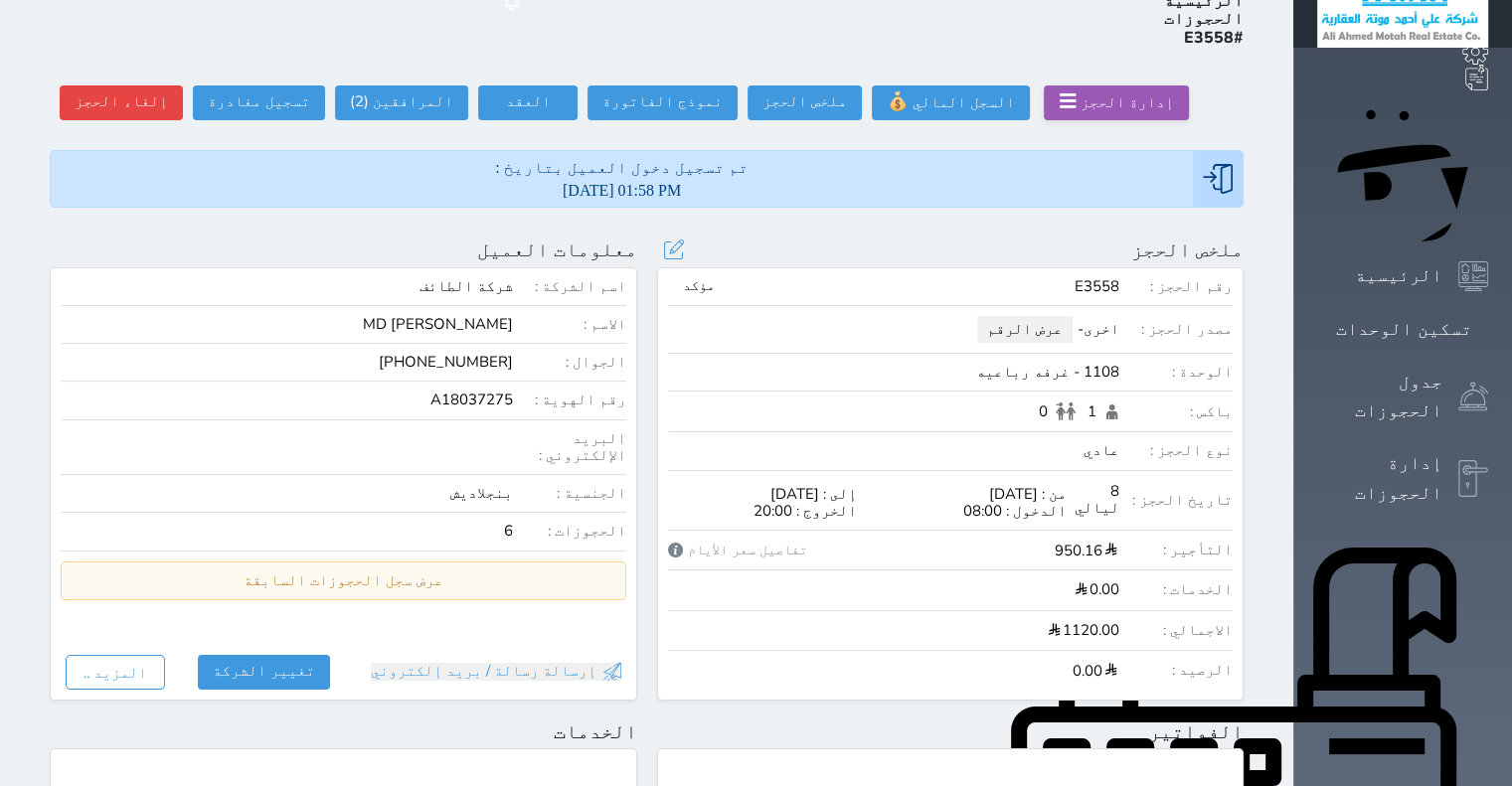 scroll, scrollTop: 99, scrollLeft: 0, axis: vertical 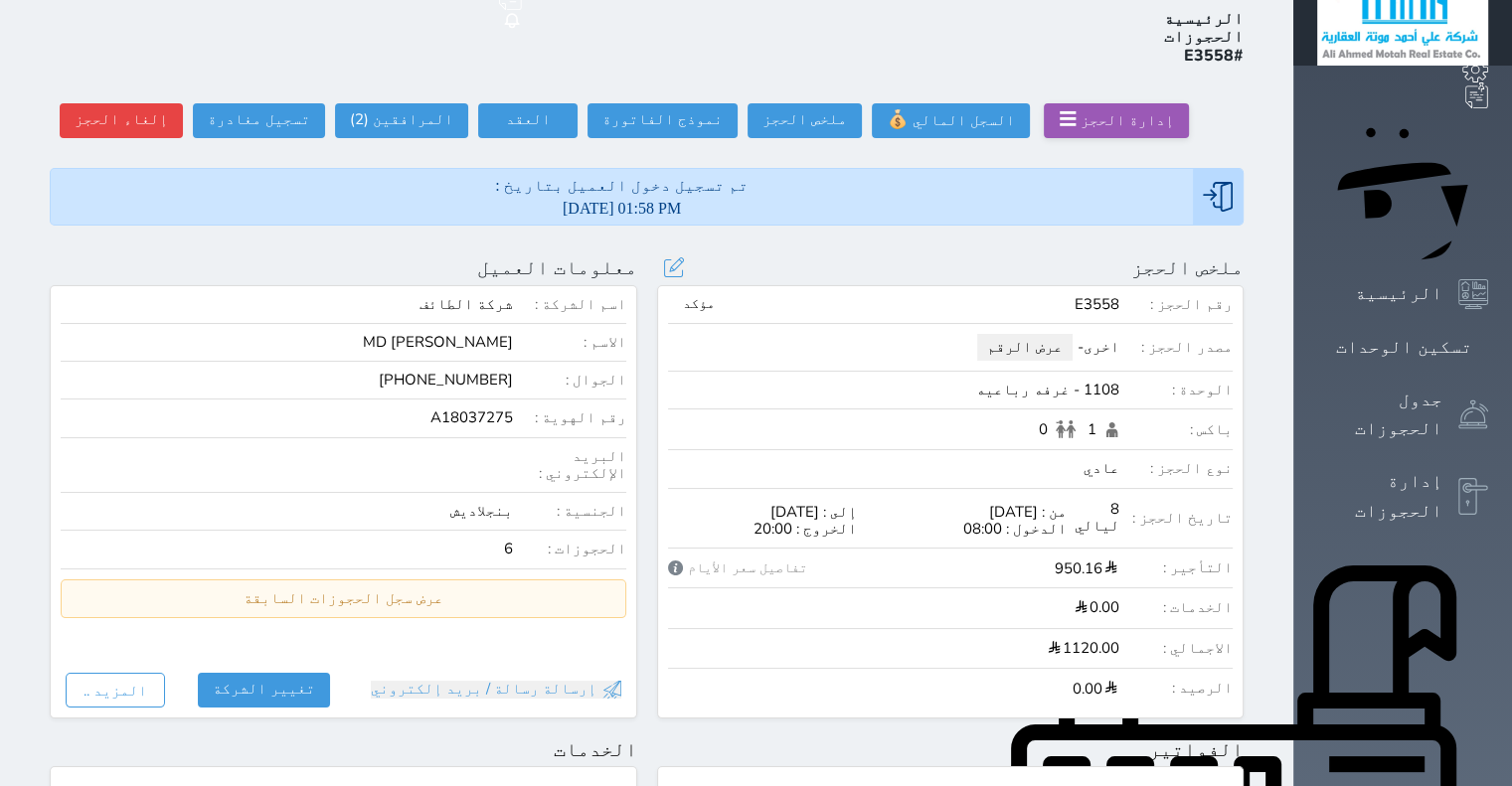 click on "عرض الرقم" at bounding box center (1025, 347) 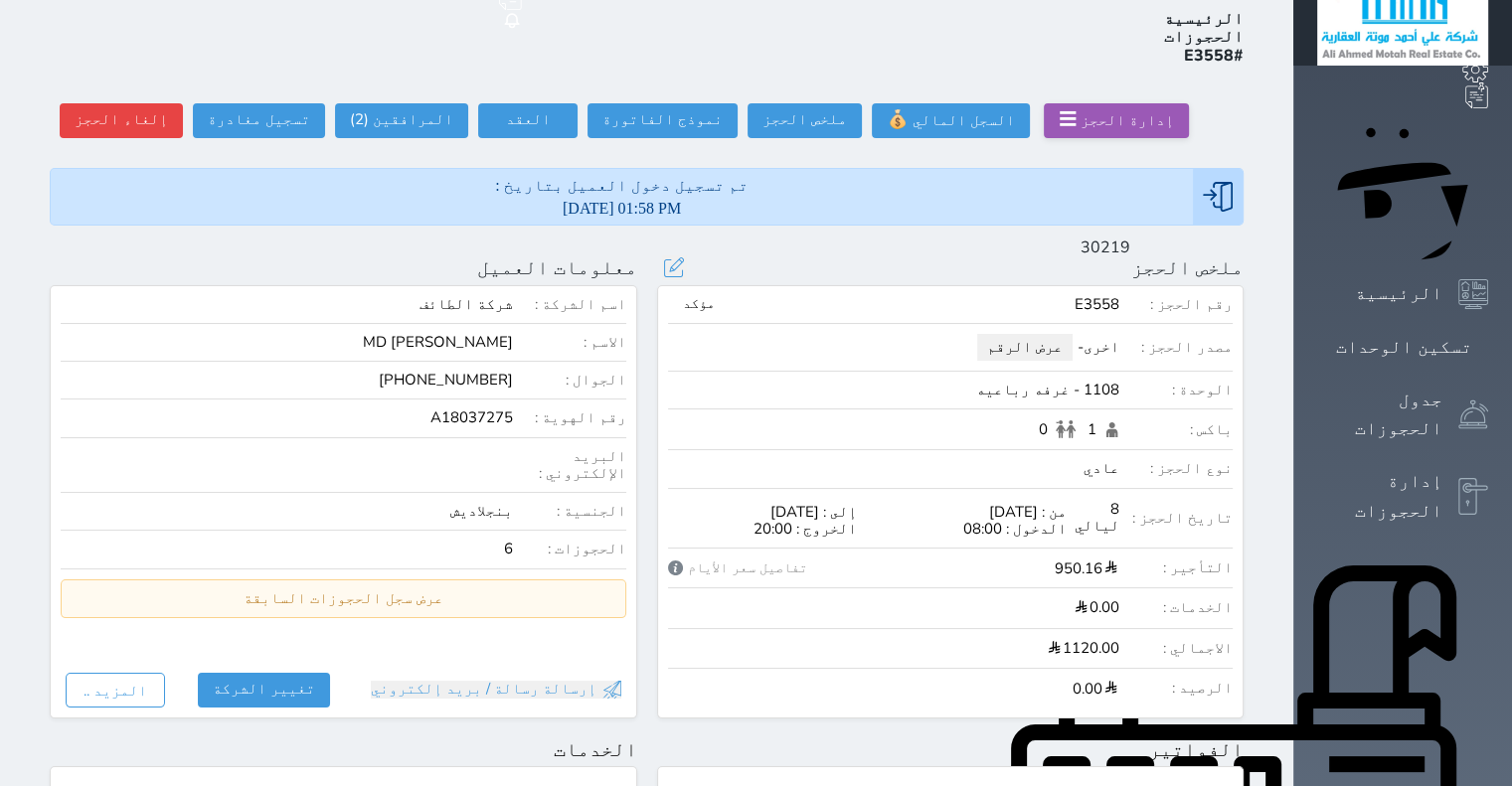 click on "ملخص الحجز           تحديث الحجز                       نوع الإيجار :     يومي     شهري   تاريخ بداية ونهاية الحجز :     الوحدة :   1108 غرفه رباعيه   101 غرفه ثنائيه 209 غرفه رباعيه   ( يمكنك نقل العميل لوحدة أخري بشرط توافر الوحدة بالتواريخ المحددة )   مصدر الحجز :   استقبال الموقع الإلكتروني بوكينج المسافر تمديد عن طريق الحجوزات اويو اخرى     سعر الحجز :   1120.00         الليالي :     8     ليله    الخدمات المشمولة في السعر :   الخدمات المختاره (0)  تحديد الكل  ×  فطار   عدد باكس           البالغون   x 1   1                             الاطفال   x 0   0               نوع الحجز :
عادي
تحديث الحجز" at bounding box center (950, 267) 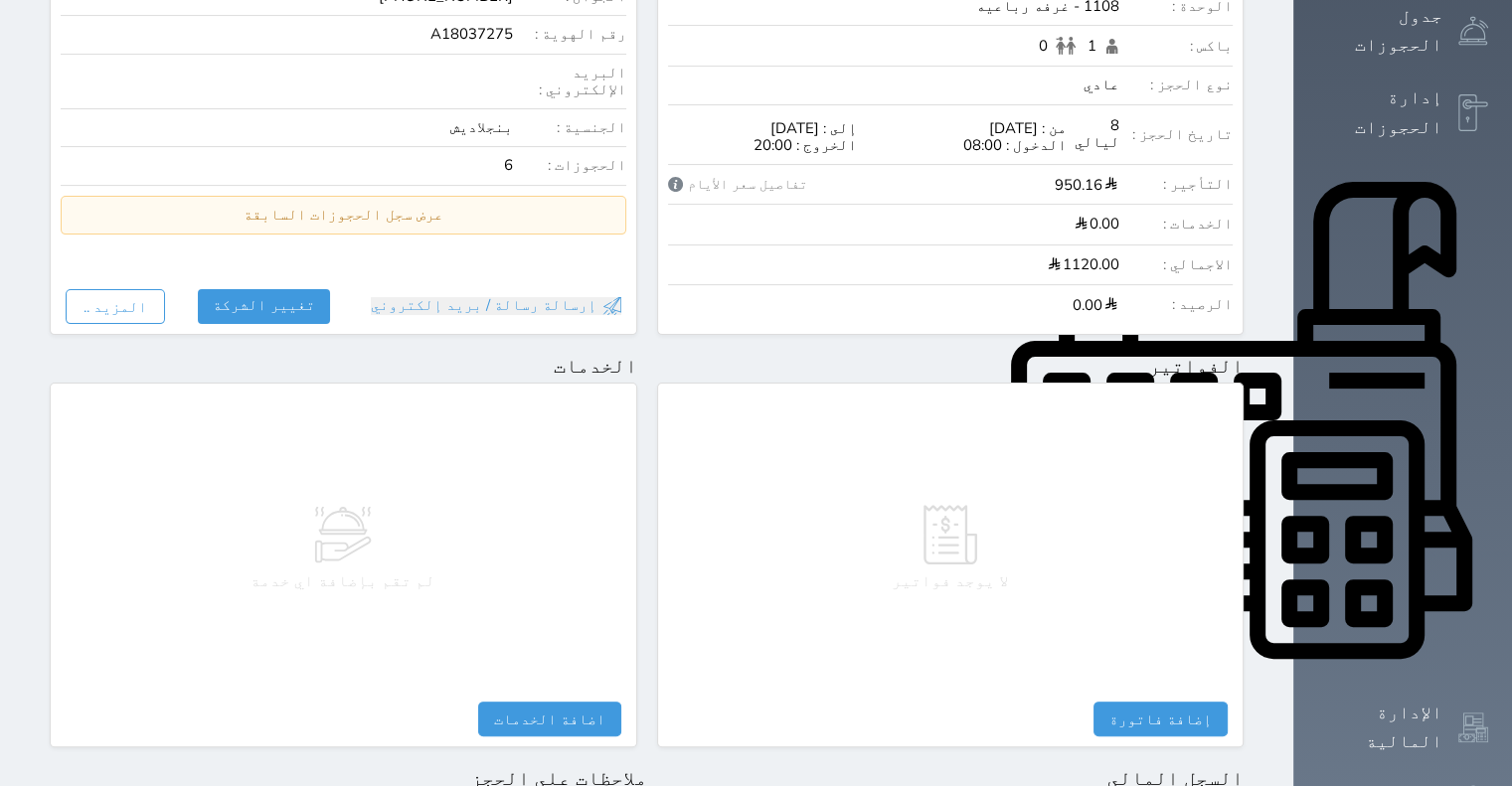 scroll, scrollTop: 0, scrollLeft: 0, axis: both 